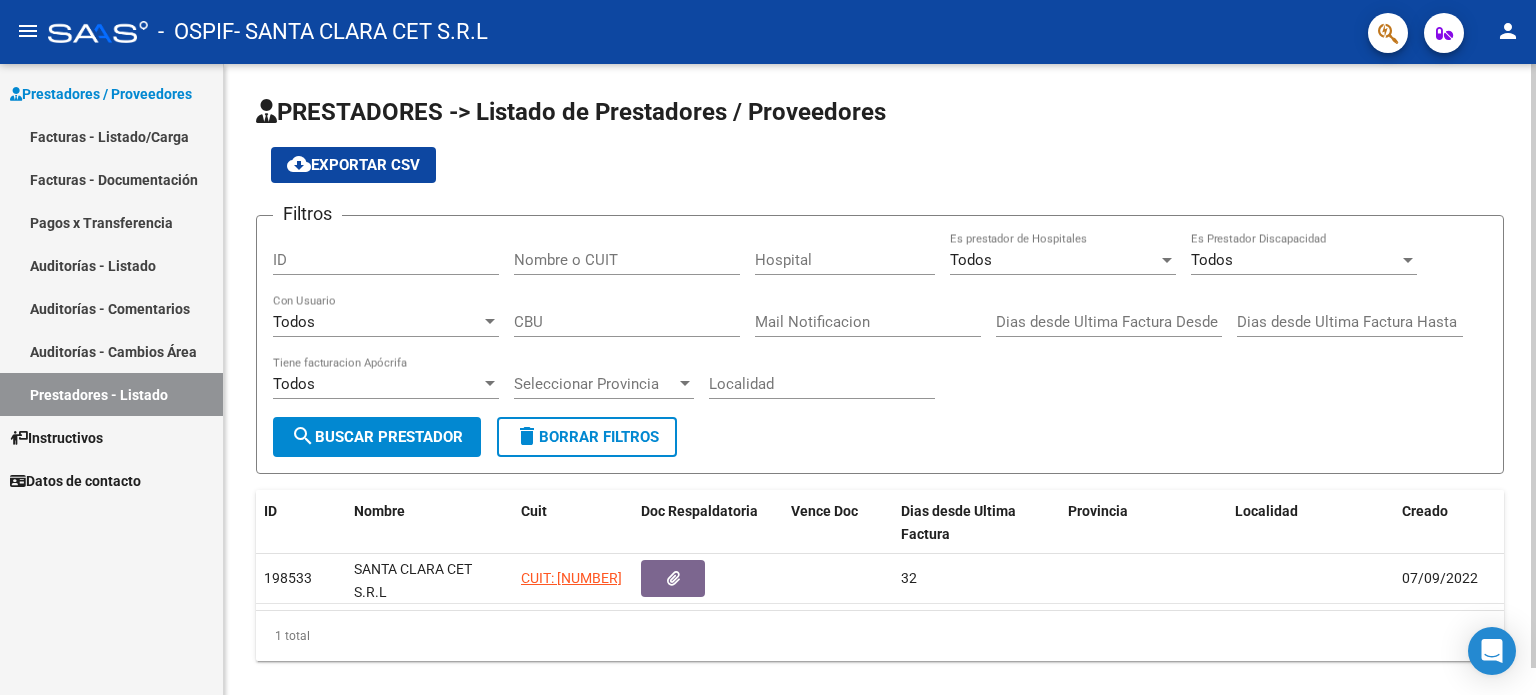 scroll, scrollTop: 0, scrollLeft: 0, axis: both 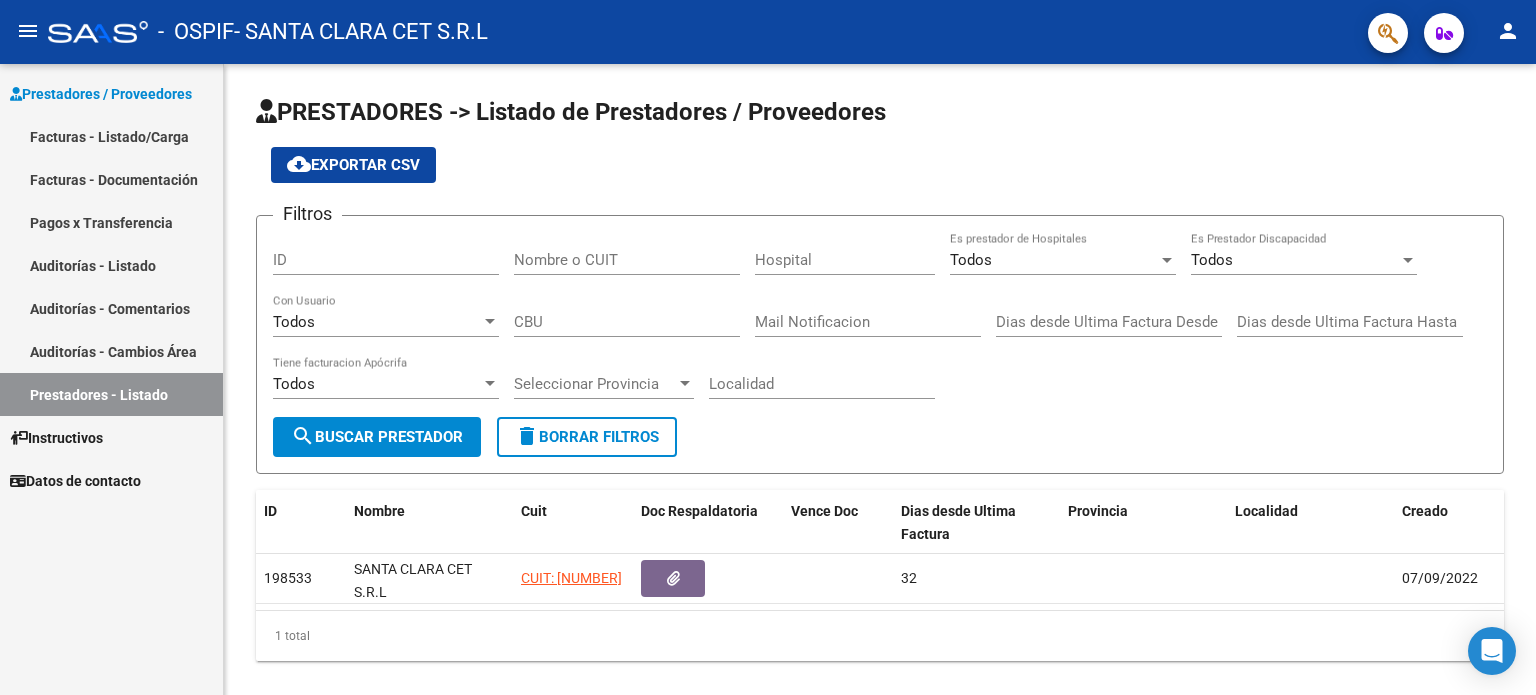 click on "Facturas - Listado/Carga" at bounding box center (111, 136) 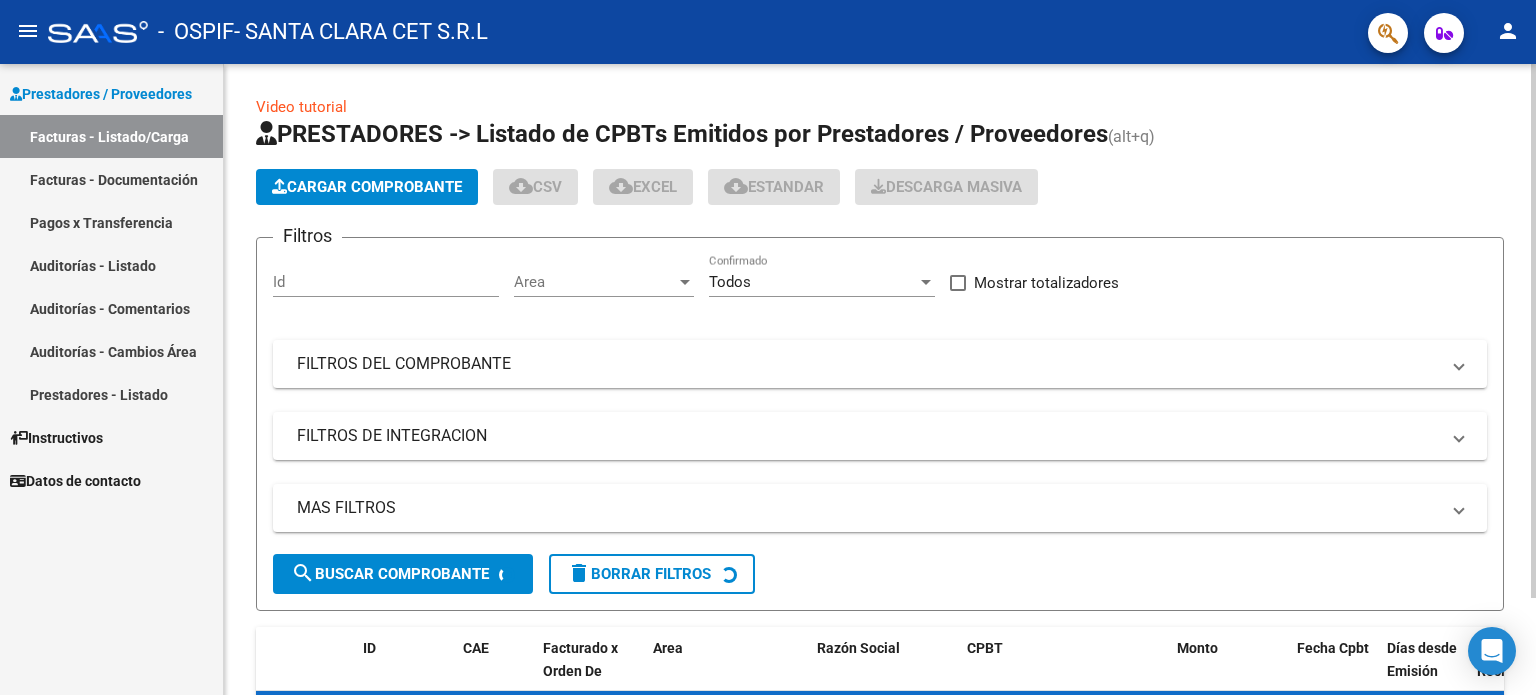 click on "Cargar Comprobante" 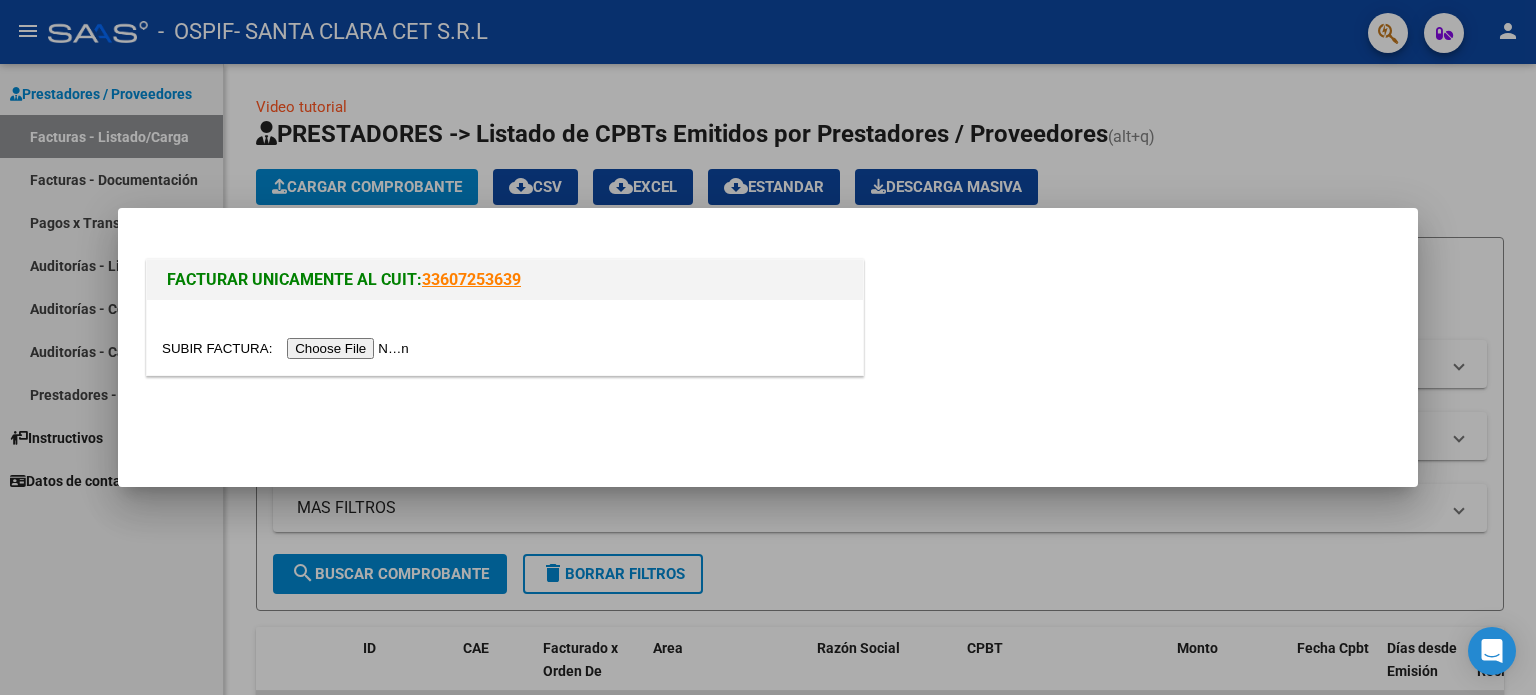 click at bounding box center (288, 348) 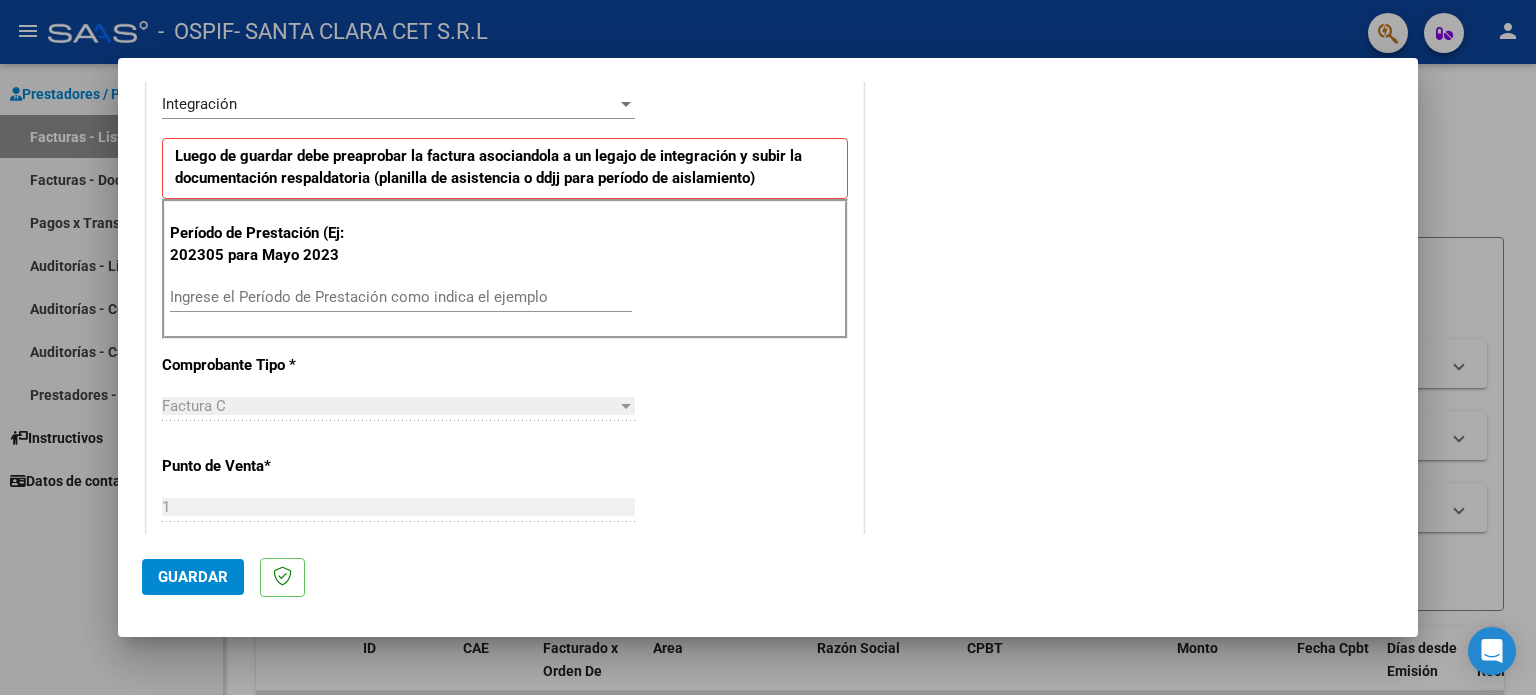 scroll, scrollTop: 500, scrollLeft: 0, axis: vertical 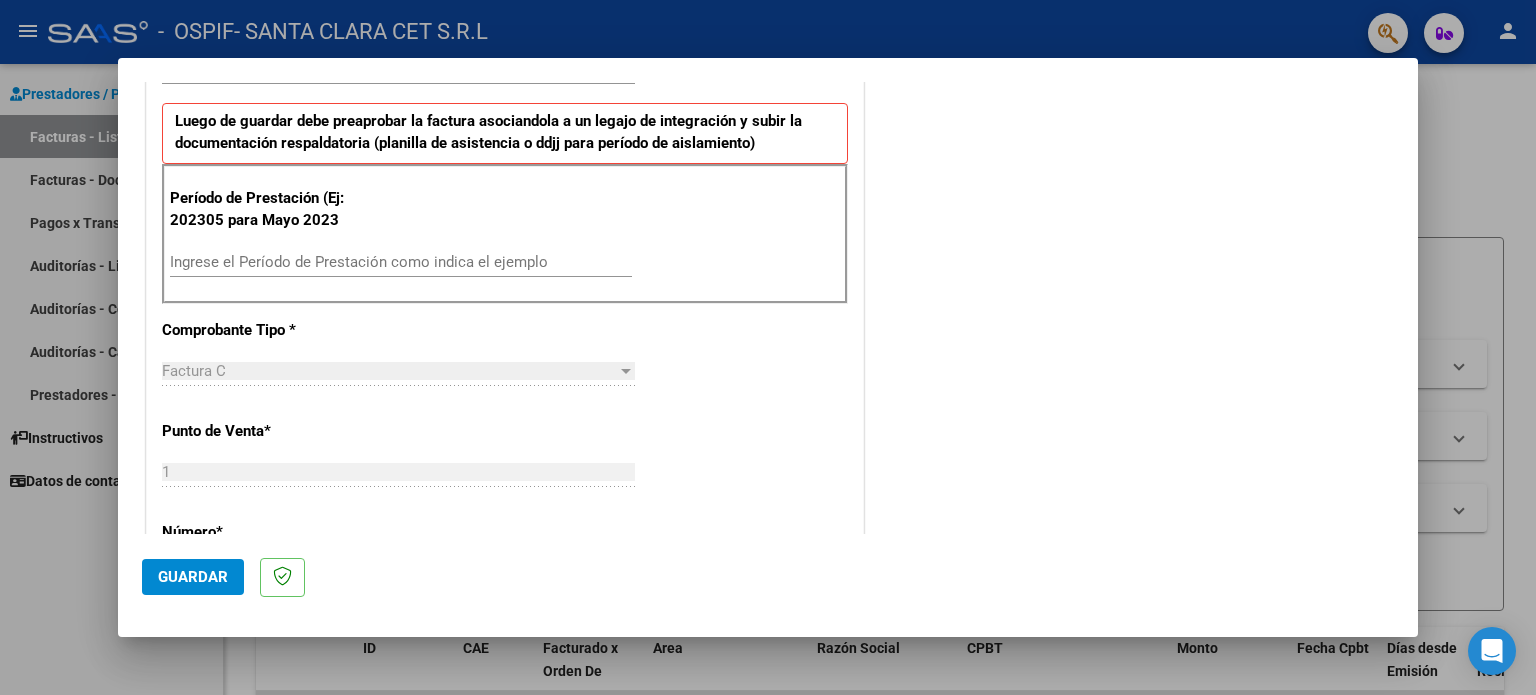 click on "Ingrese el Período de Prestación como indica el ejemplo" at bounding box center (401, 262) 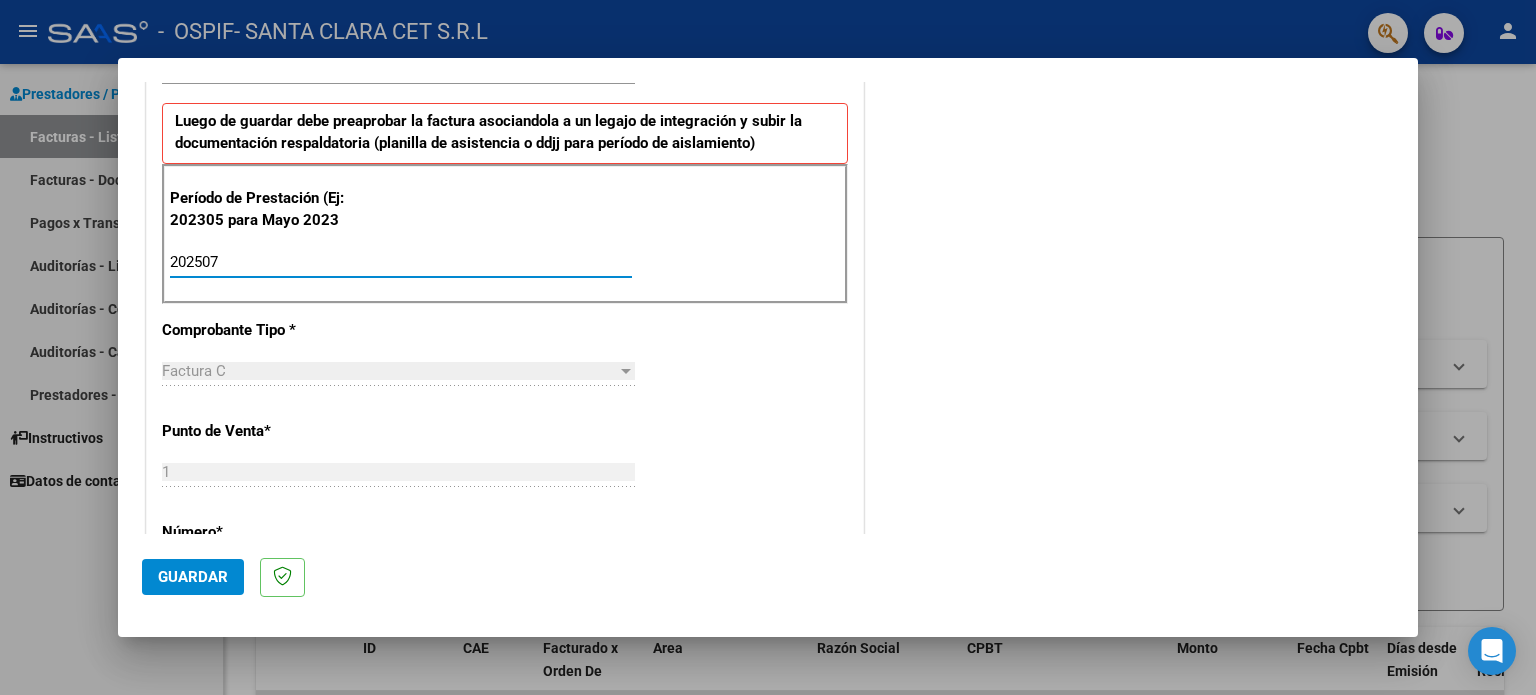 type on "202507" 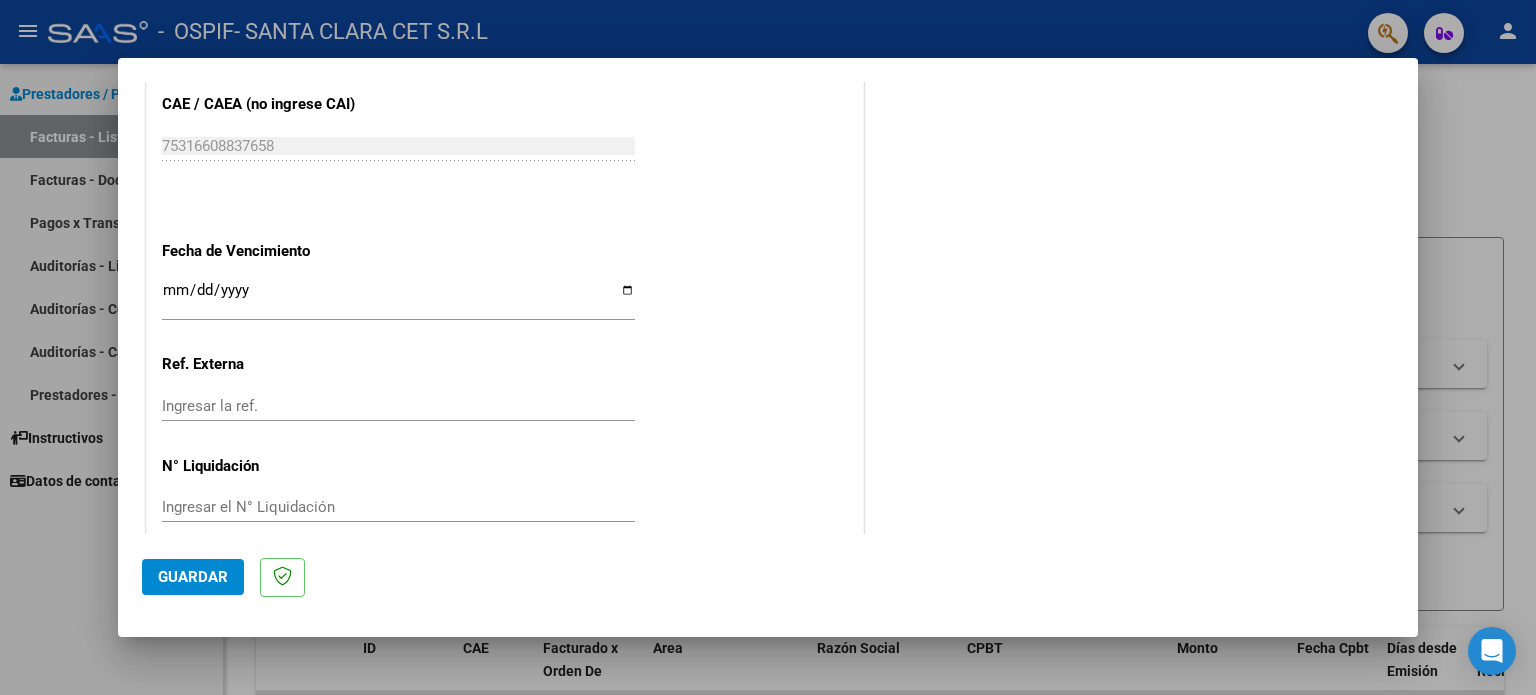 scroll, scrollTop: 1268, scrollLeft: 0, axis: vertical 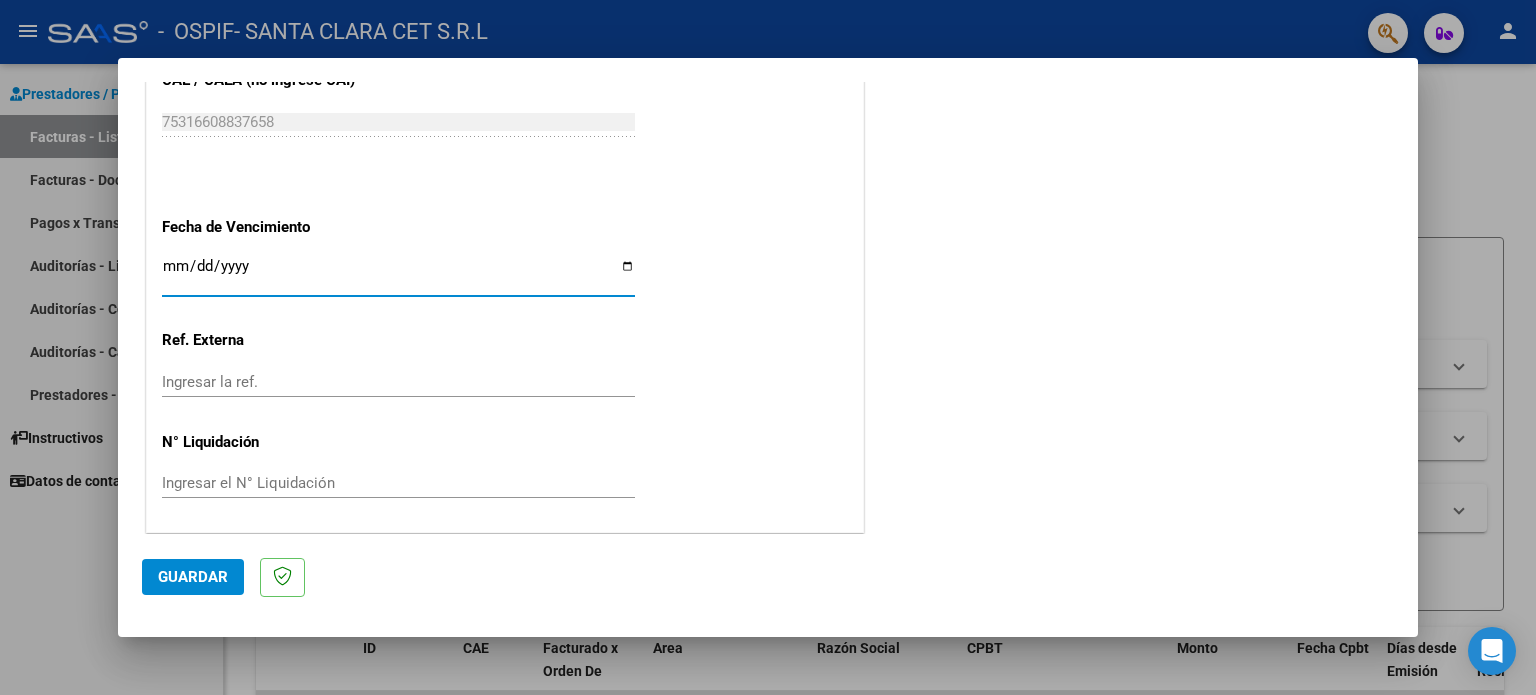 click on "Ingresar la fecha" at bounding box center [398, 274] 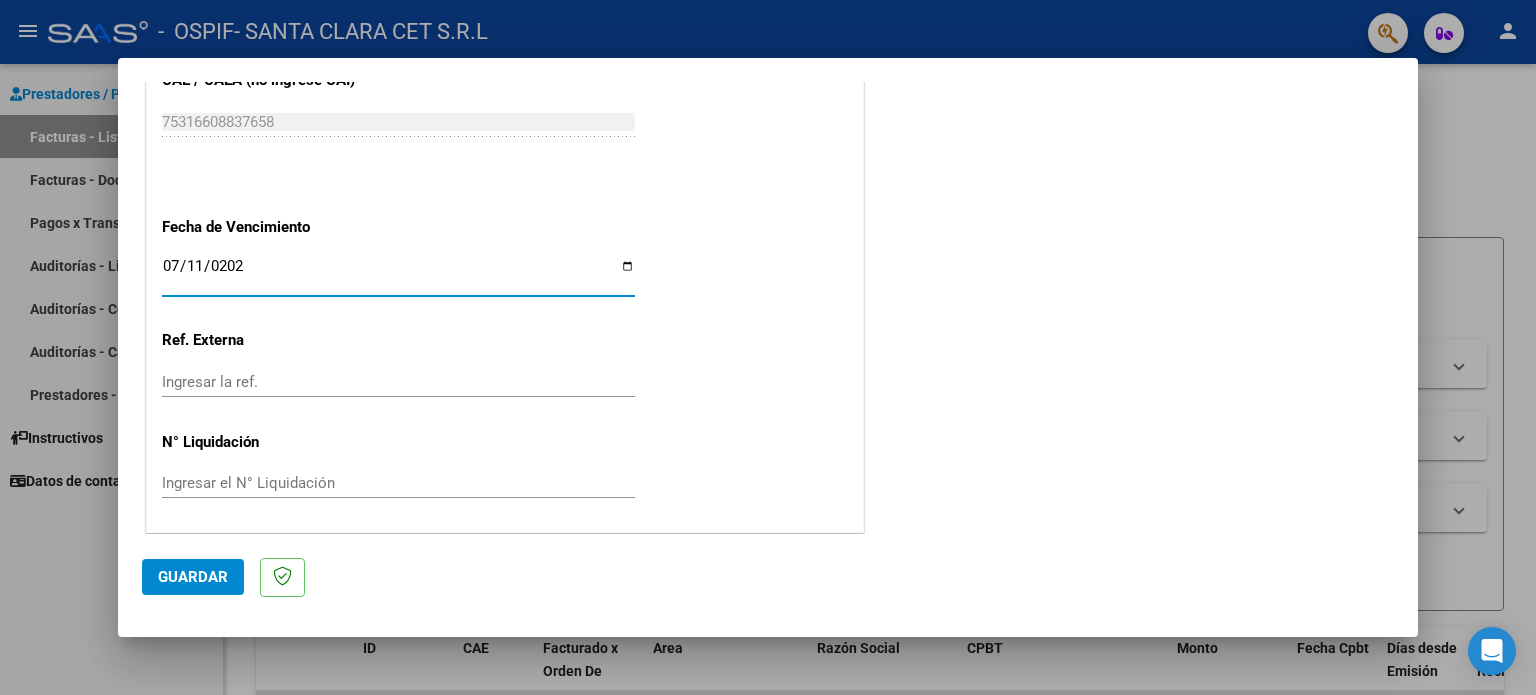 type on "2025-07-11" 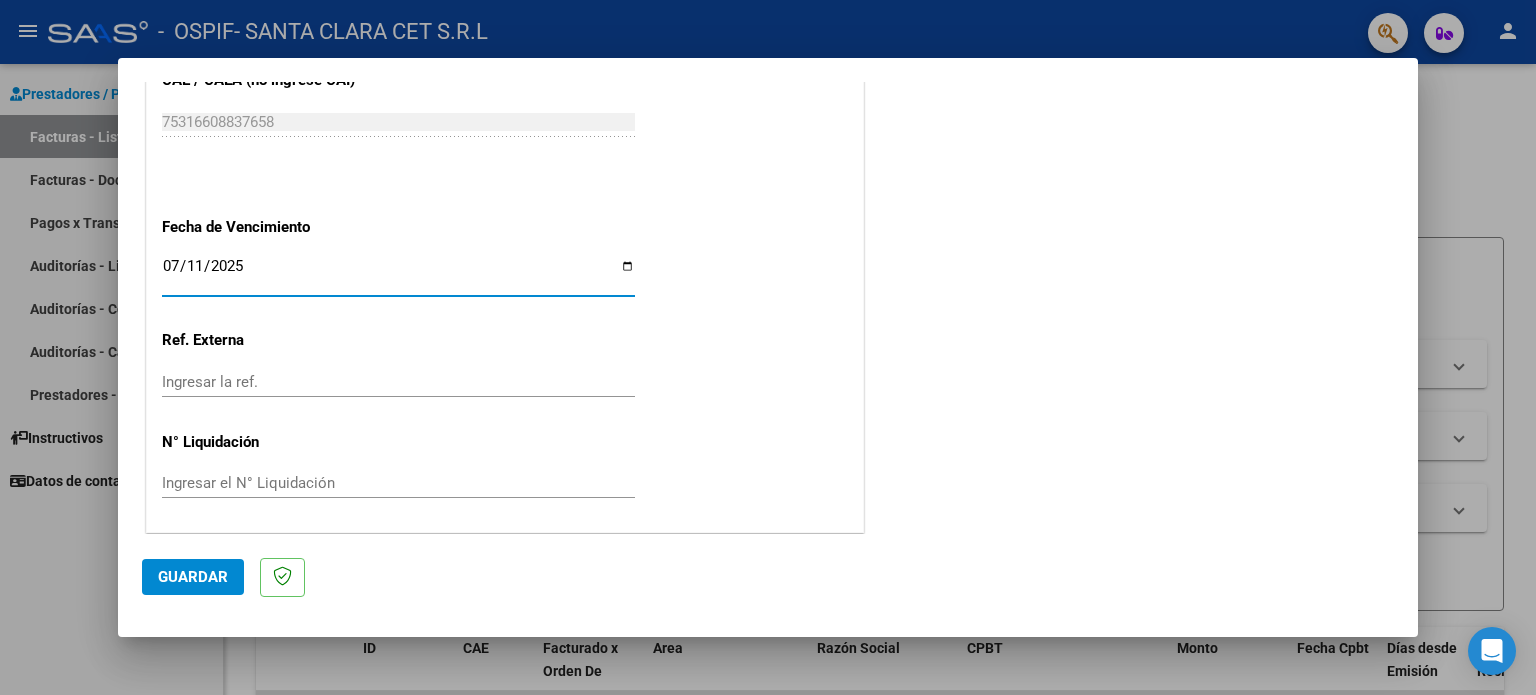 click on "2025-07-11" at bounding box center (398, 274) 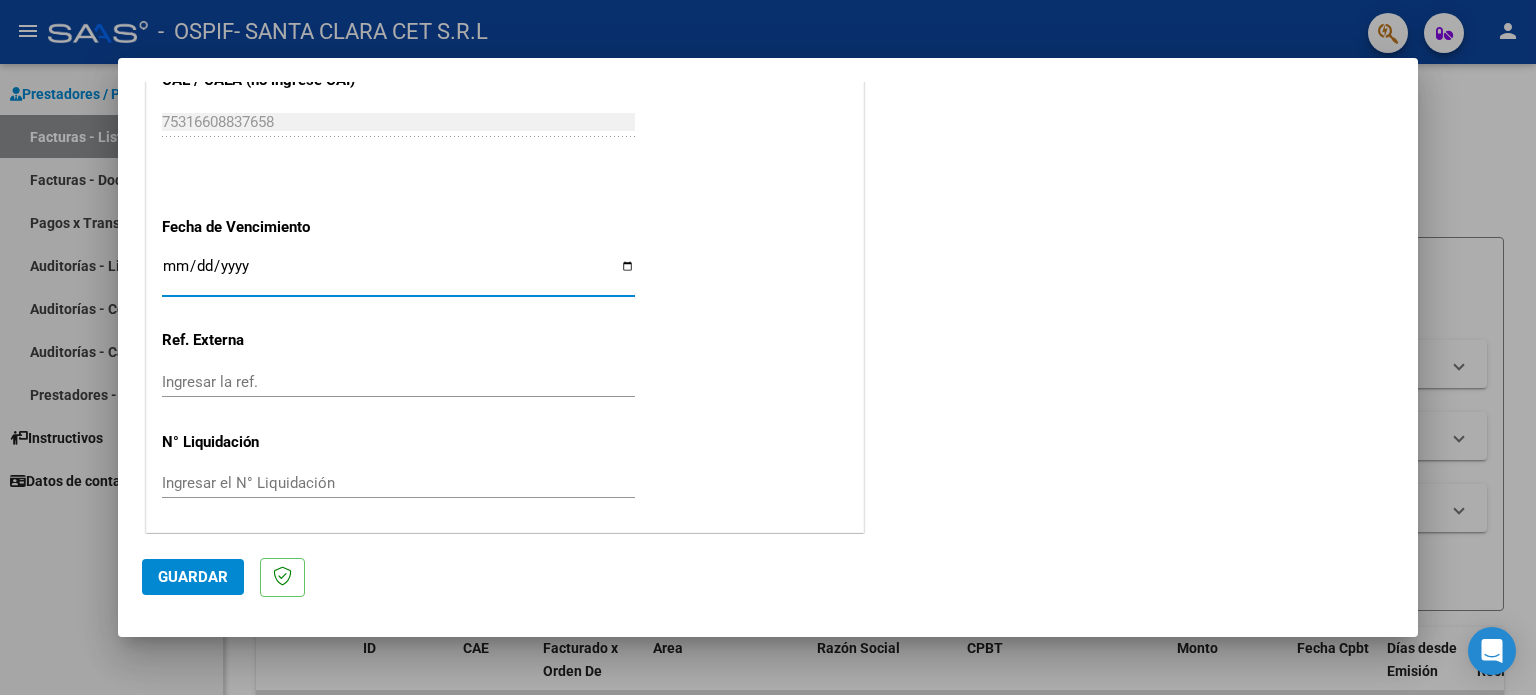 type on "2025-08-11" 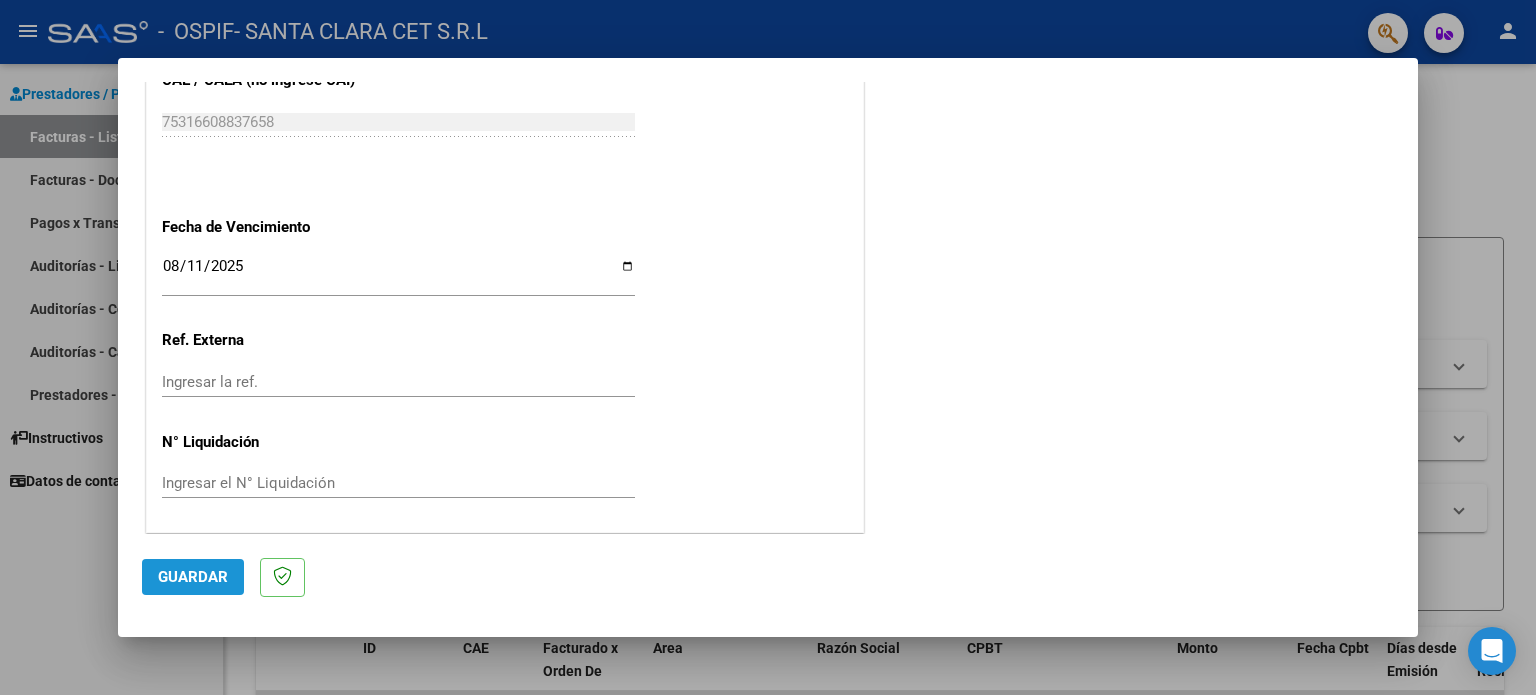 click on "Guardar" 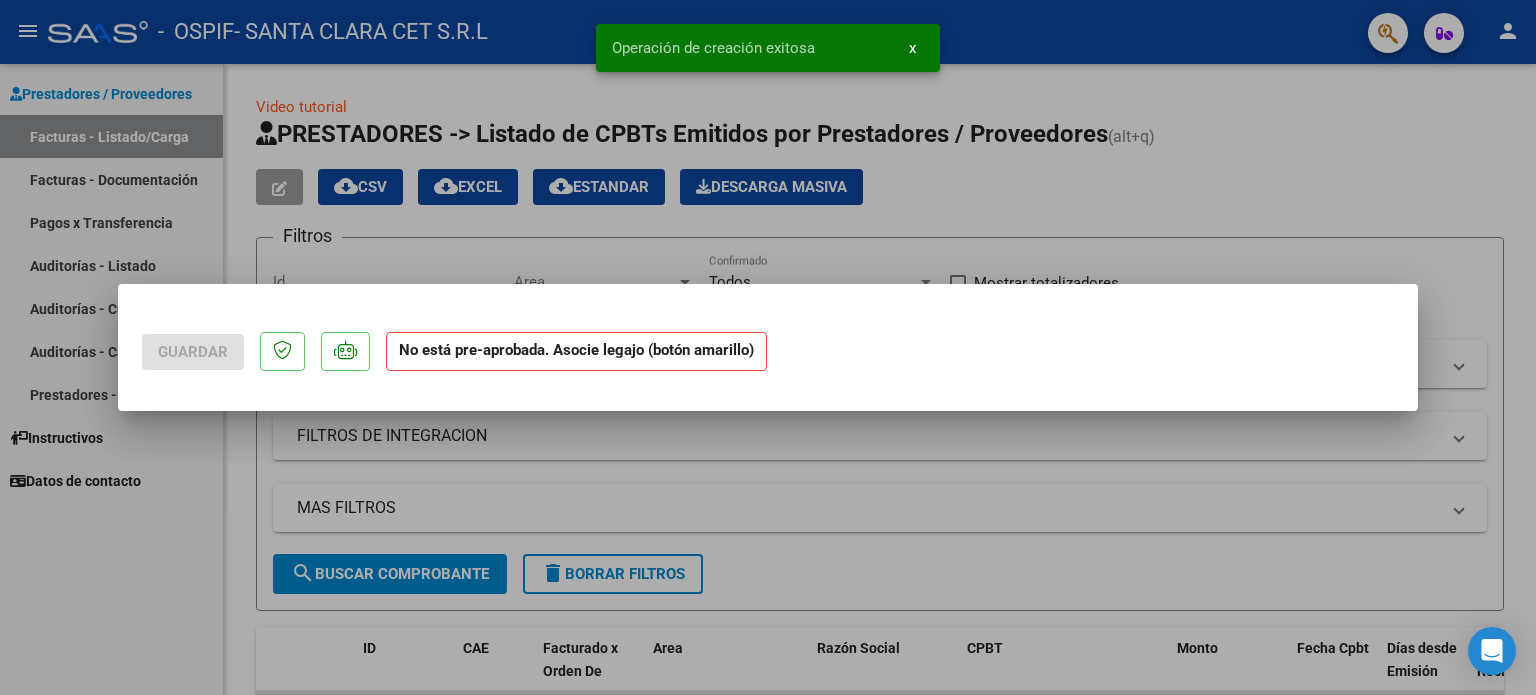 scroll, scrollTop: 0, scrollLeft: 0, axis: both 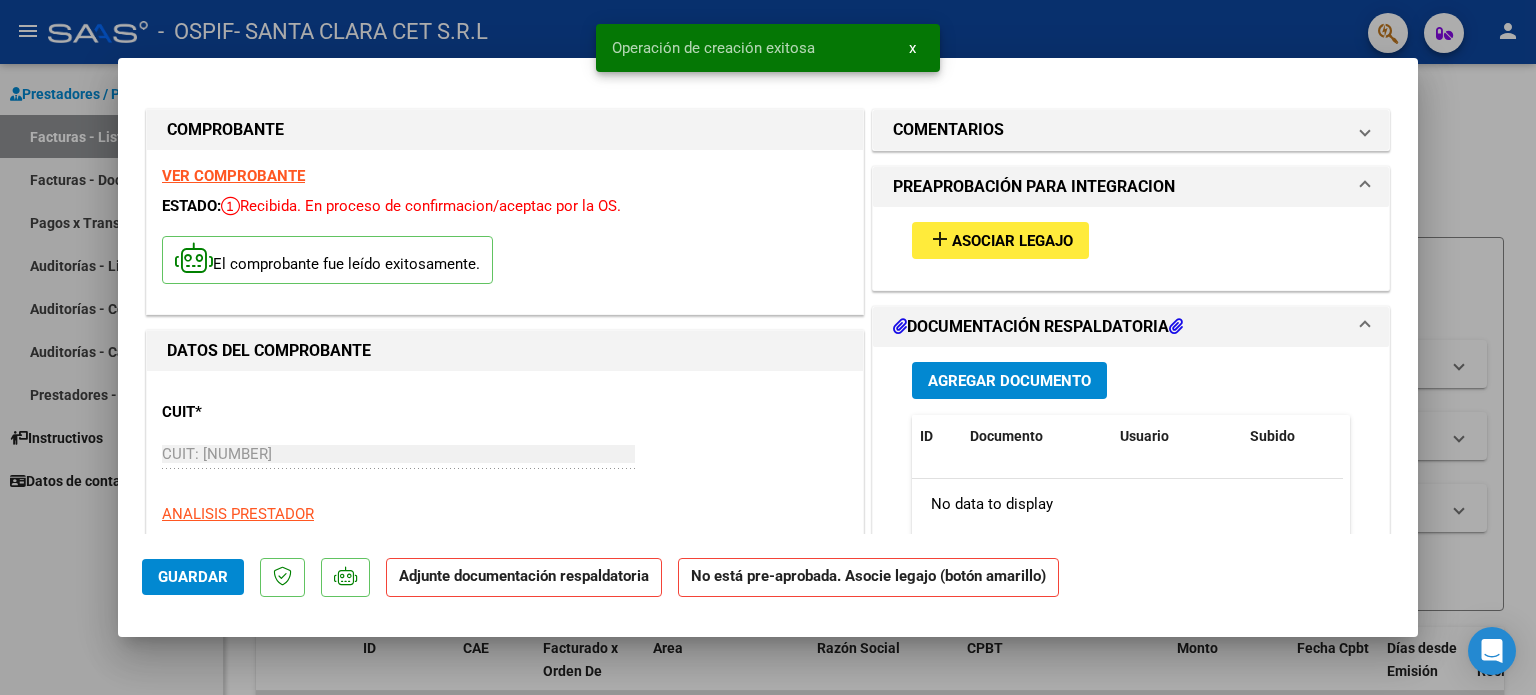 click on "Asociar Legajo" at bounding box center [1012, 241] 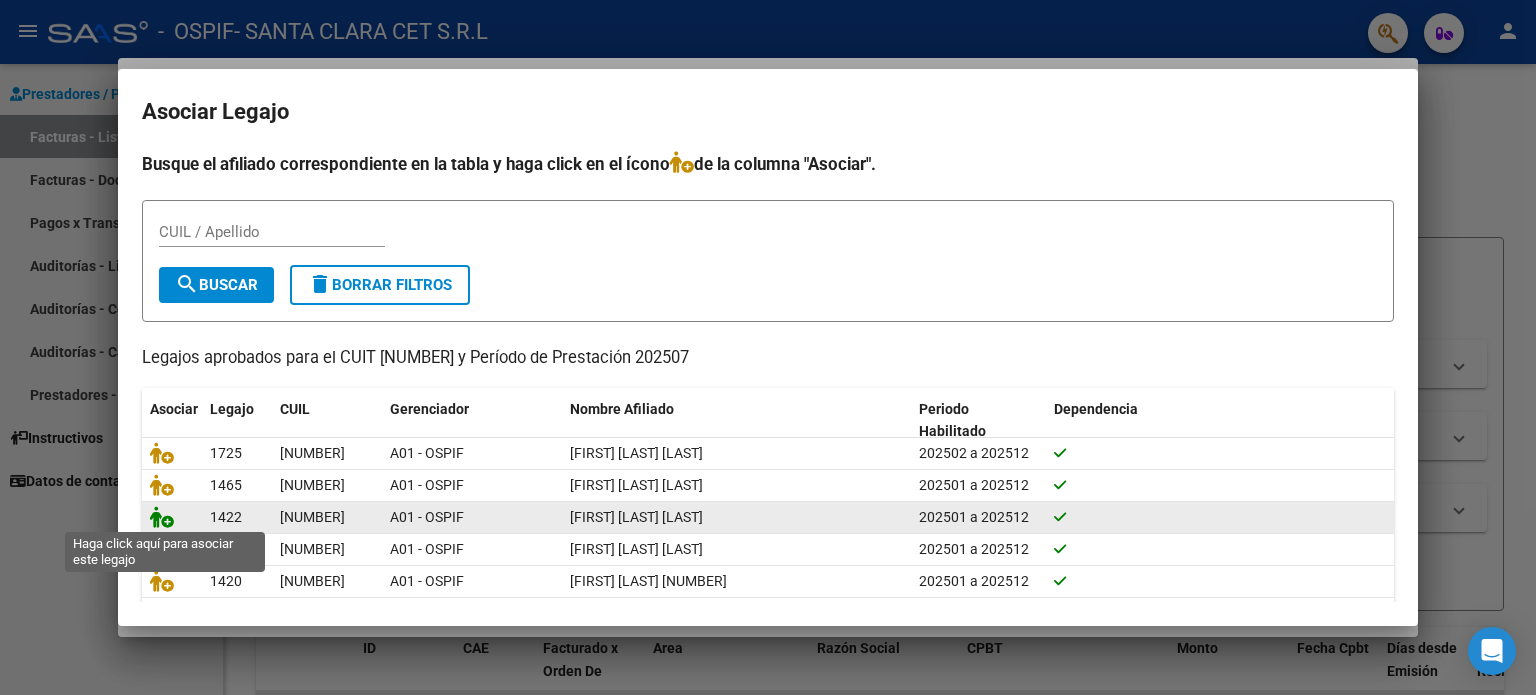 click 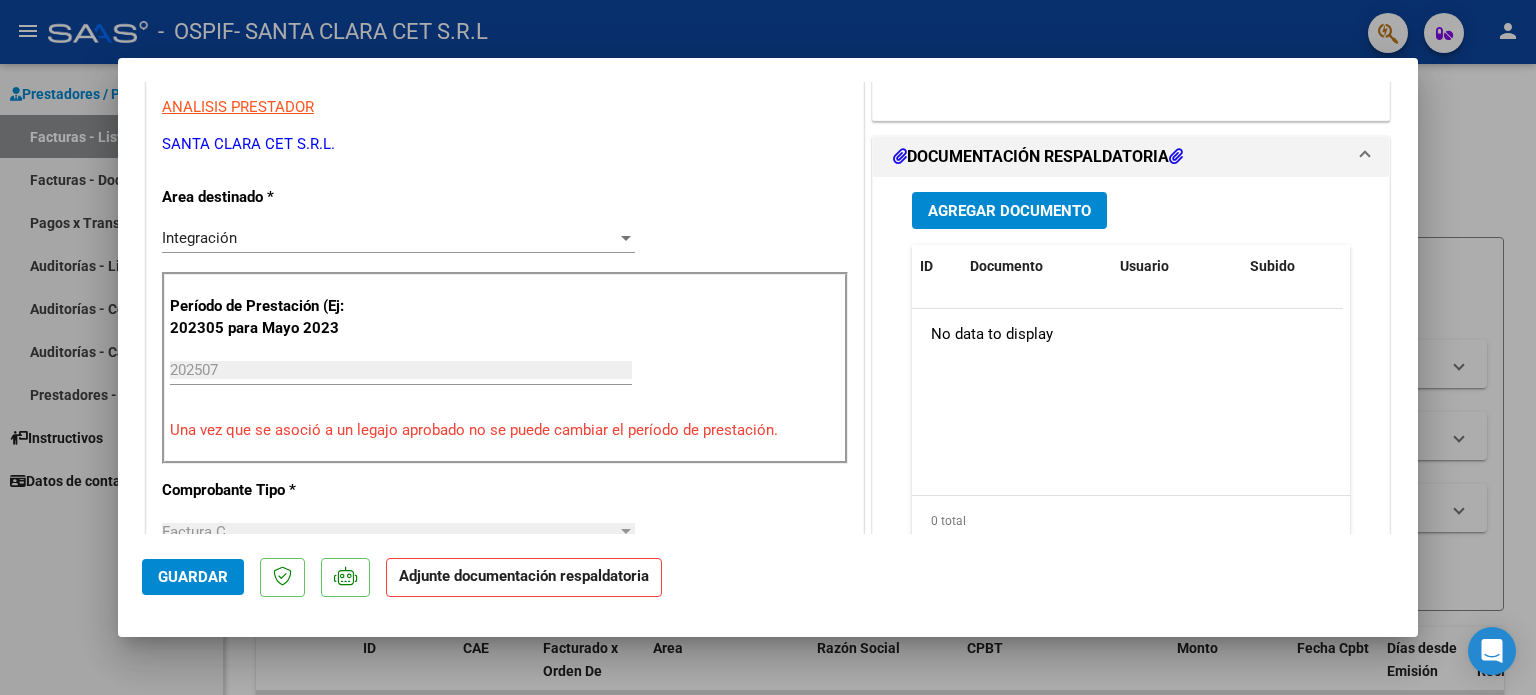 scroll, scrollTop: 300, scrollLeft: 0, axis: vertical 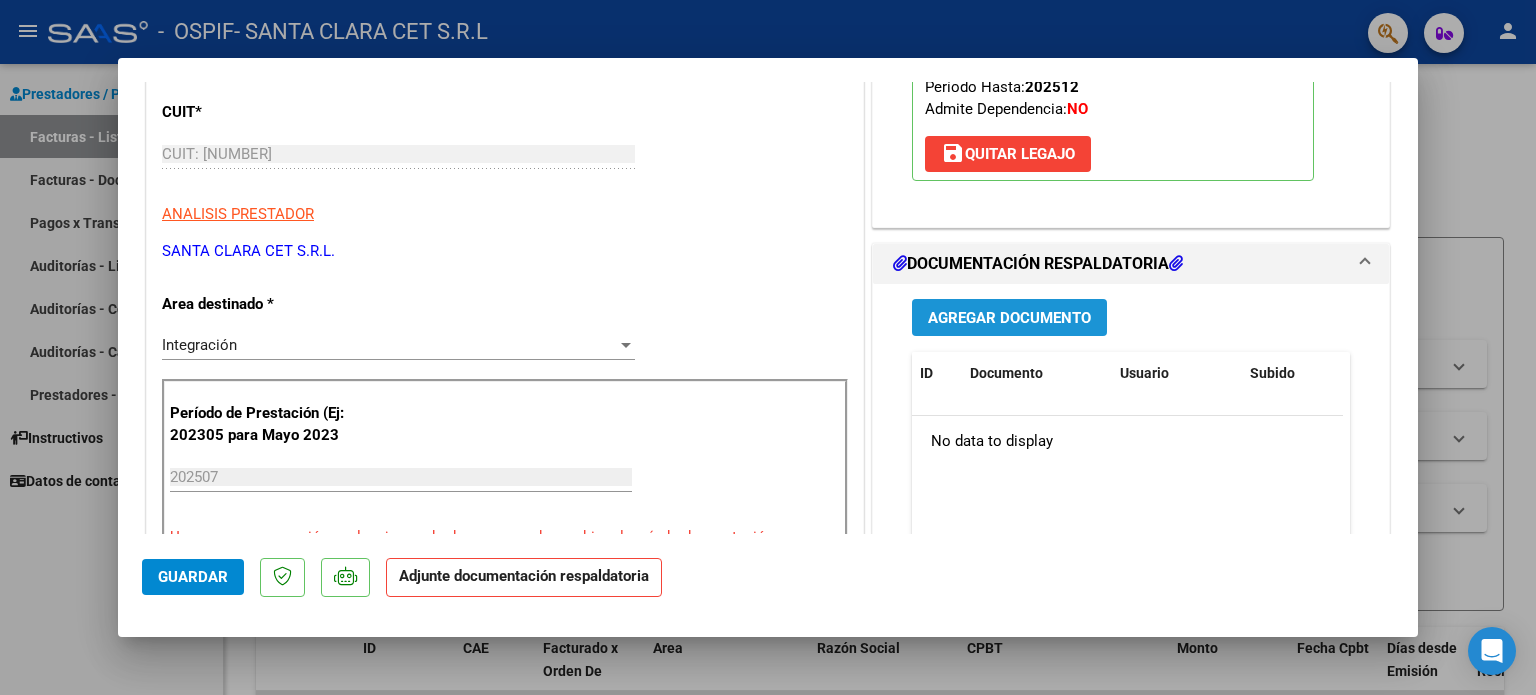 click on "Agregar Documento" at bounding box center (1009, 318) 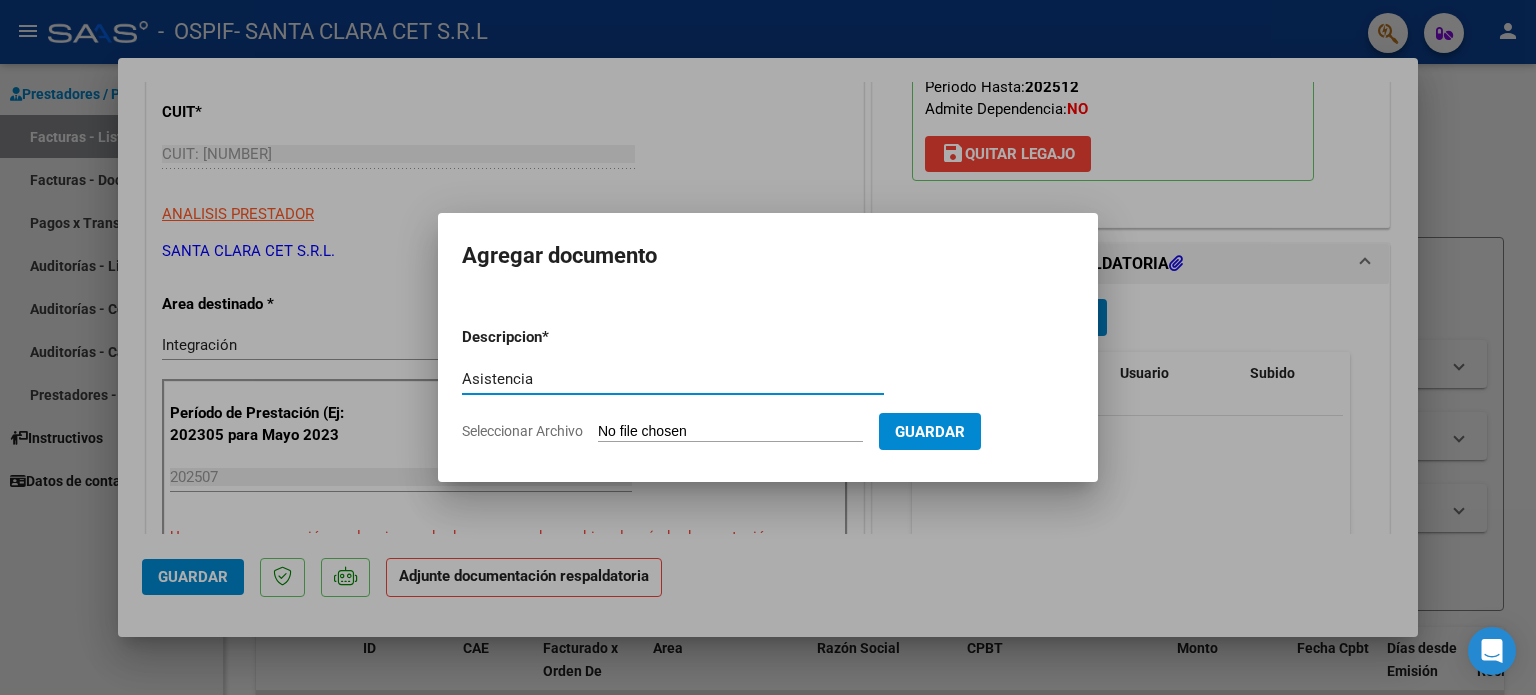 type on "Asistencia" 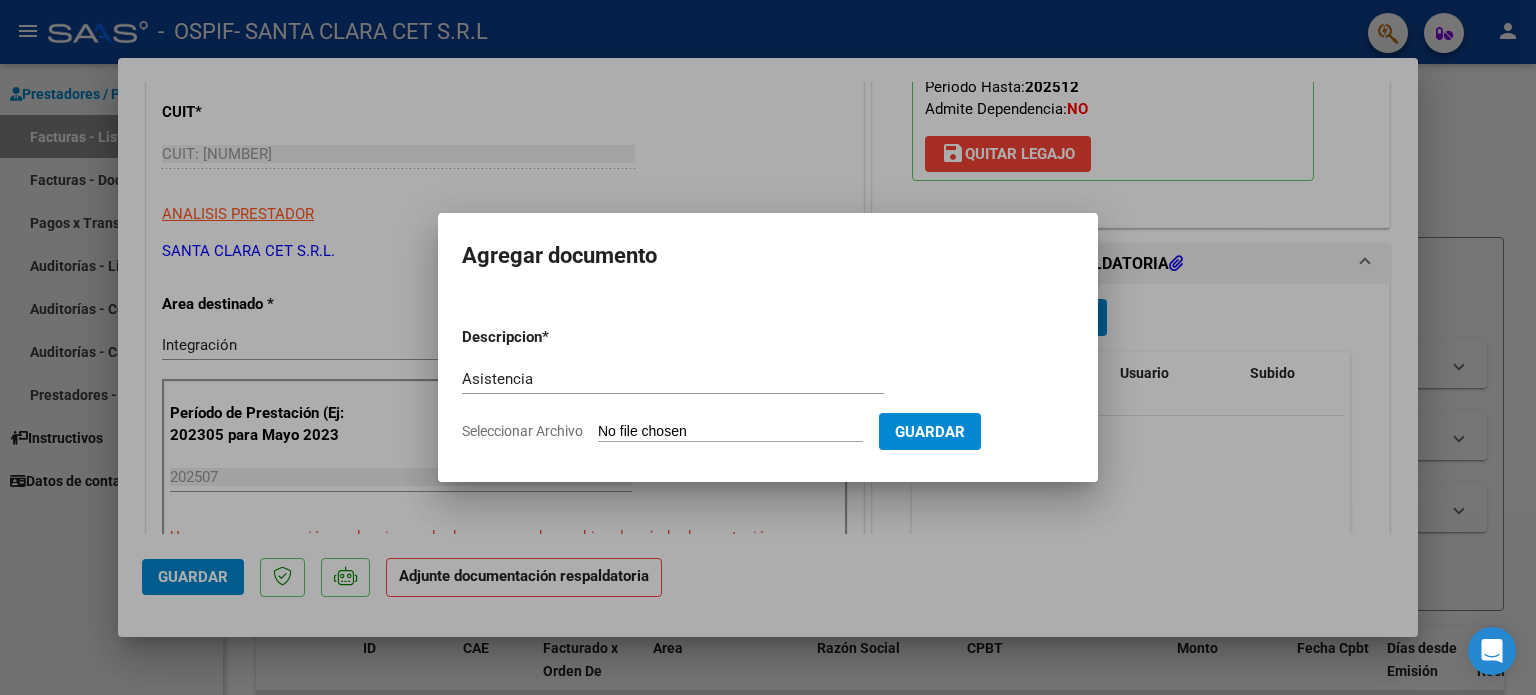 click on "Seleccionar Archivo" at bounding box center [730, 432] 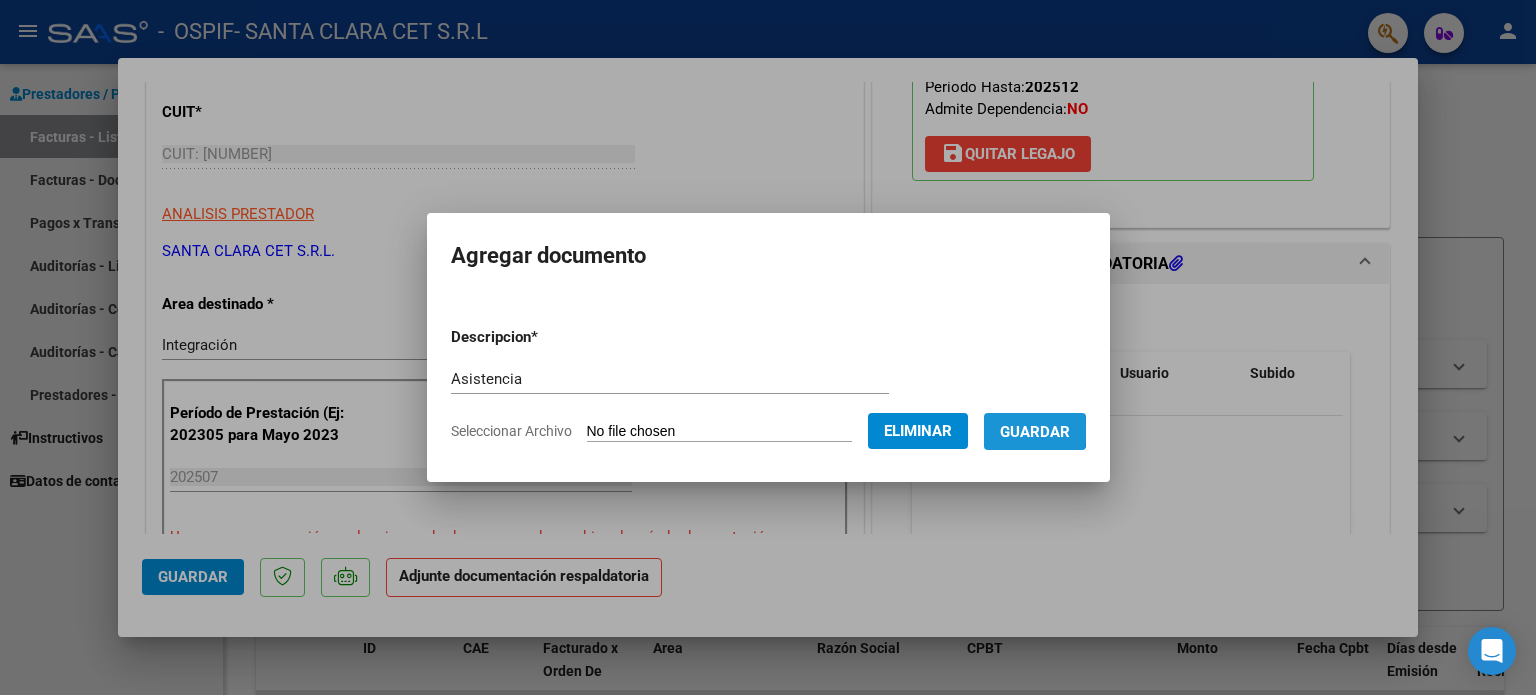 click on "Guardar" at bounding box center (1035, 432) 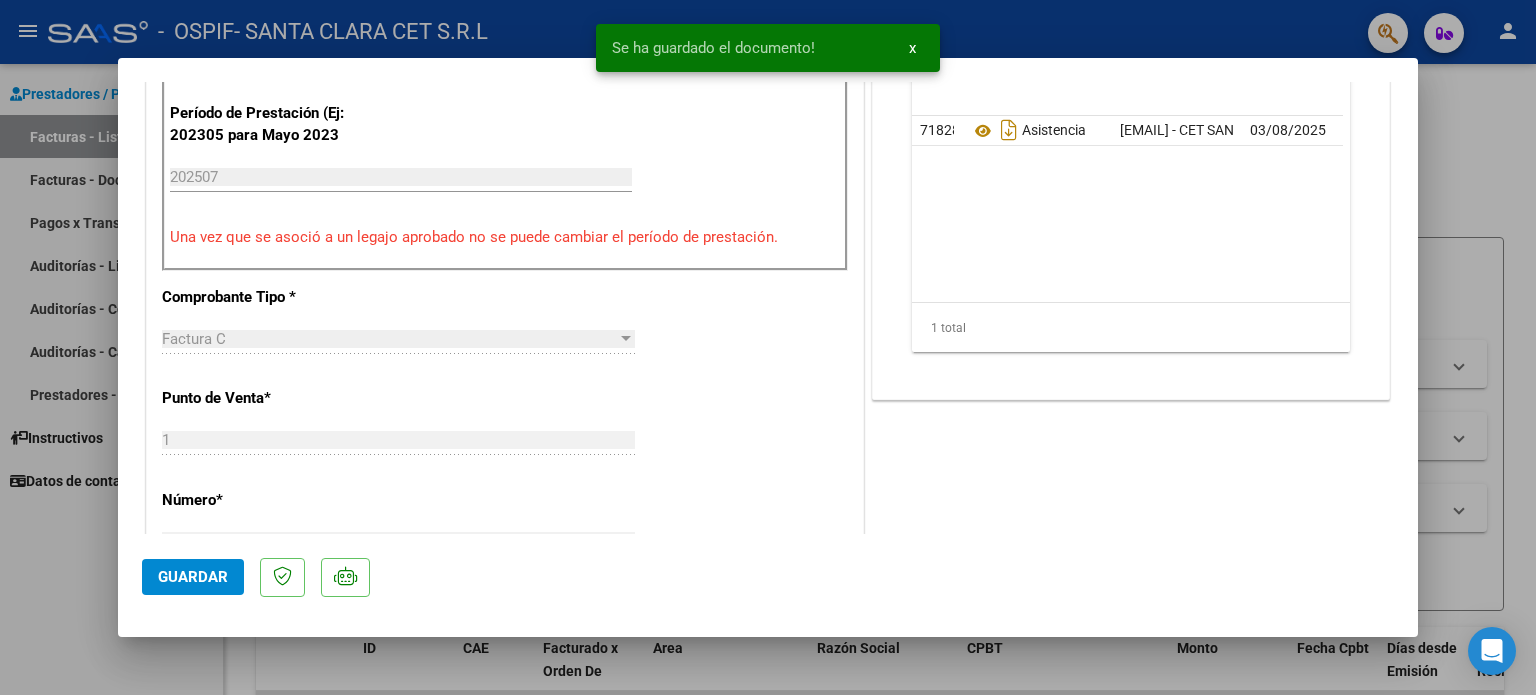 scroll, scrollTop: 500, scrollLeft: 0, axis: vertical 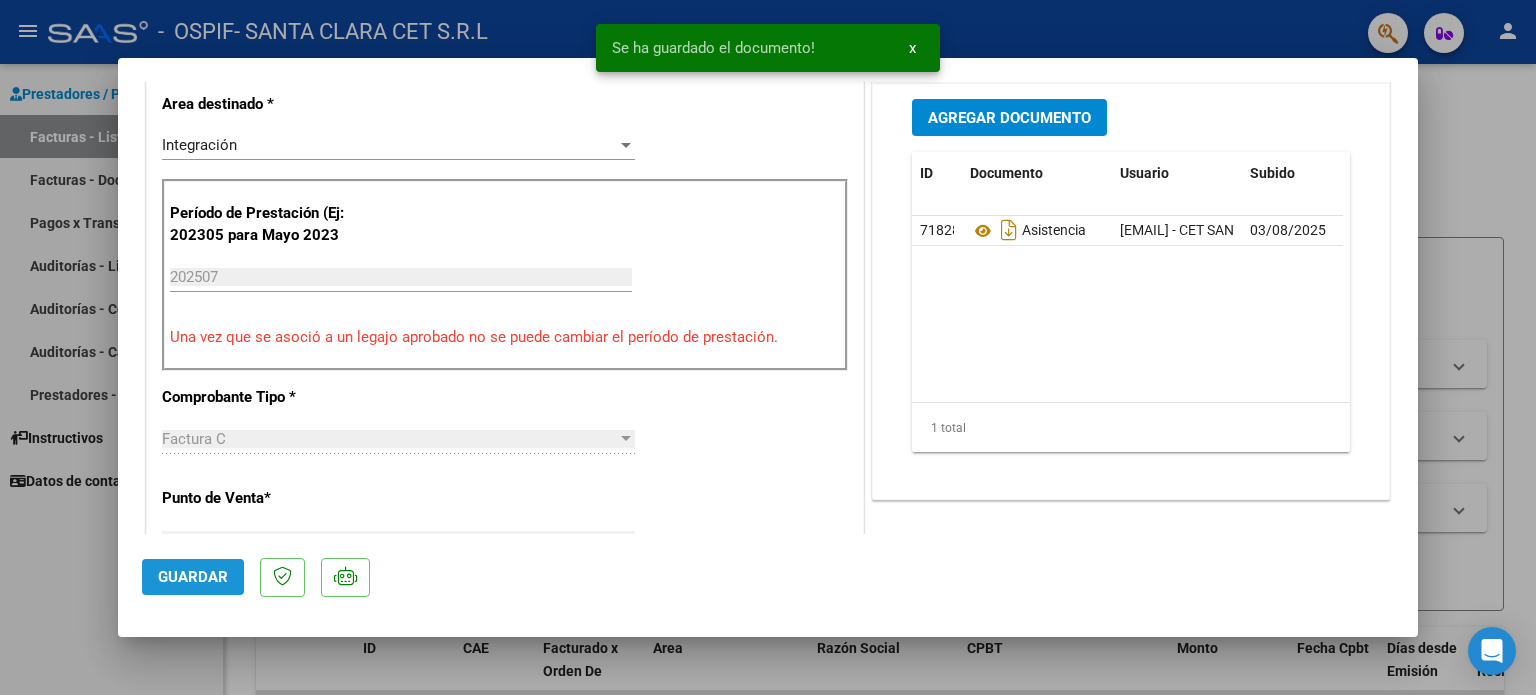 click on "Guardar" 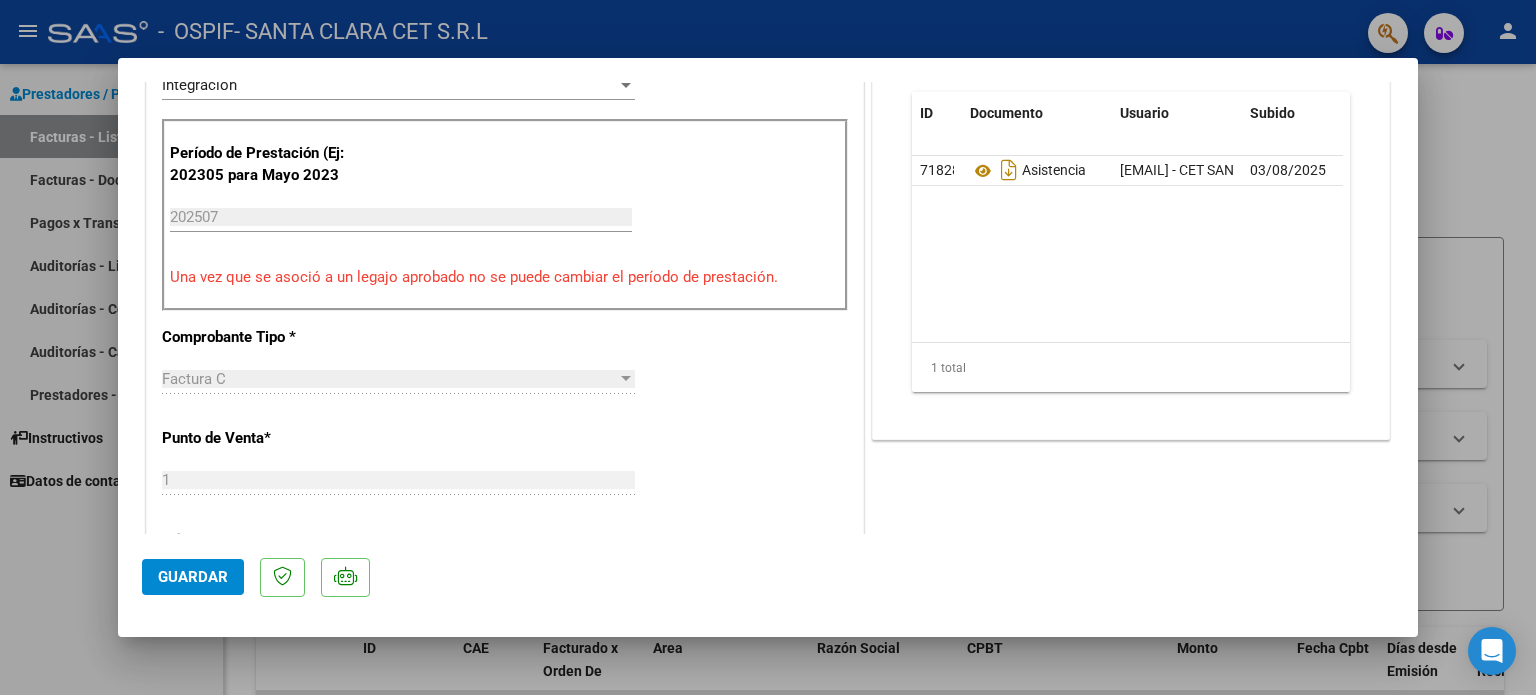 scroll, scrollTop: 700, scrollLeft: 0, axis: vertical 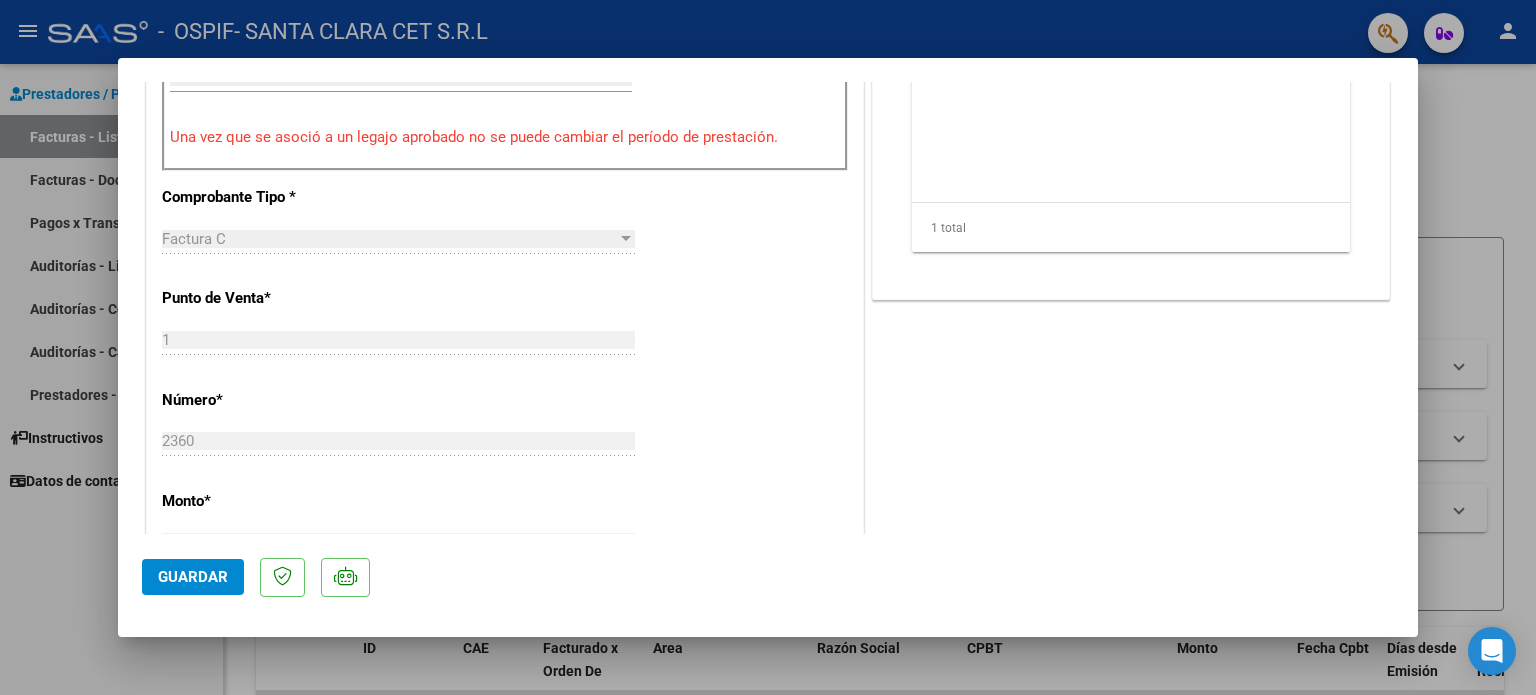 click at bounding box center [768, 347] 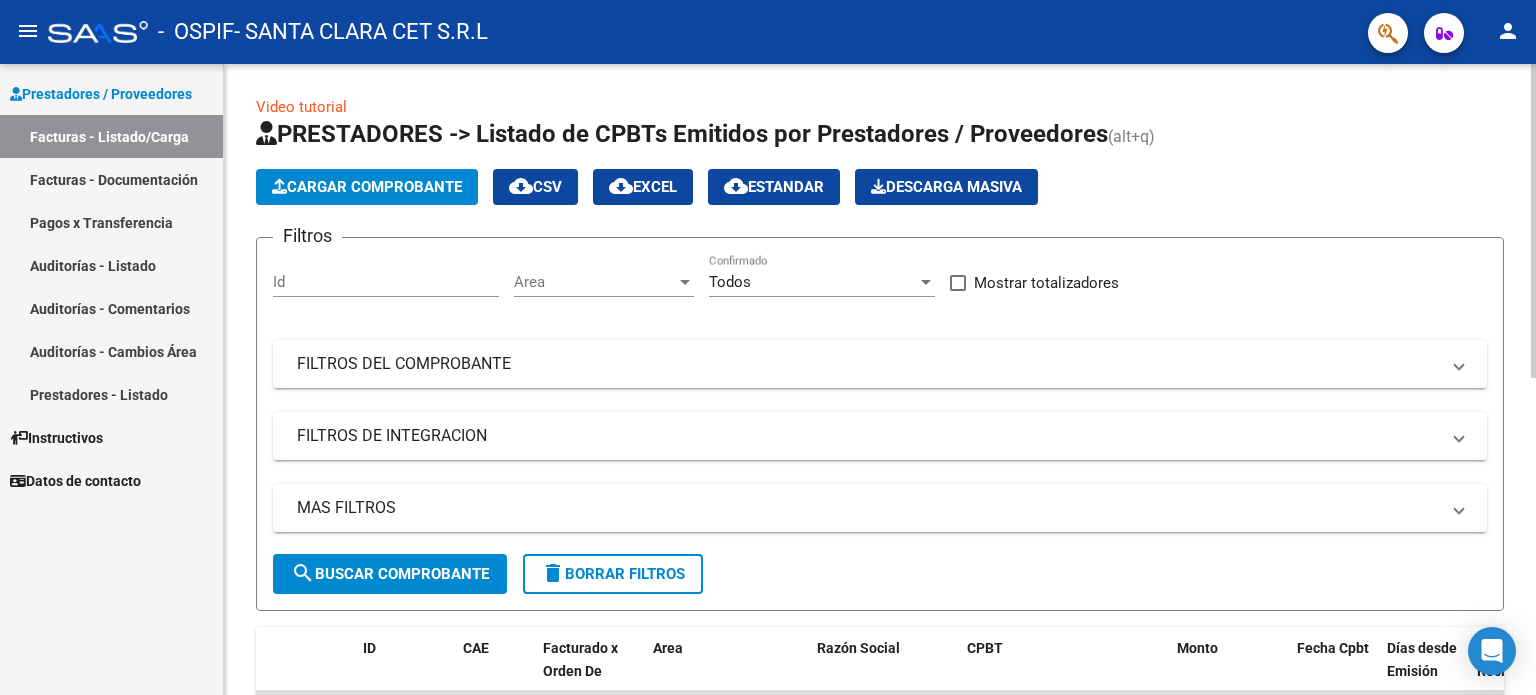 click on "Cargar Comprobante" 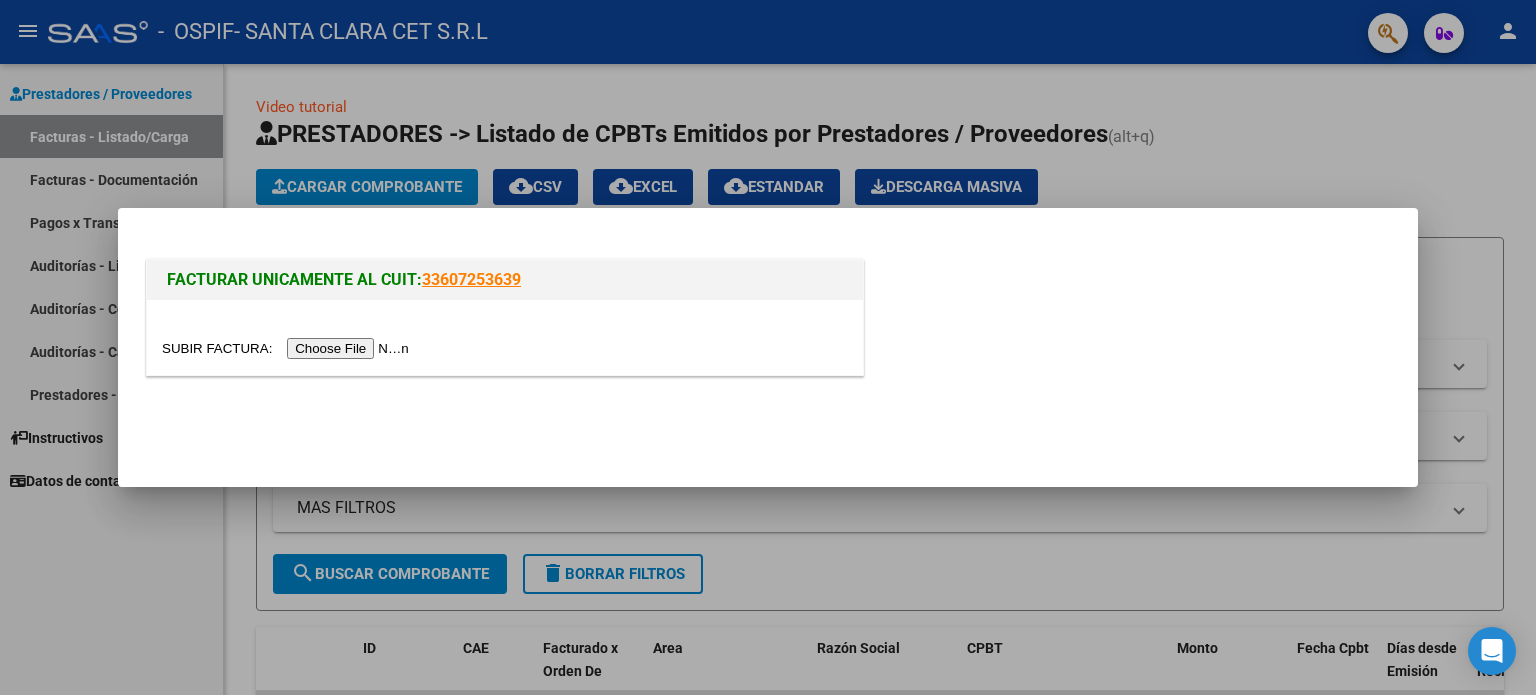 click at bounding box center [288, 348] 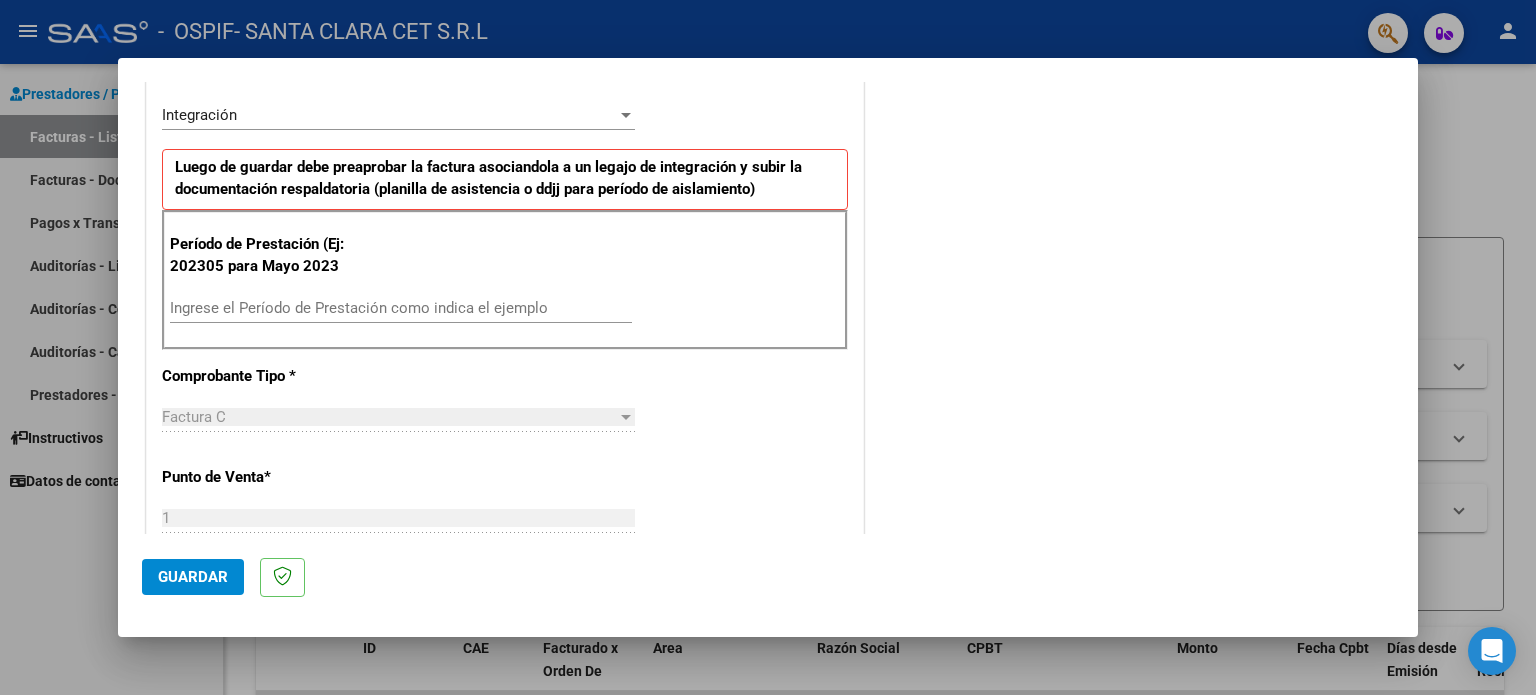 scroll, scrollTop: 500, scrollLeft: 0, axis: vertical 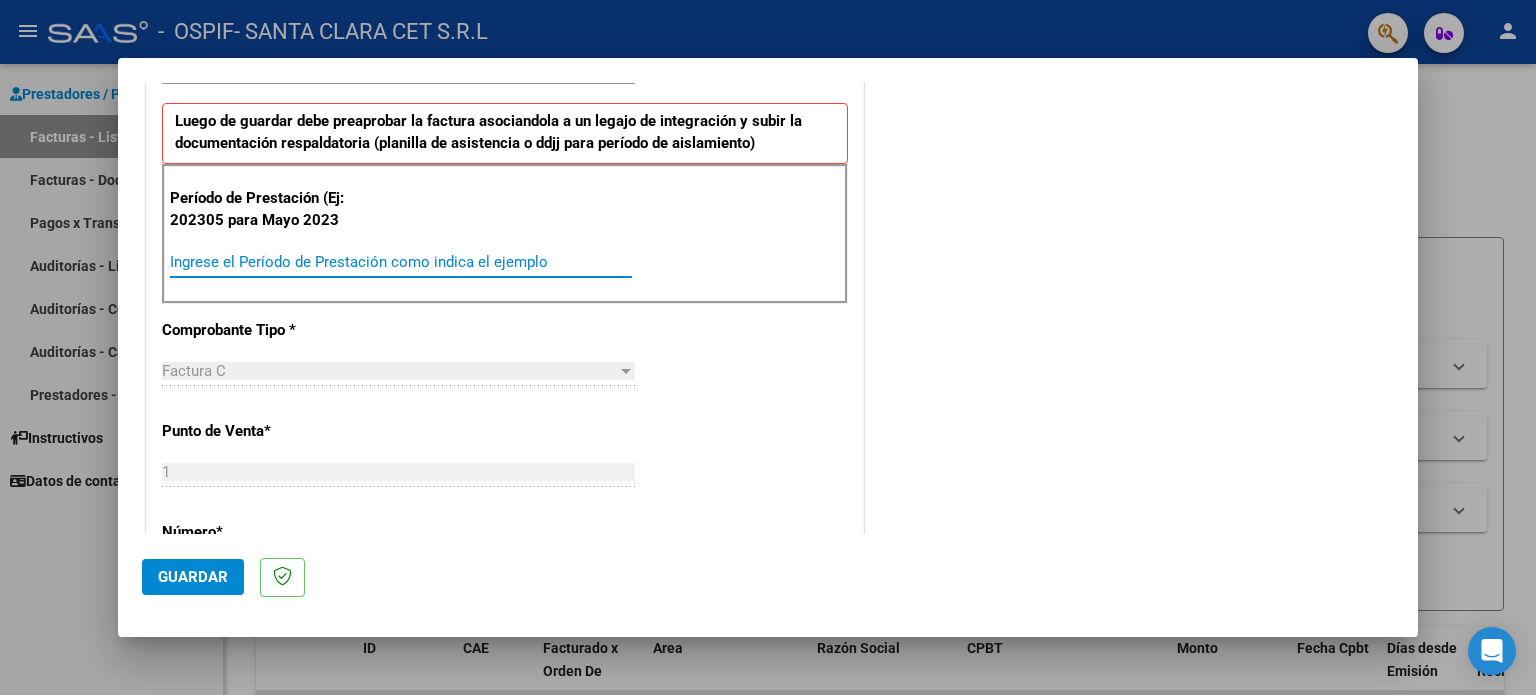 click on "Ingrese el Período de Prestación como indica el ejemplo" at bounding box center [401, 262] 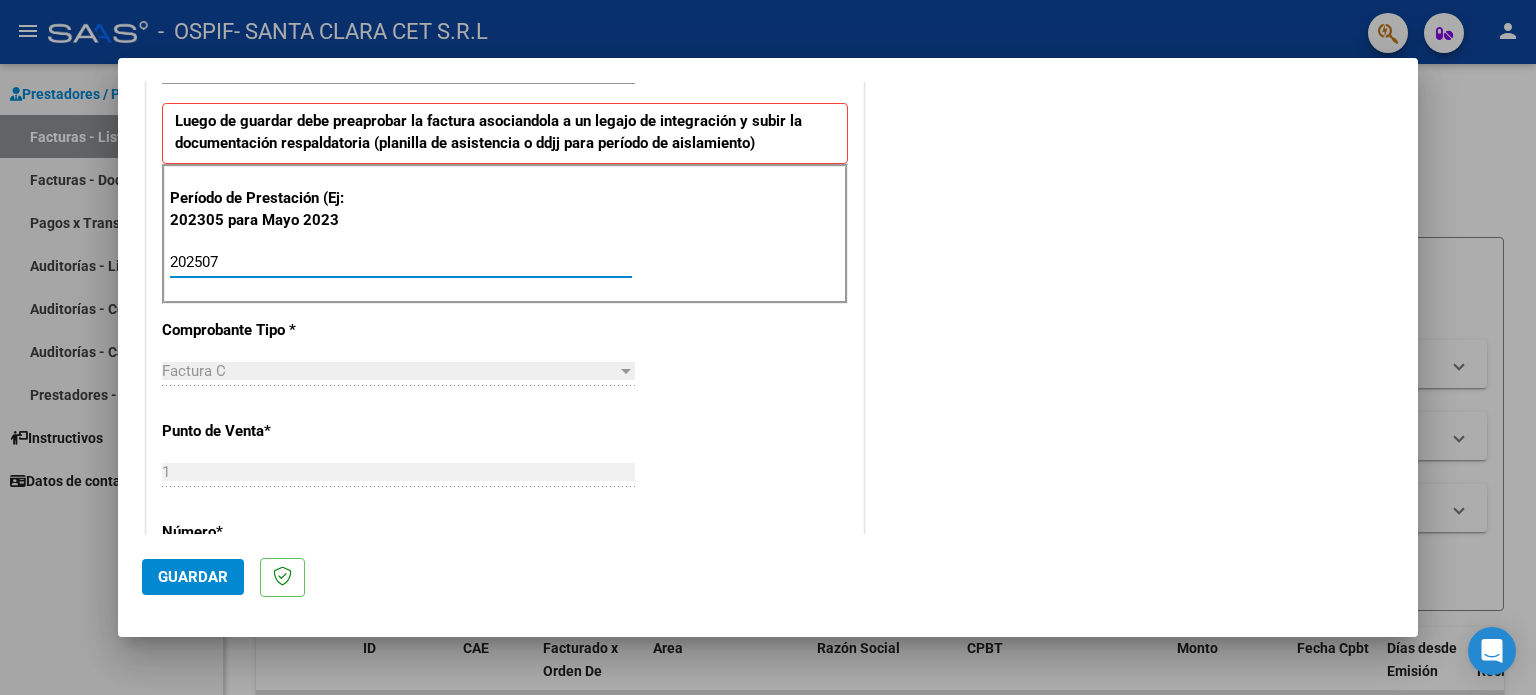 type on "202507" 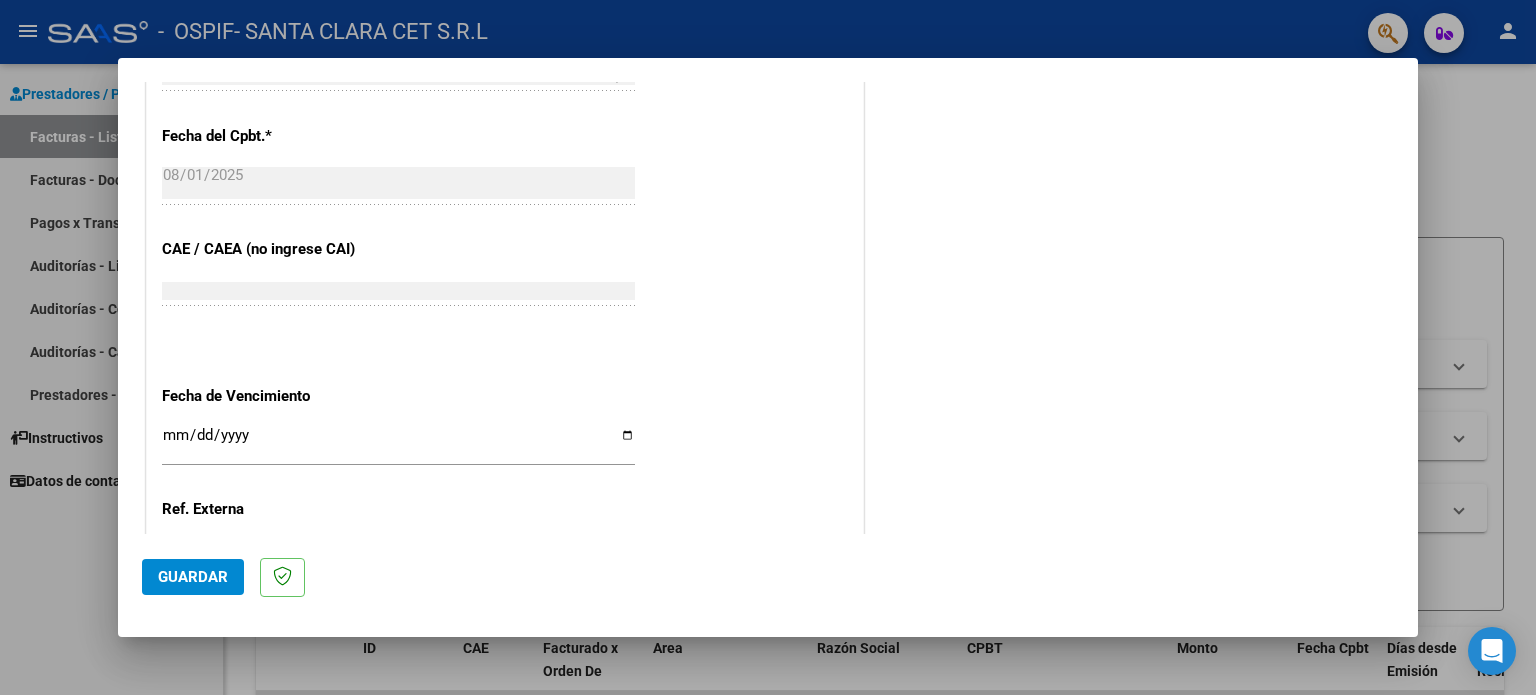 scroll, scrollTop: 1100, scrollLeft: 0, axis: vertical 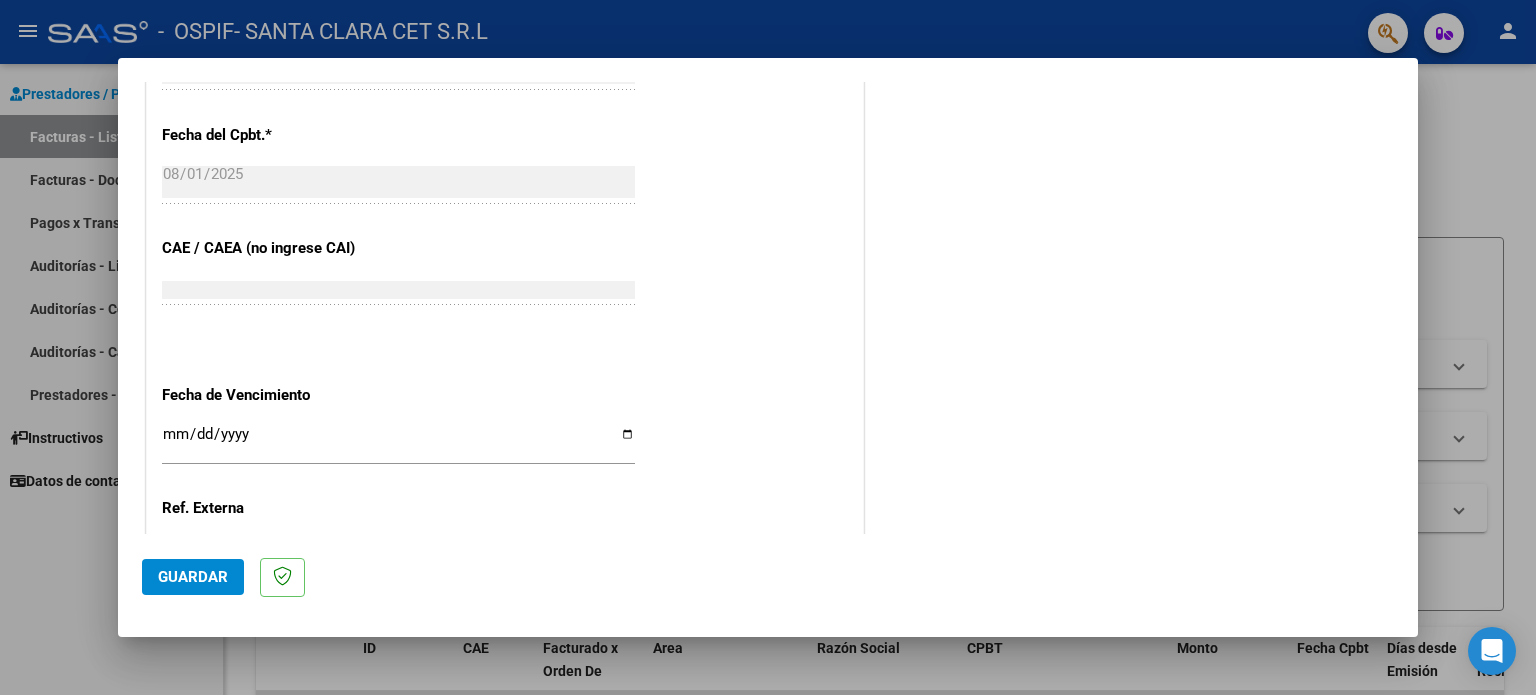 click on "Ingresar la fecha" at bounding box center (398, 442) 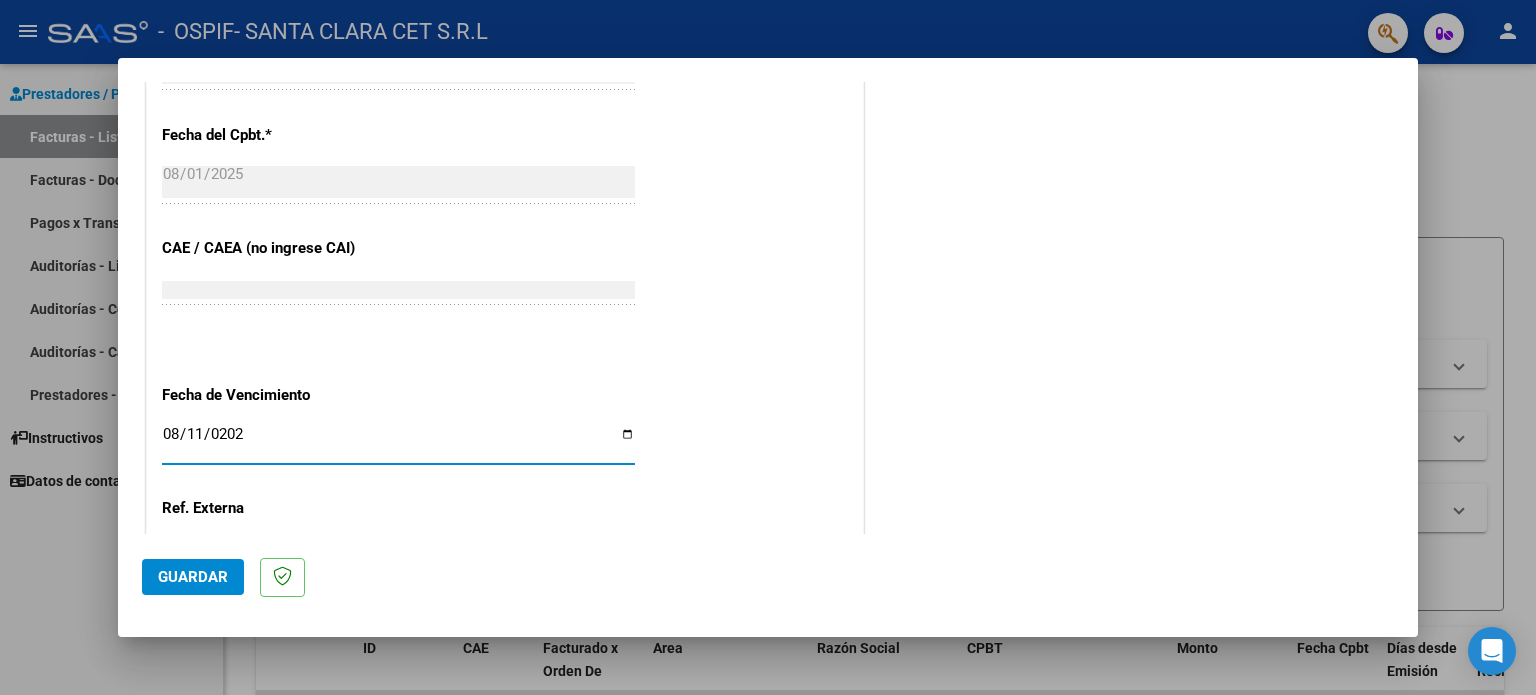 type on "2025-08-11" 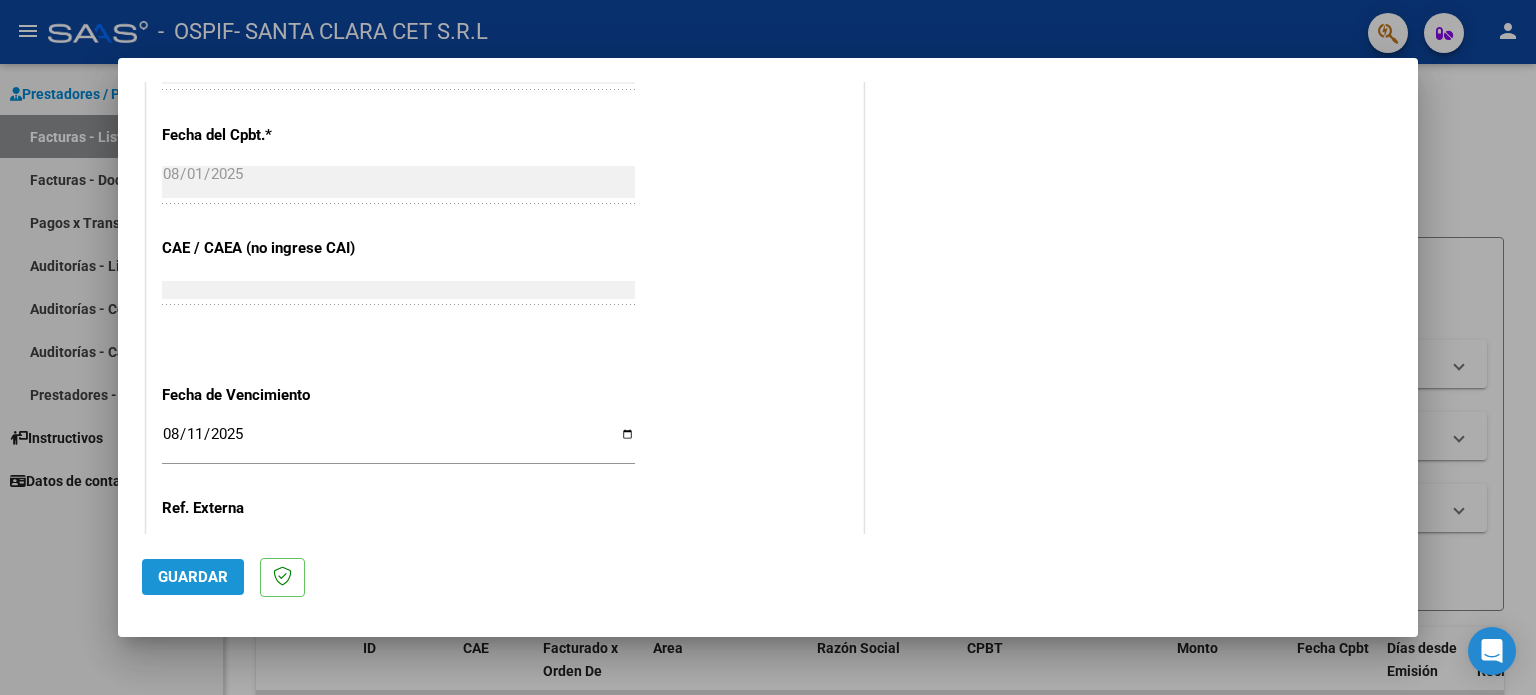 click on "Guardar" 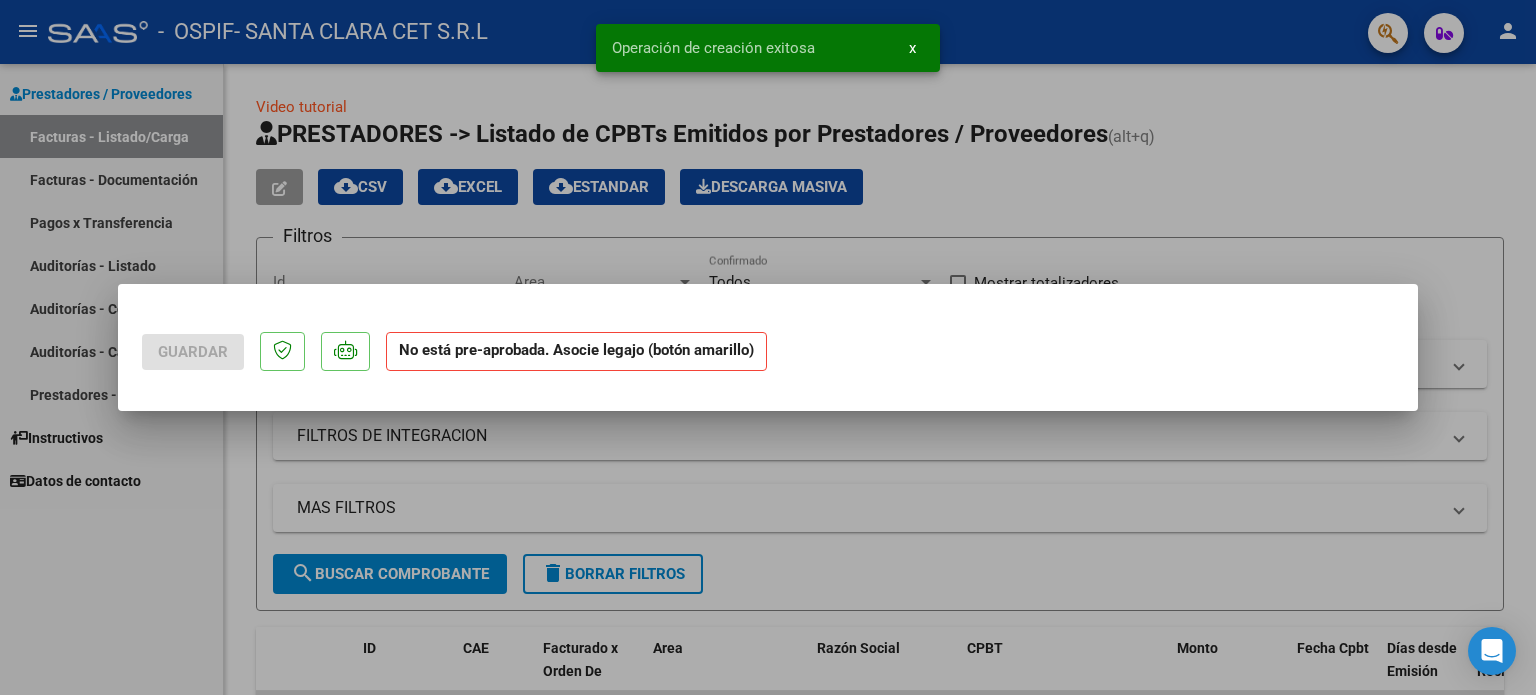 scroll, scrollTop: 0, scrollLeft: 0, axis: both 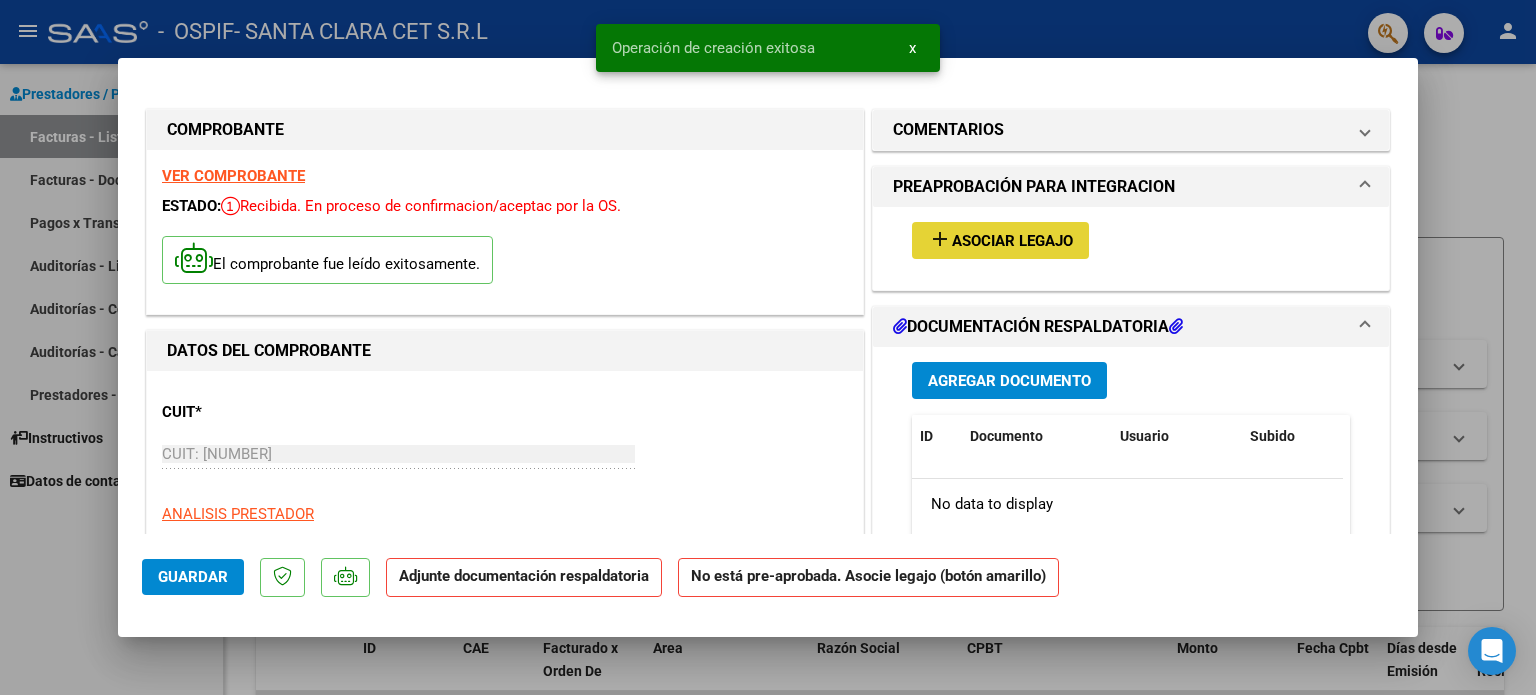click on "Asociar Legajo" at bounding box center [1012, 241] 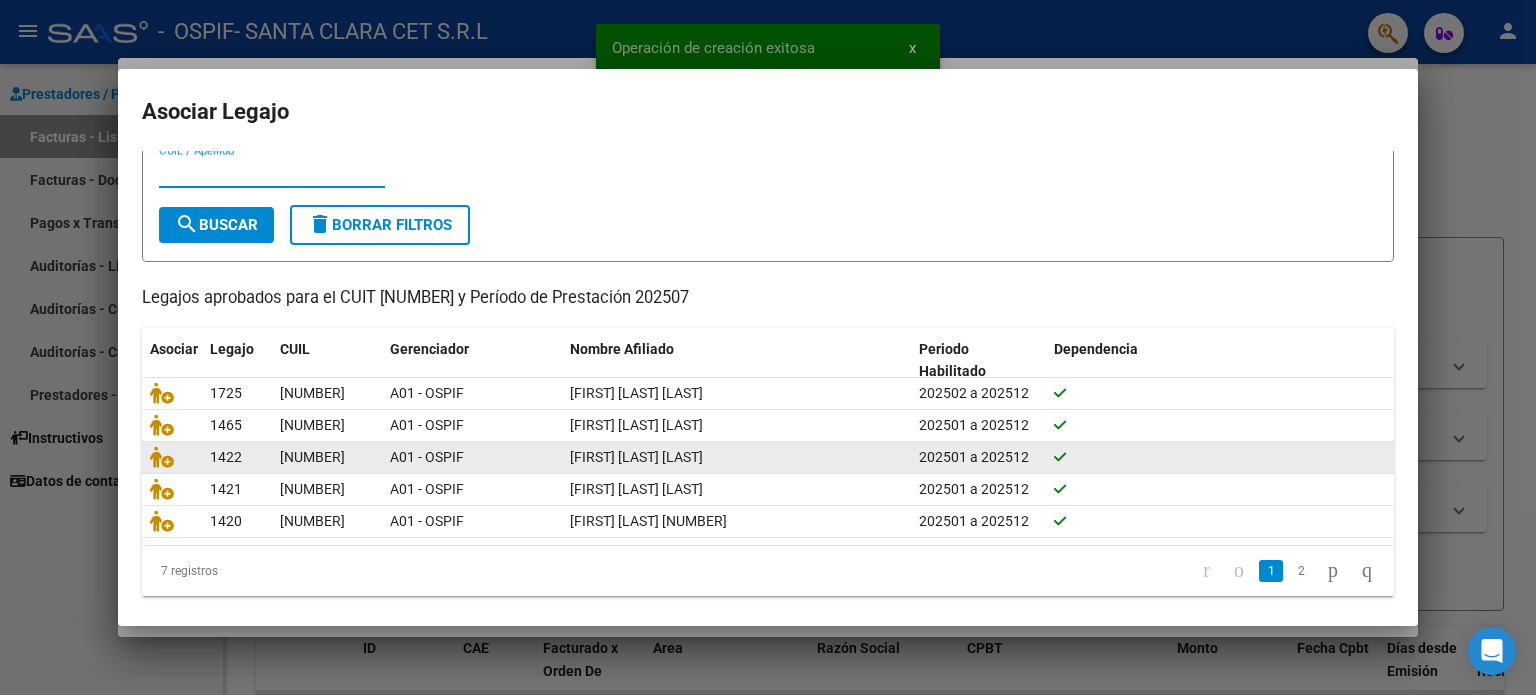 scroll, scrollTop: 67, scrollLeft: 0, axis: vertical 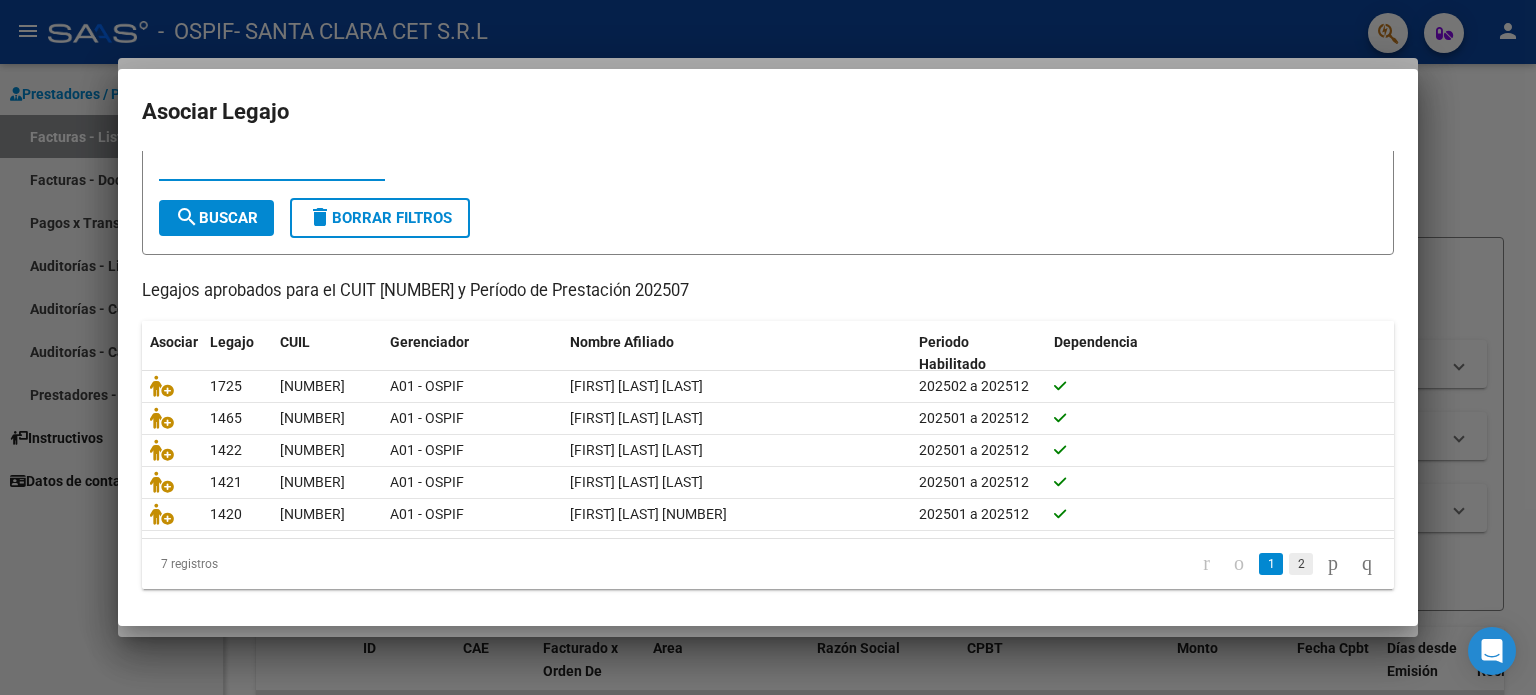 click on "2" 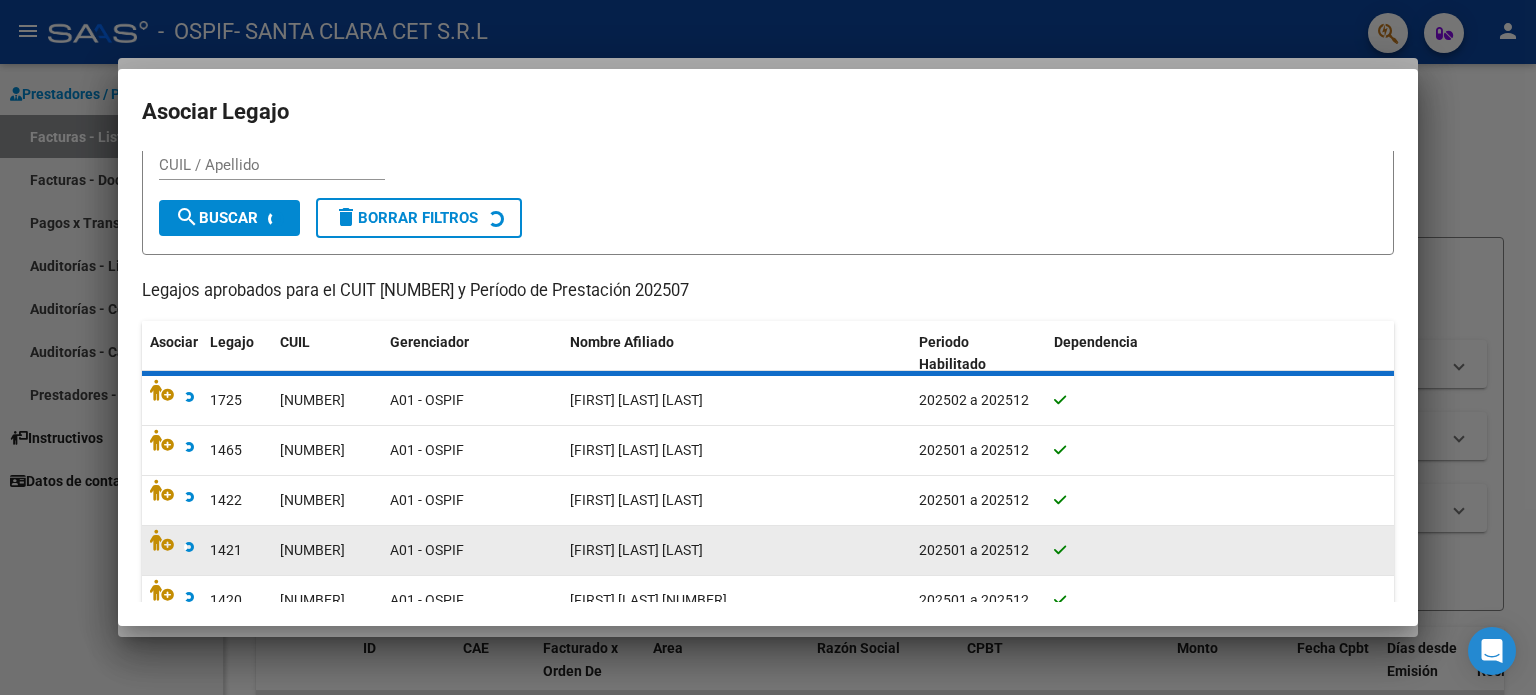 scroll, scrollTop: 0, scrollLeft: 0, axis: both 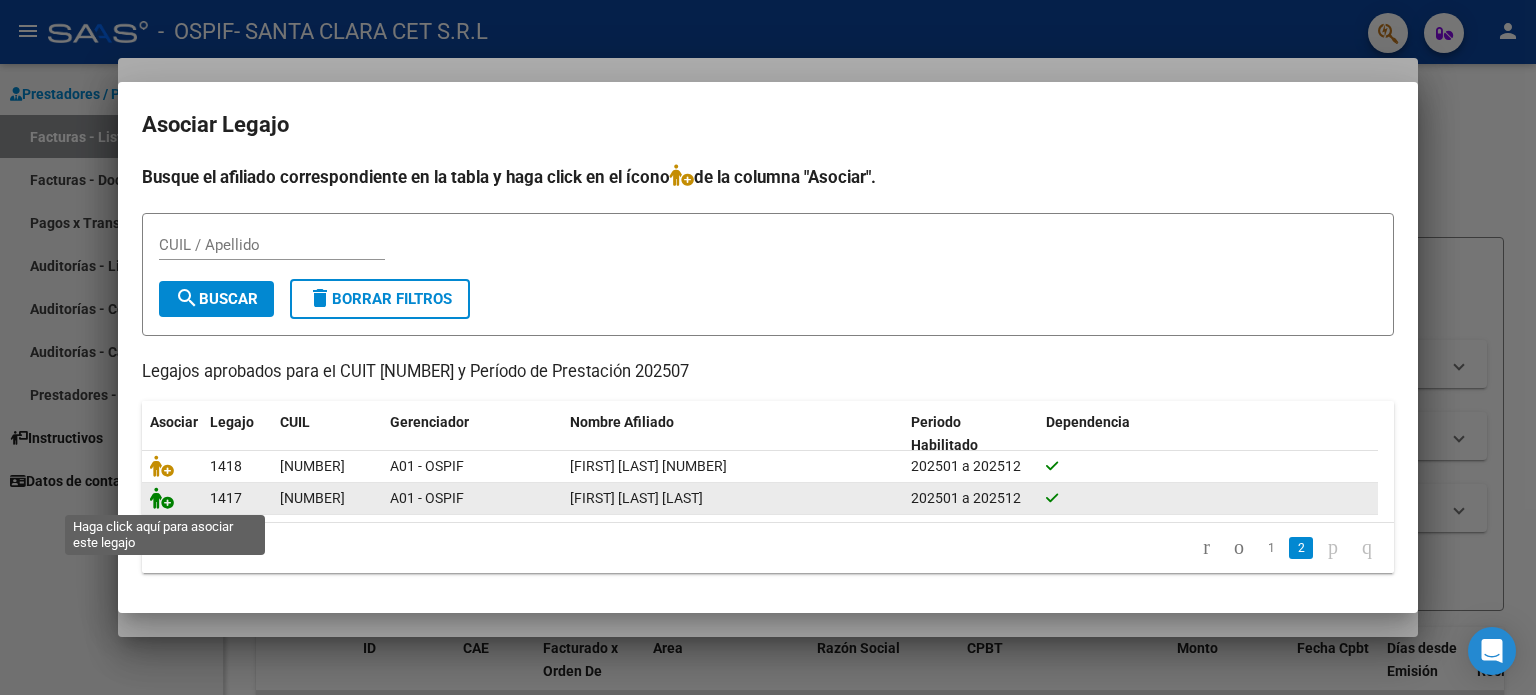 click 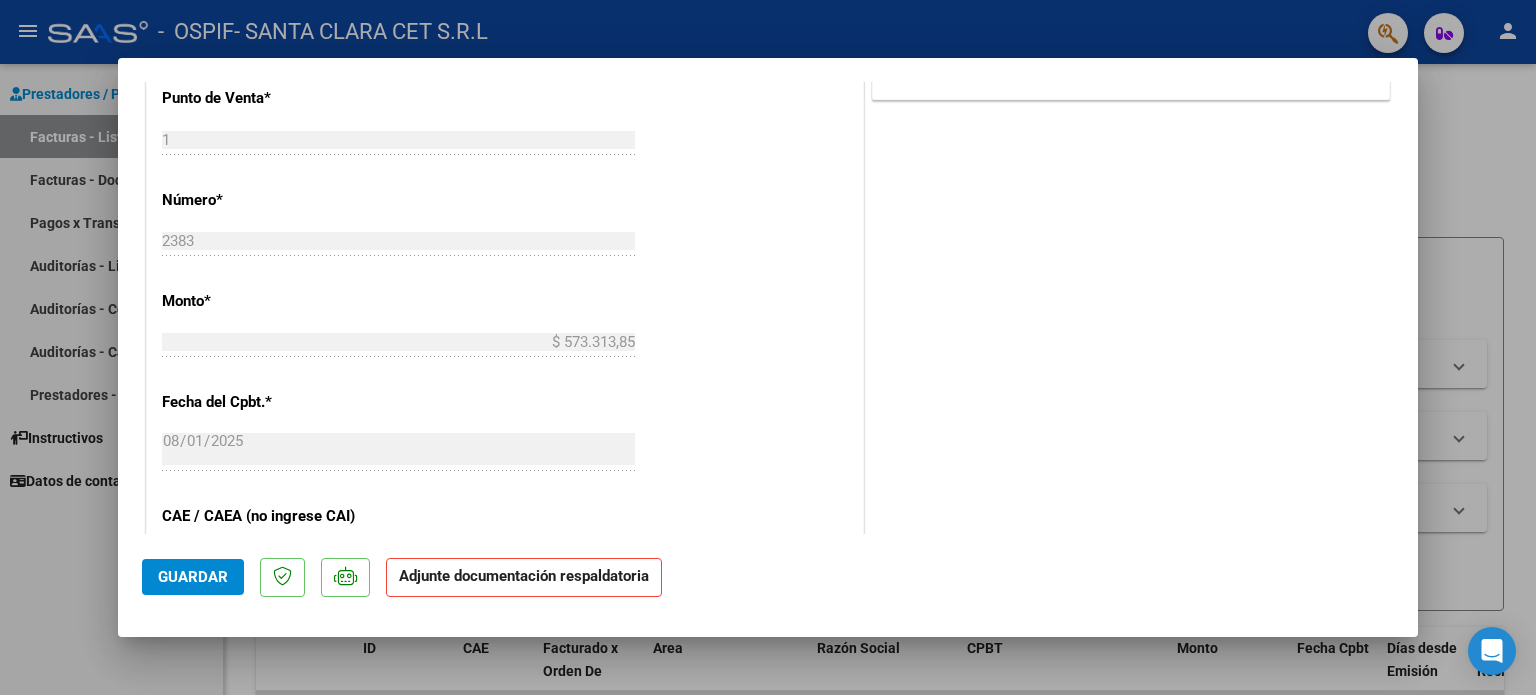scroll, scrollTop: 1336, scrollLeft: 0, axis: vertical 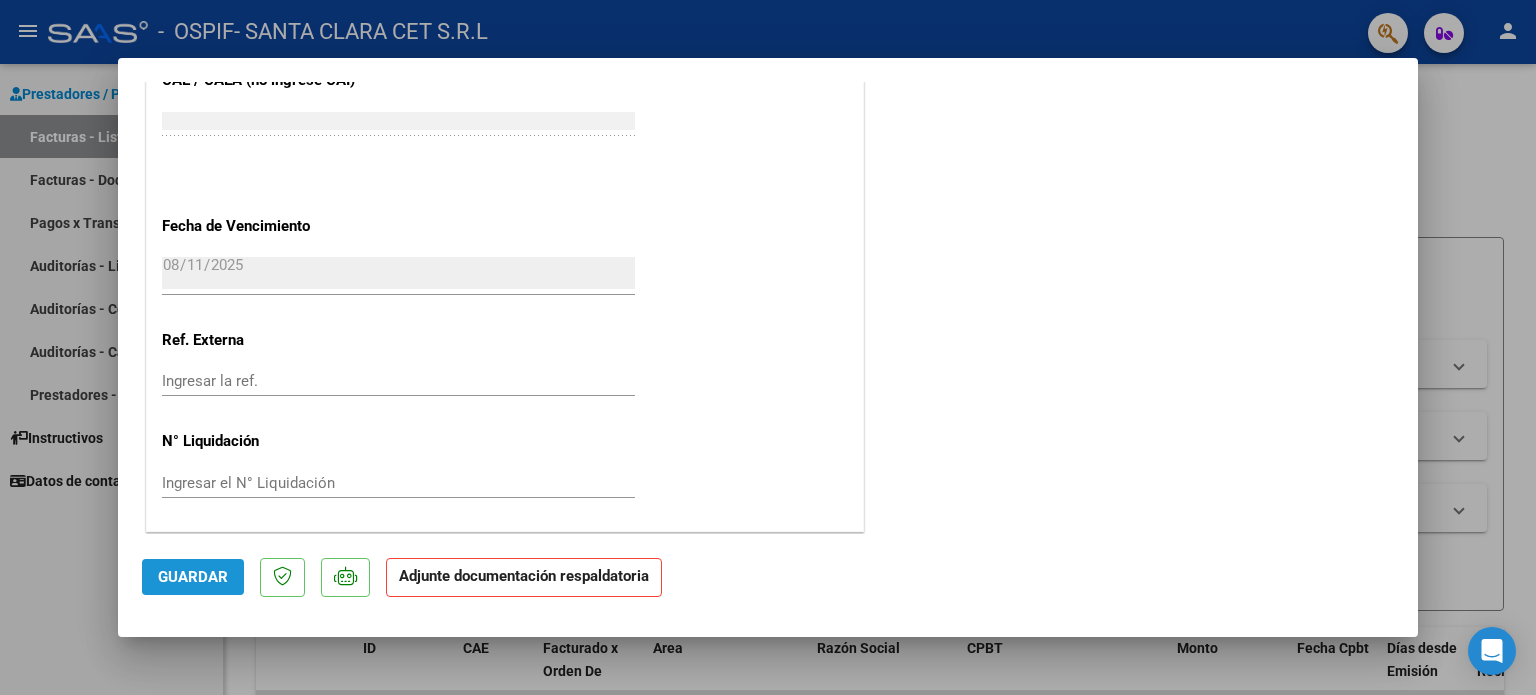 click on "Guardar" 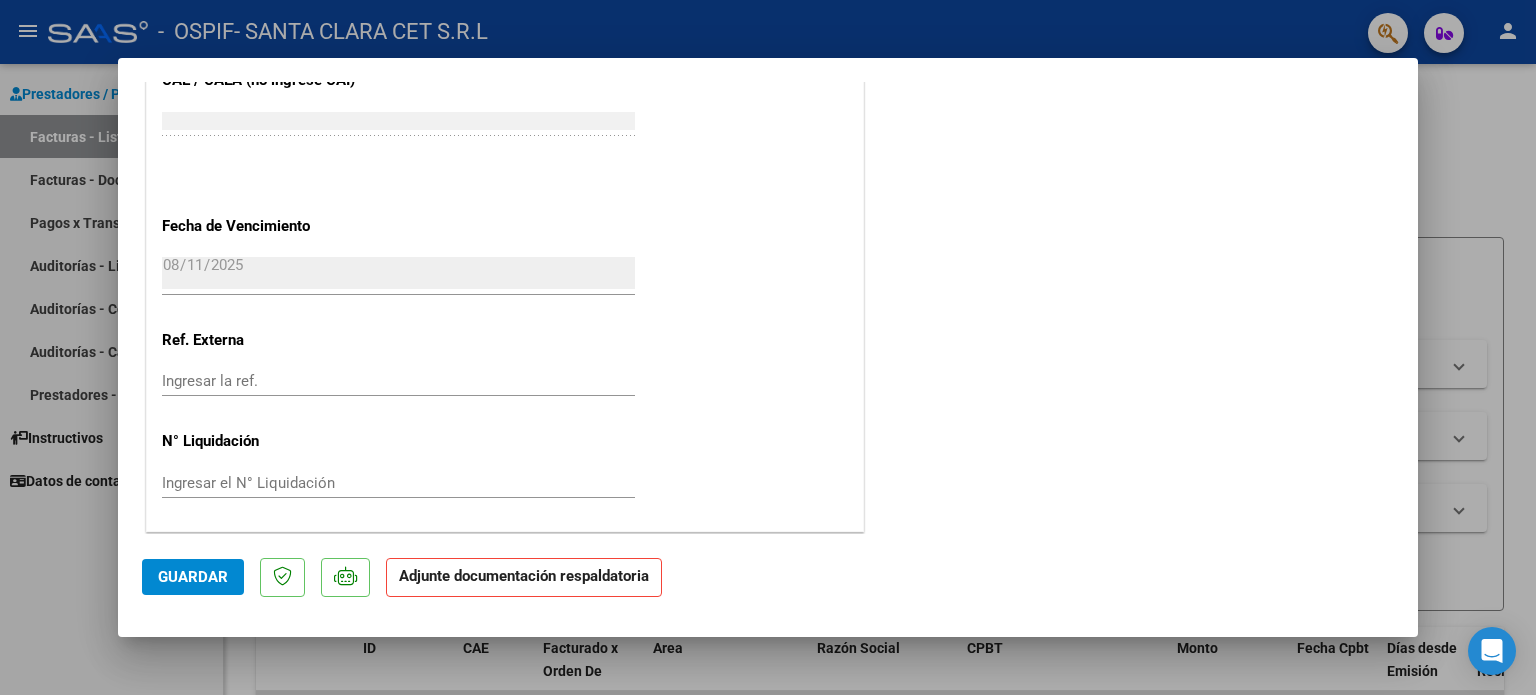 click at bounding box center (768, 347) 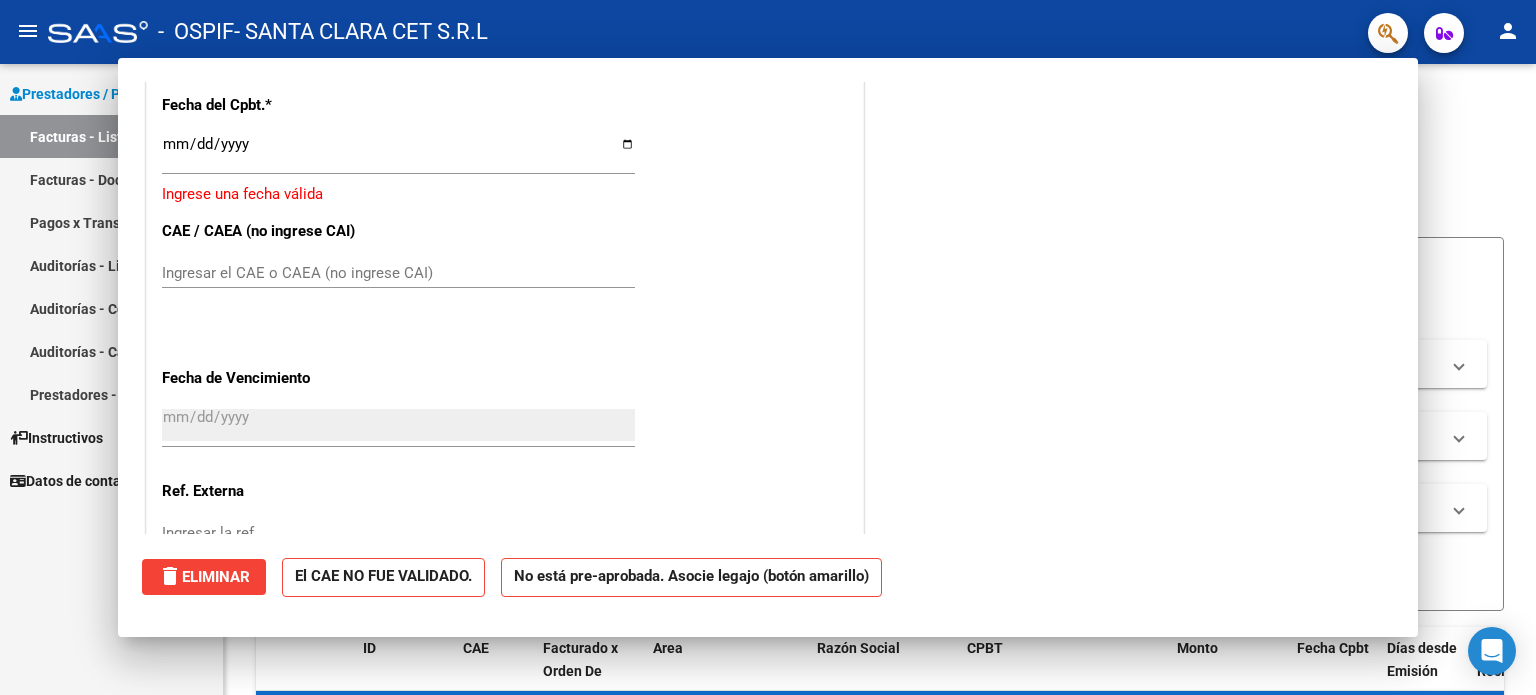 scroll, scrollTop: 1487, scrollLeft: 0, axis: vertical 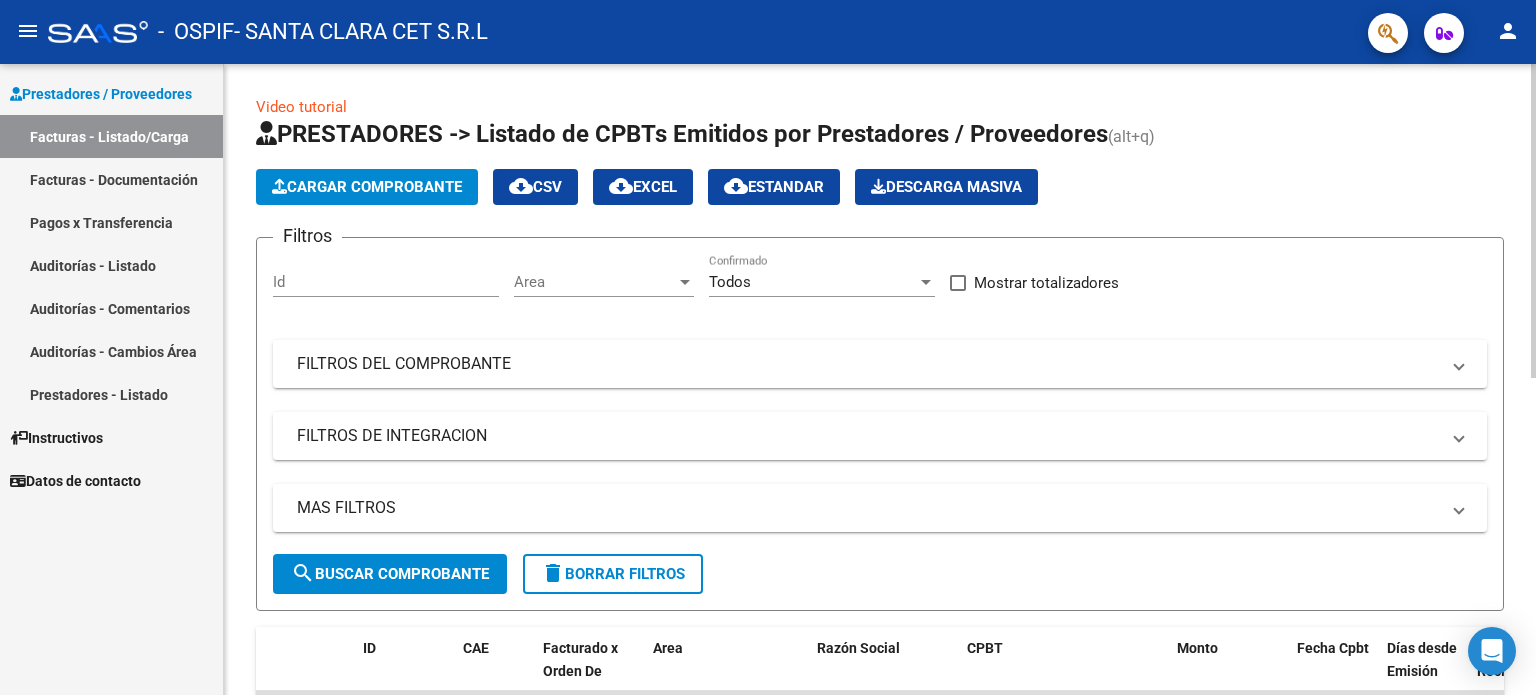 click on "Cargar Comprobante" 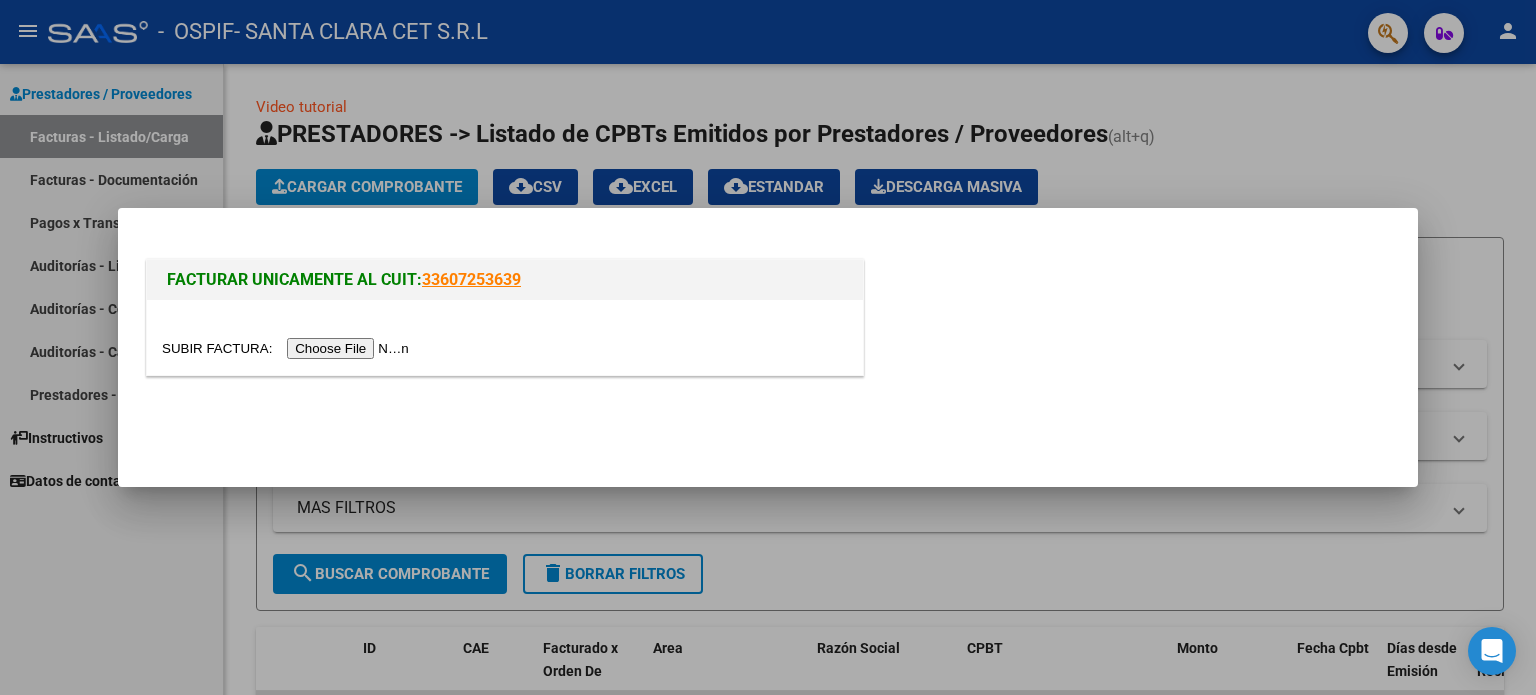 click at bounding box center [288, 348] 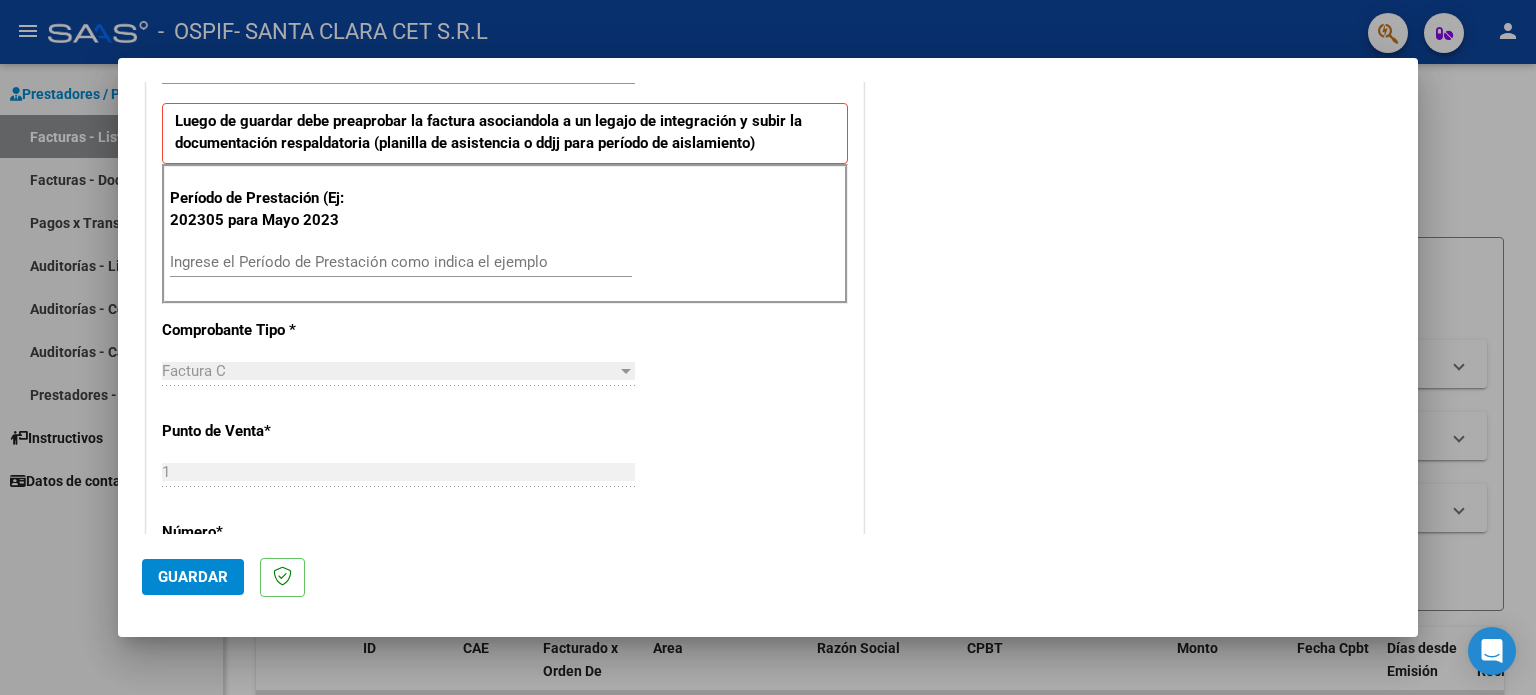 scroll, scrollTop: 400, scrollLeft: 0, axis: vertical 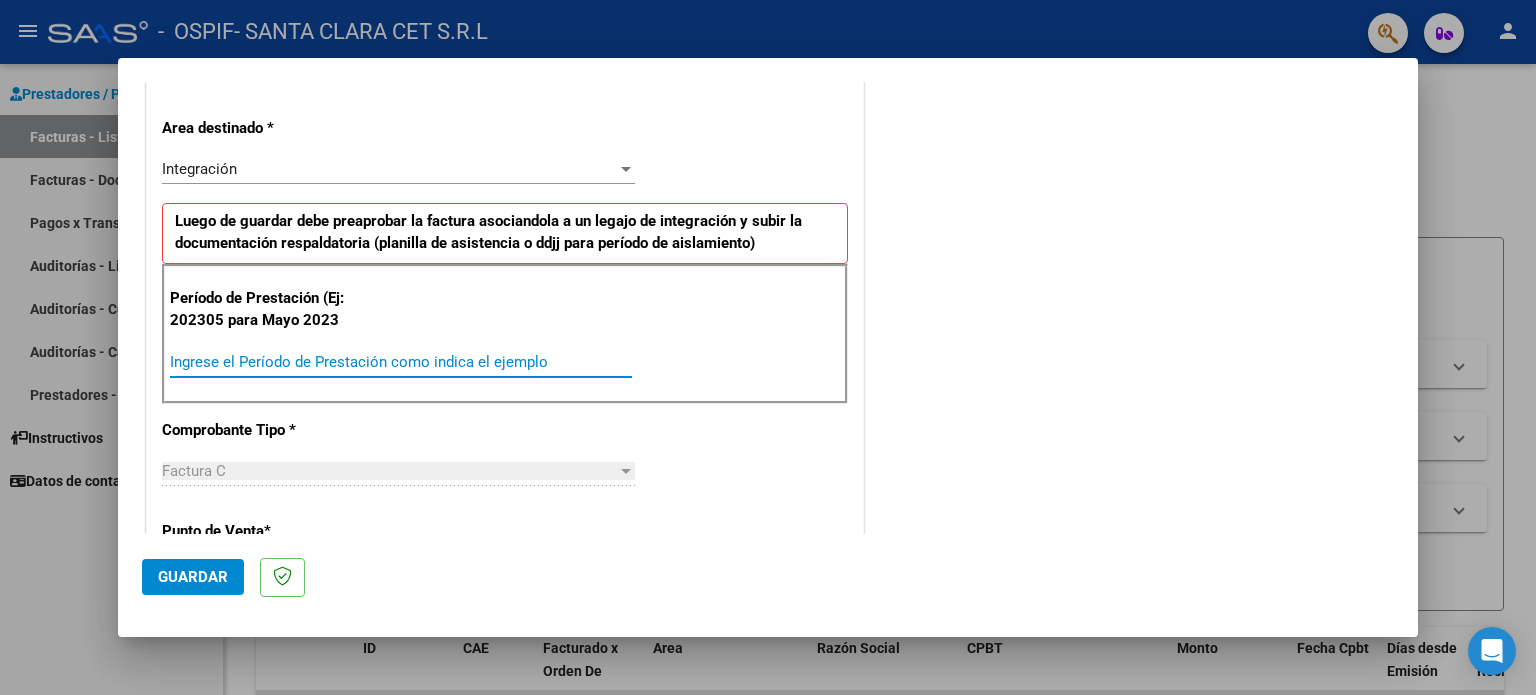 click on "Ingrese el Período de Prestación como indica el ejemplo" at bounding box center (401, 362) 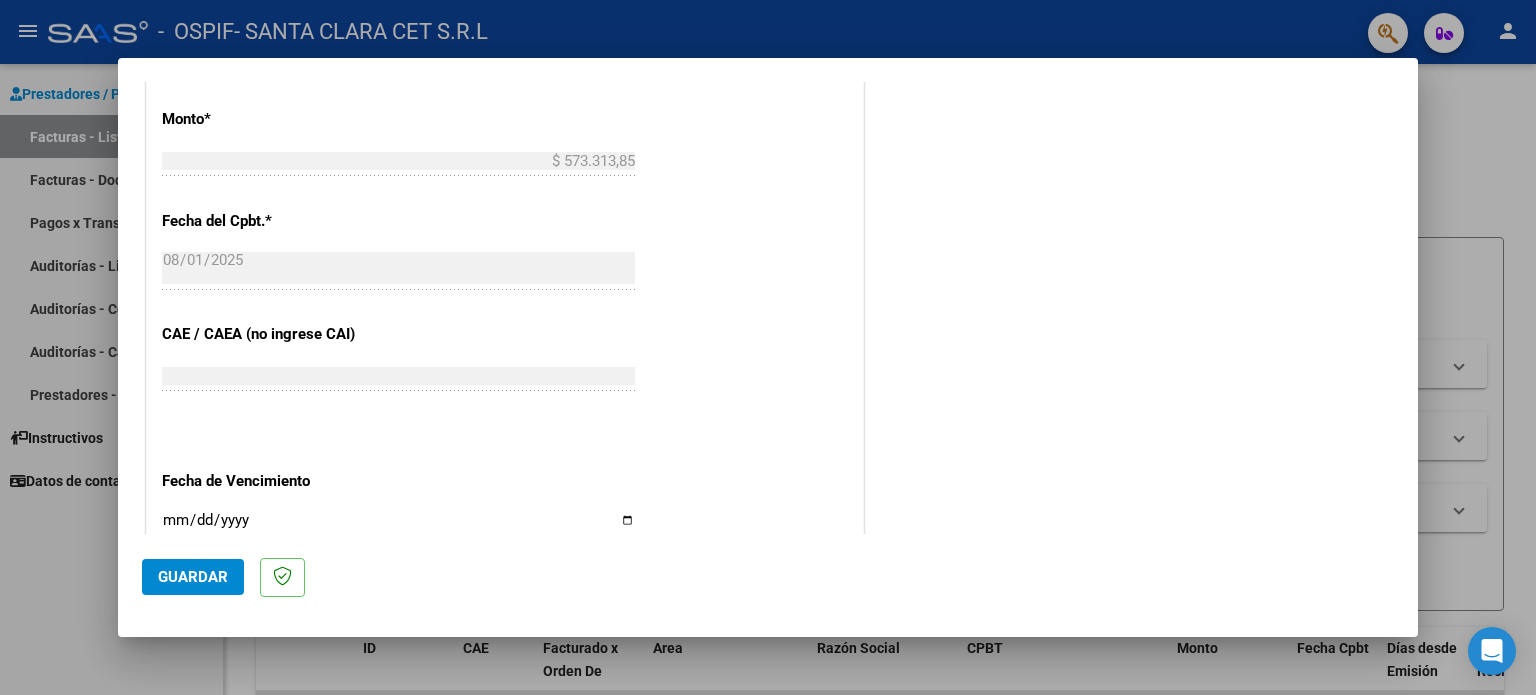 scroll, scrollTop: 1100, scrollLeft: 0, axis: vertical 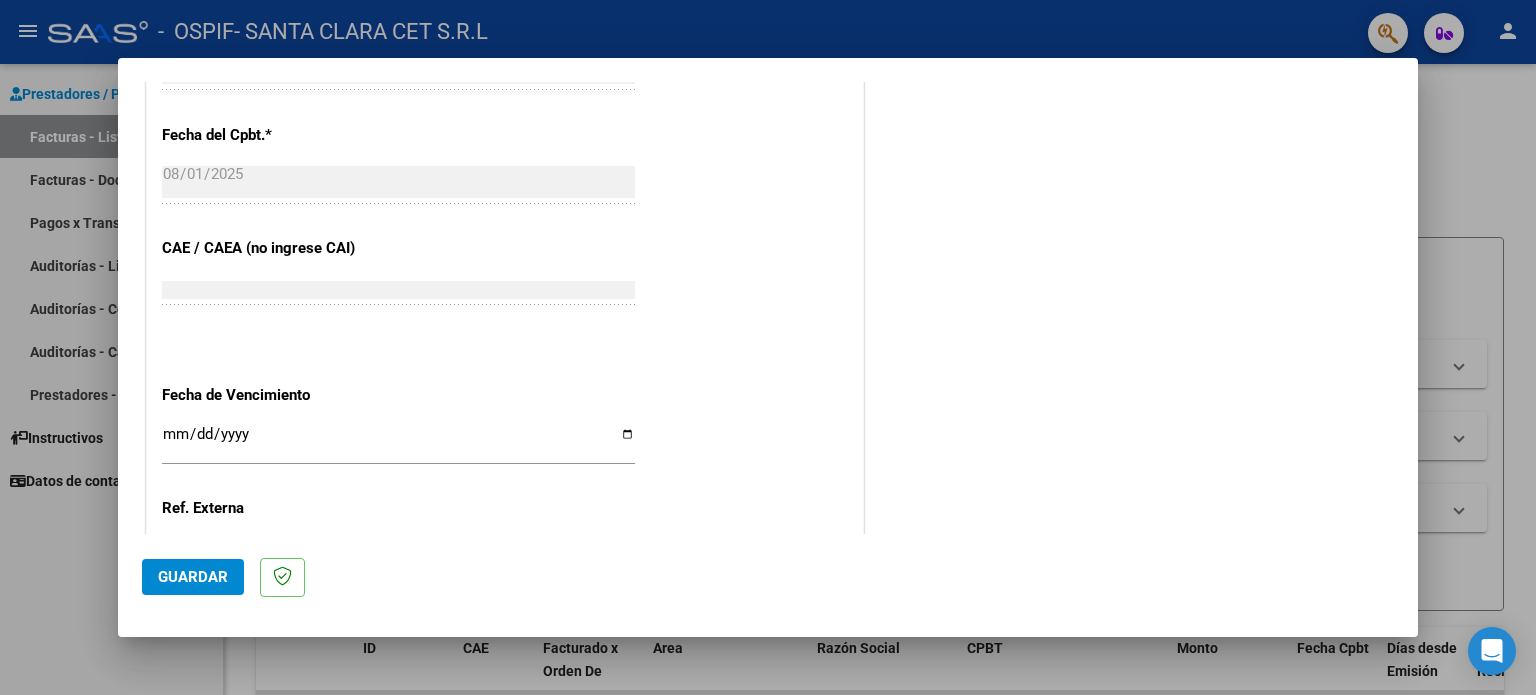 type on "202507" 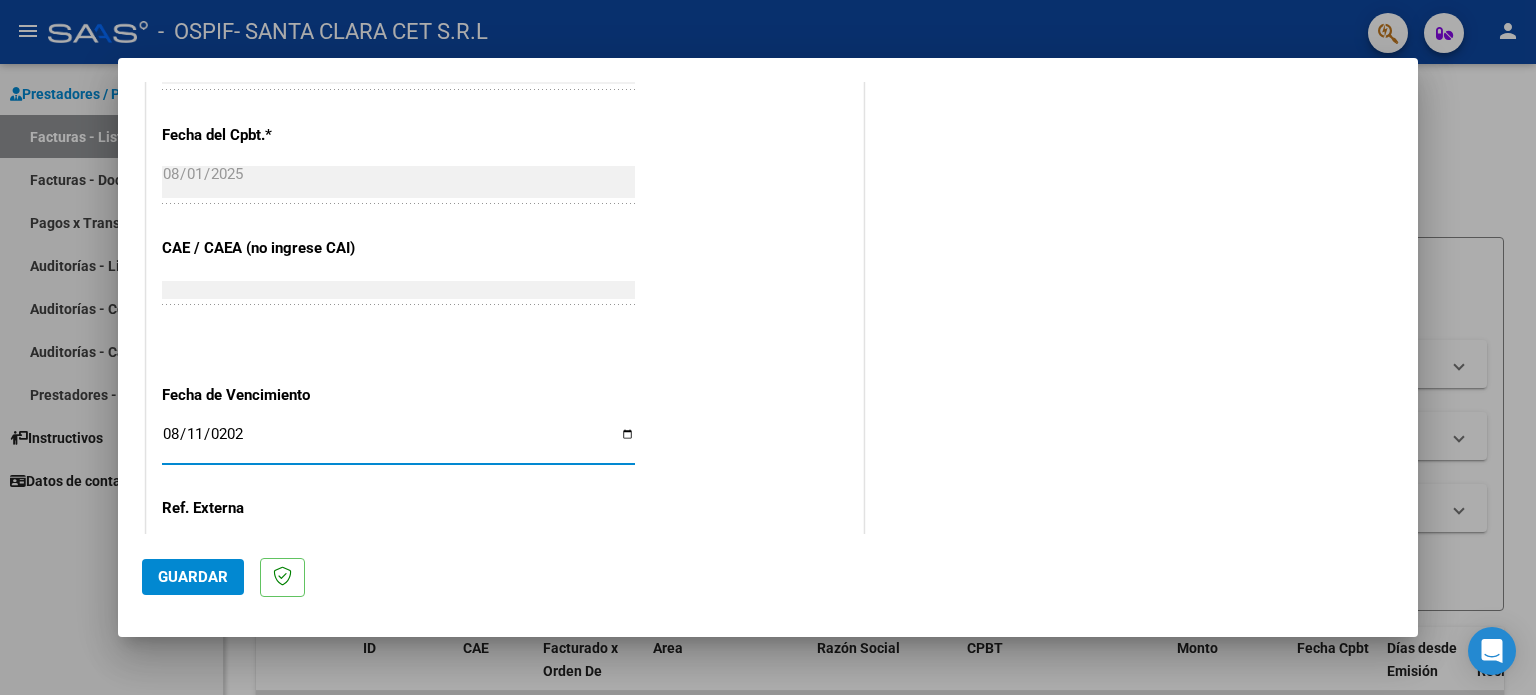 type on "2025-08-11" 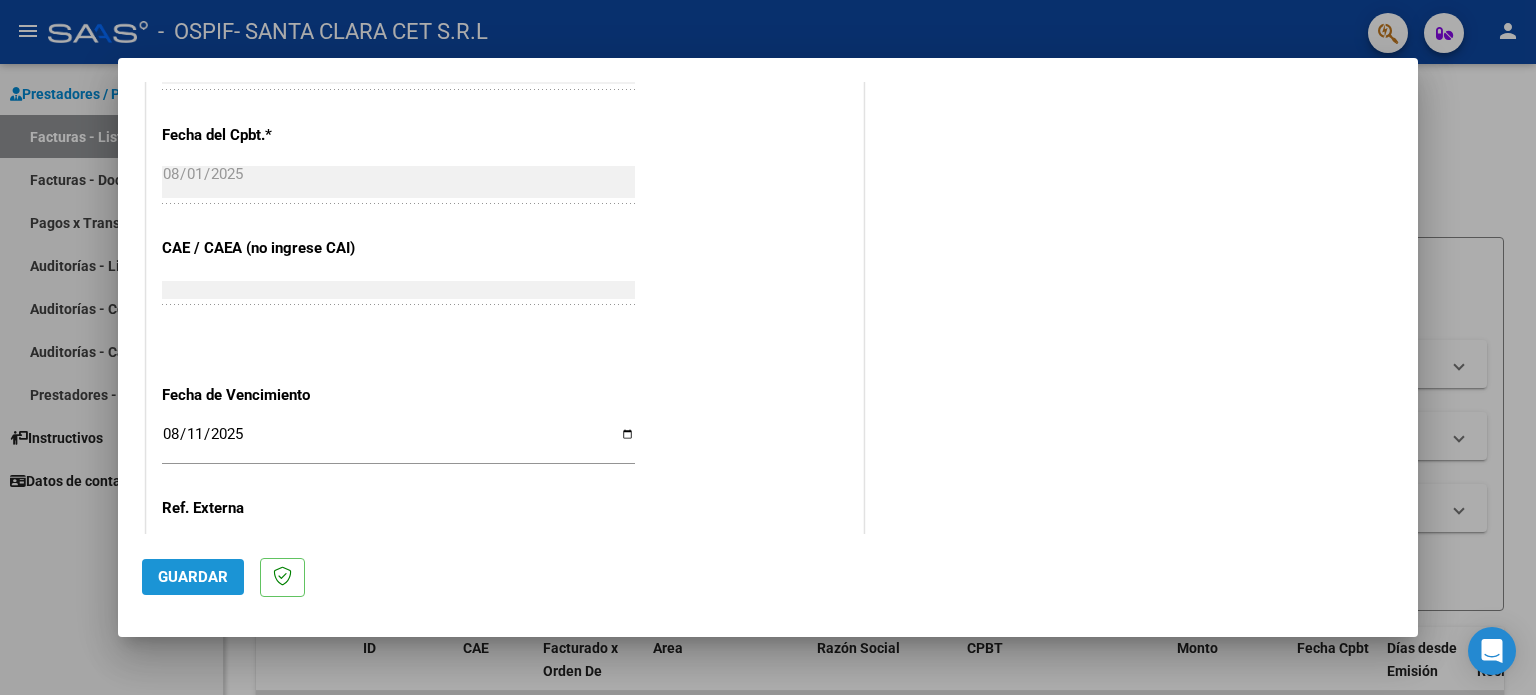 click on "Guardar" 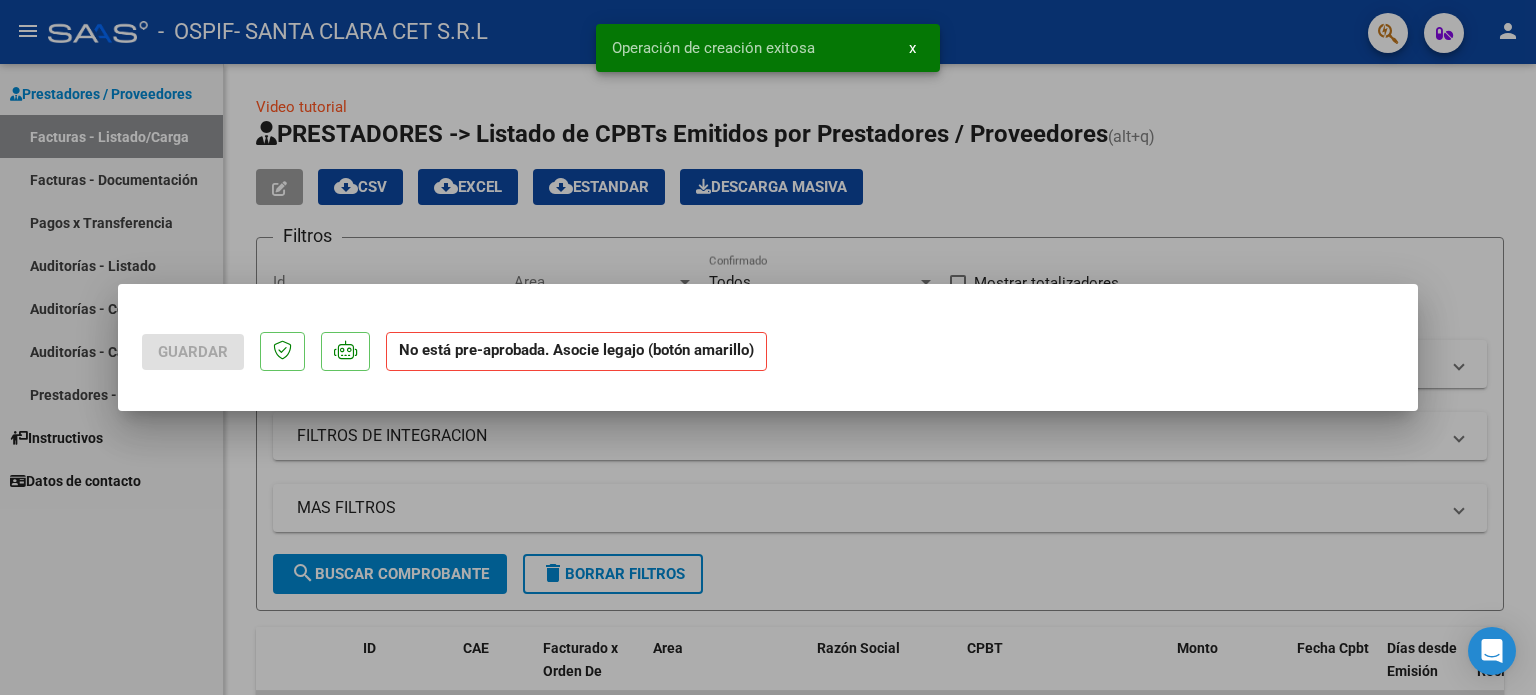scroll, scrollTop: 0, scrollLeft: 0, axis: both 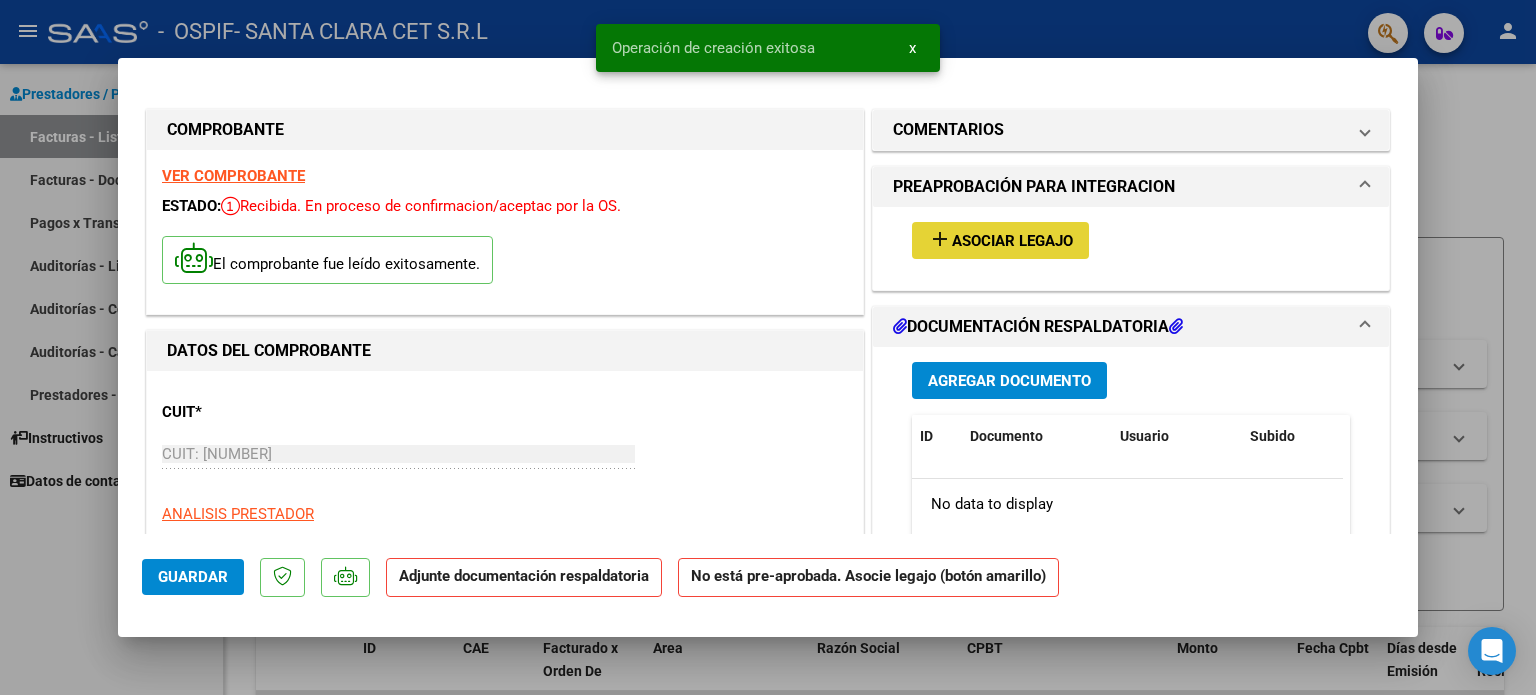 click on "Asociar Legajo" at bounding box center (1012, 241) 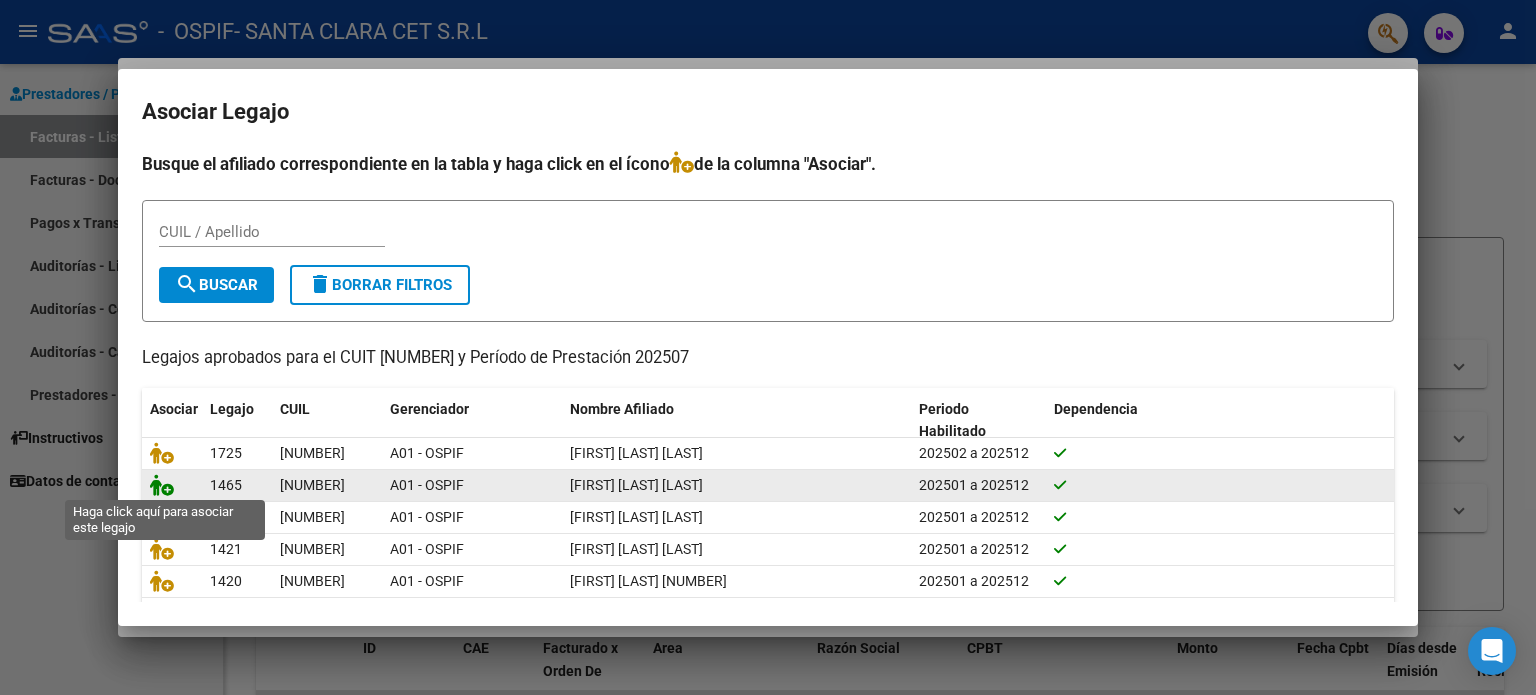 click 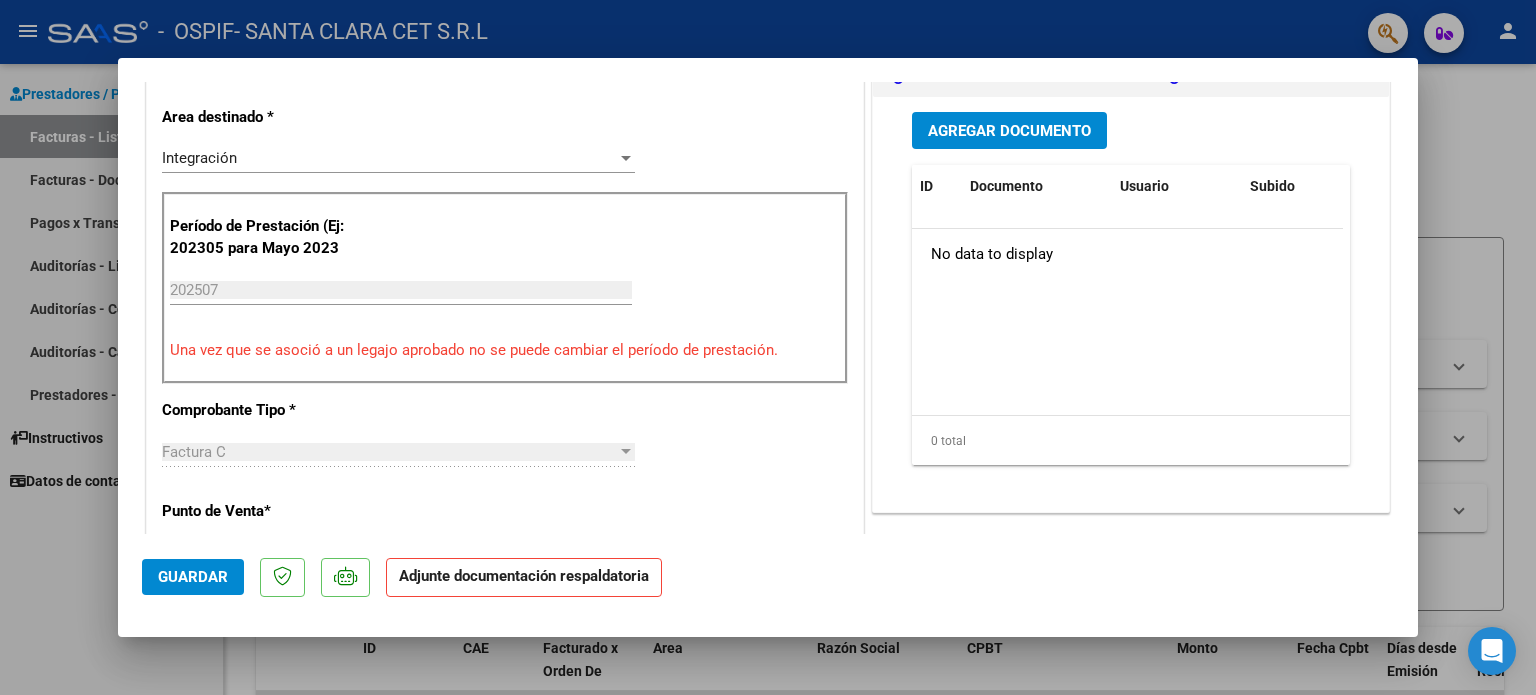 scroll, scrollTop: 500, scrollLeft: 0, axis: vertical 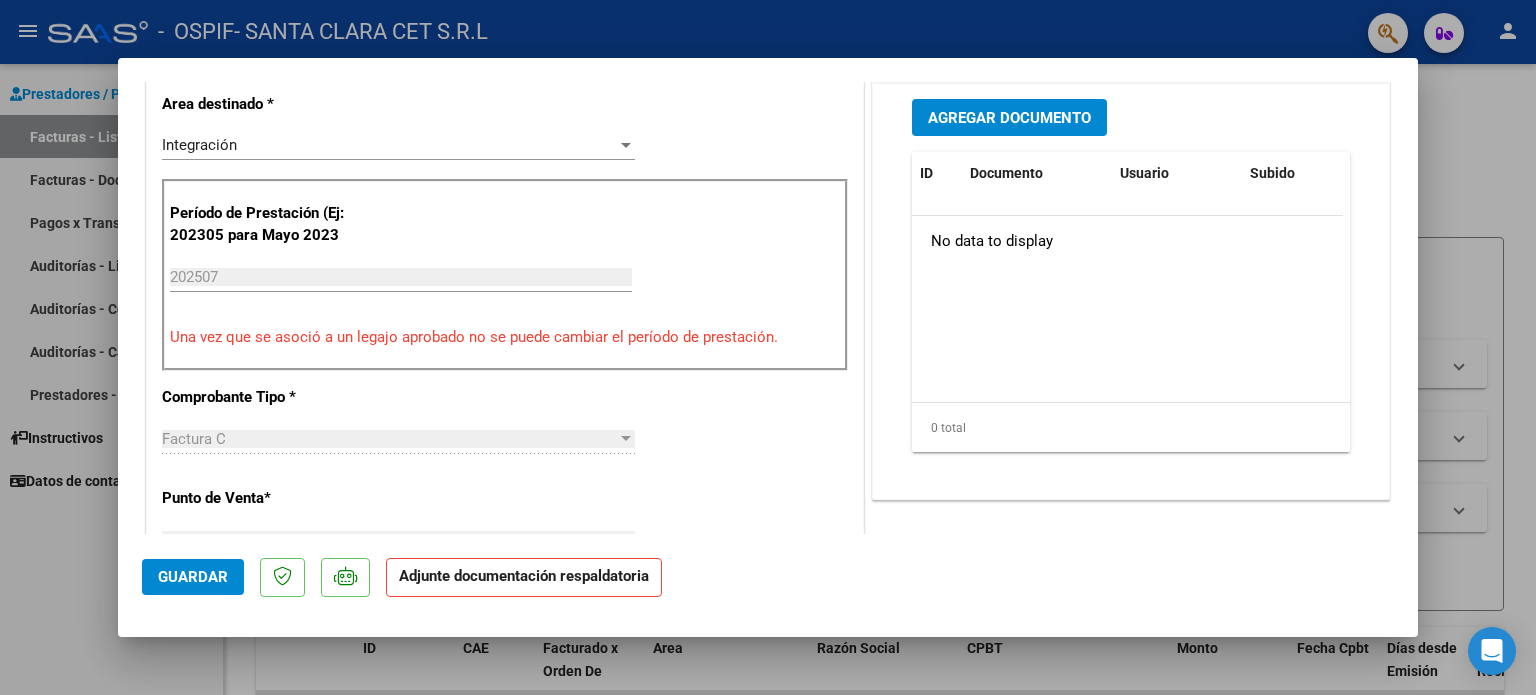 click on "Agregar Documento" at bounding box center (1009, 117) 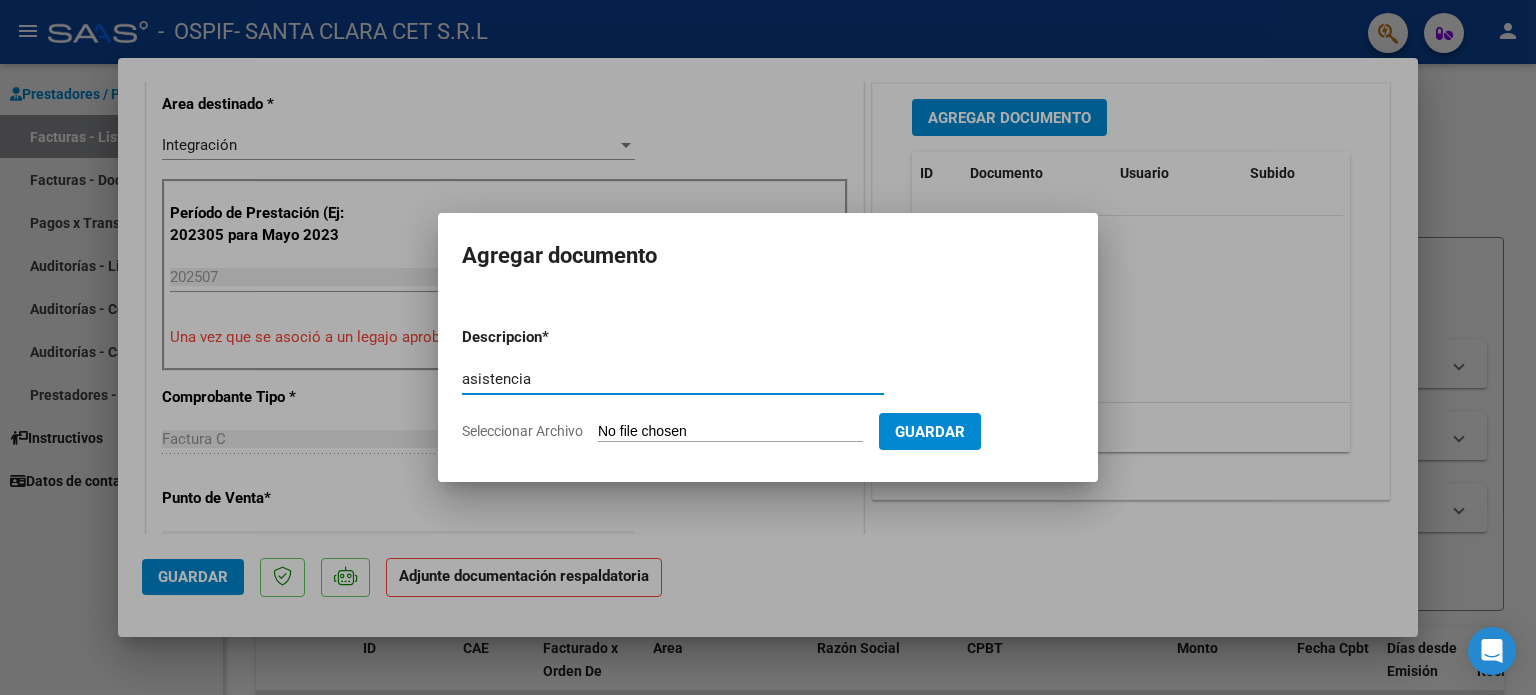 type on "asistencia" 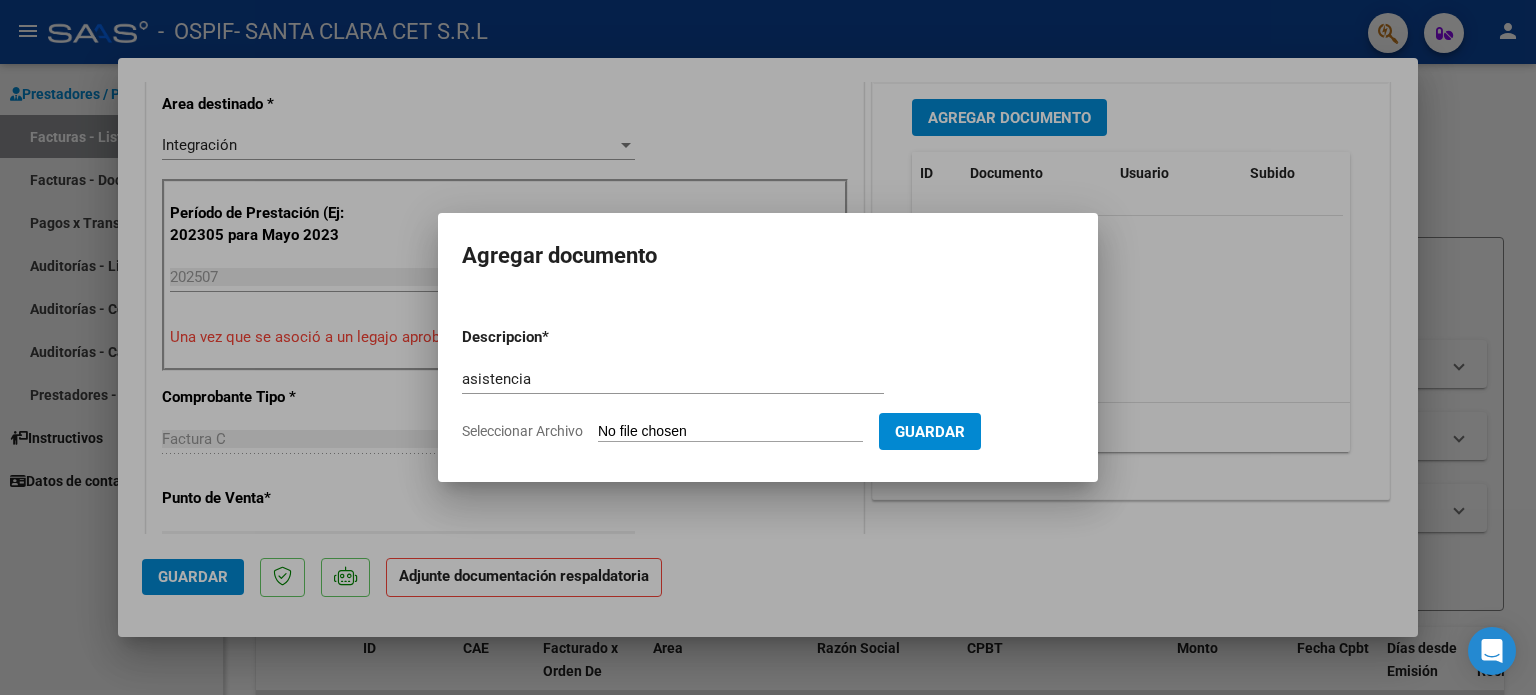 click on "Seleccionar Archivo" at bounding box center [730, 432] 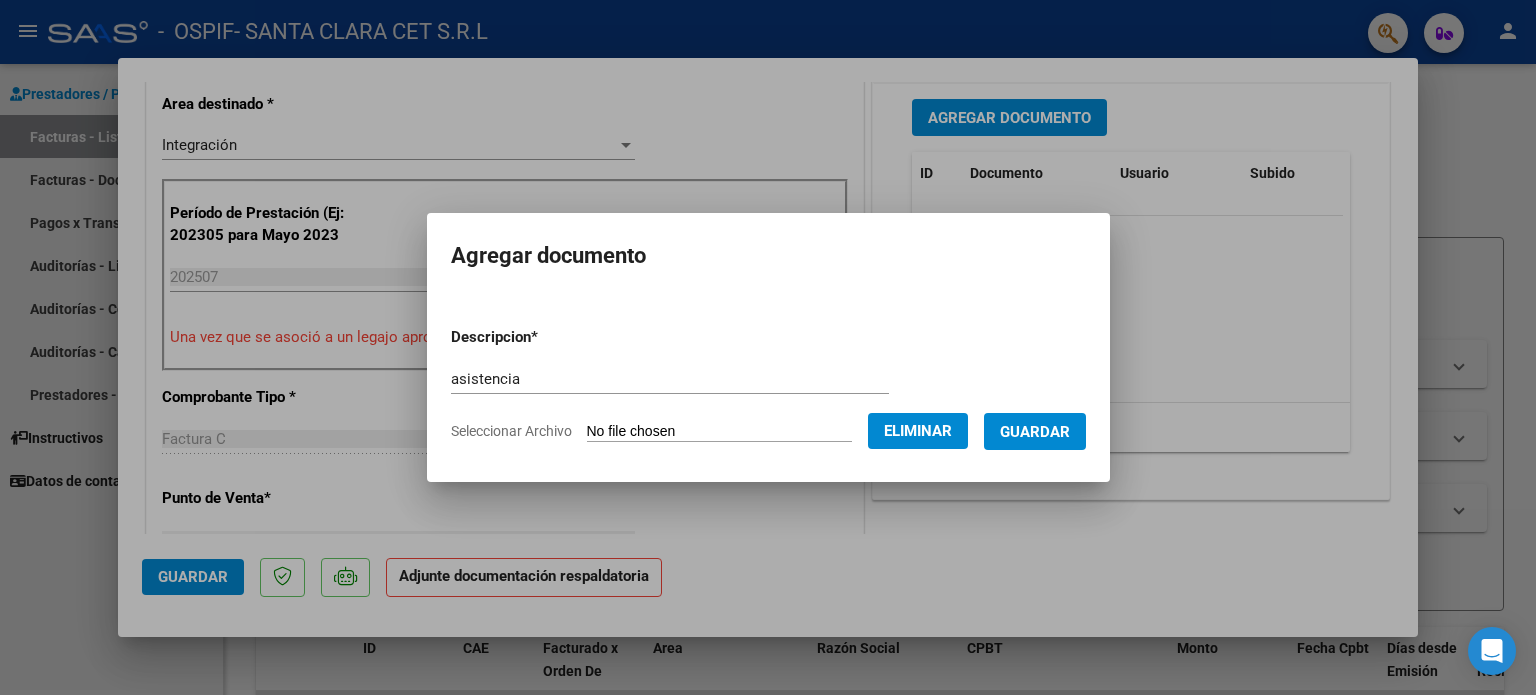 click on "Guardar" at bounding box center (1035, 432) 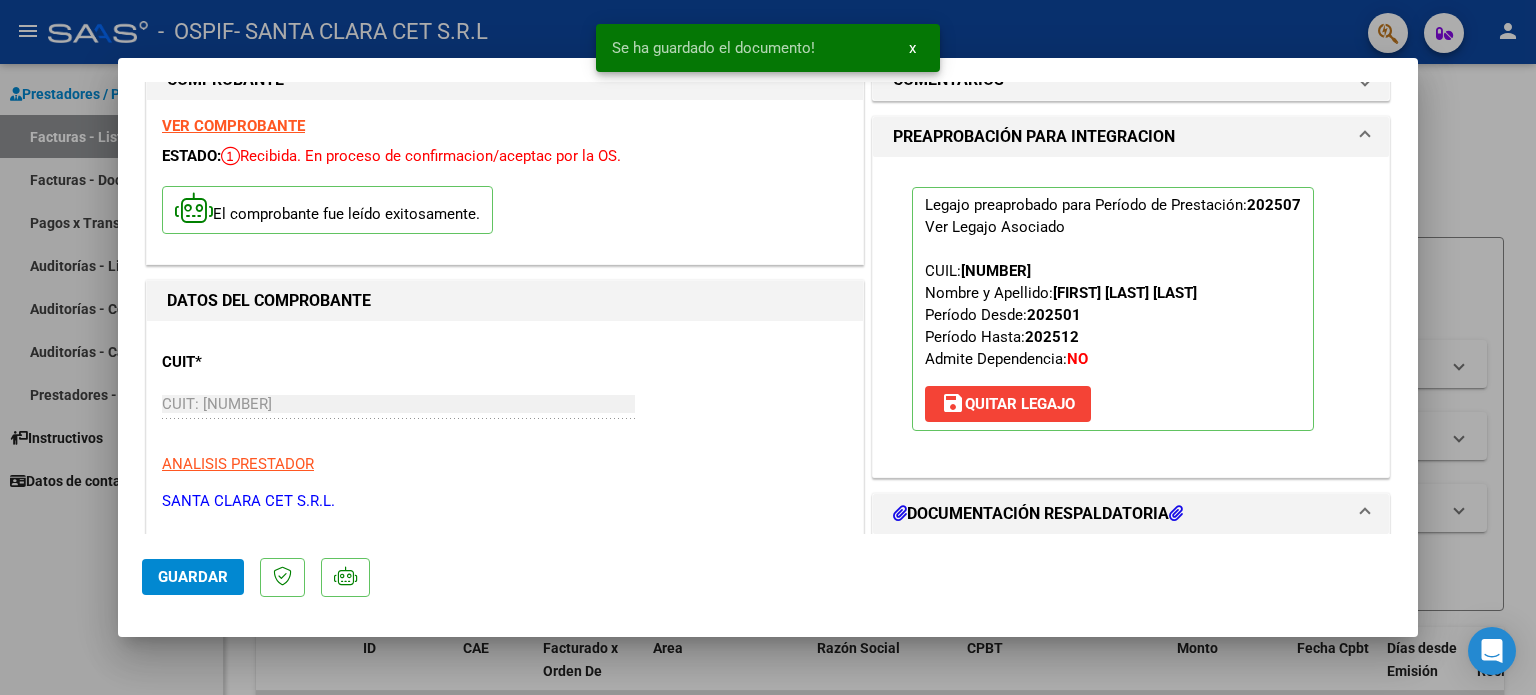 scroll, scrollTop: 0, scrollLeft: 0, axis: both 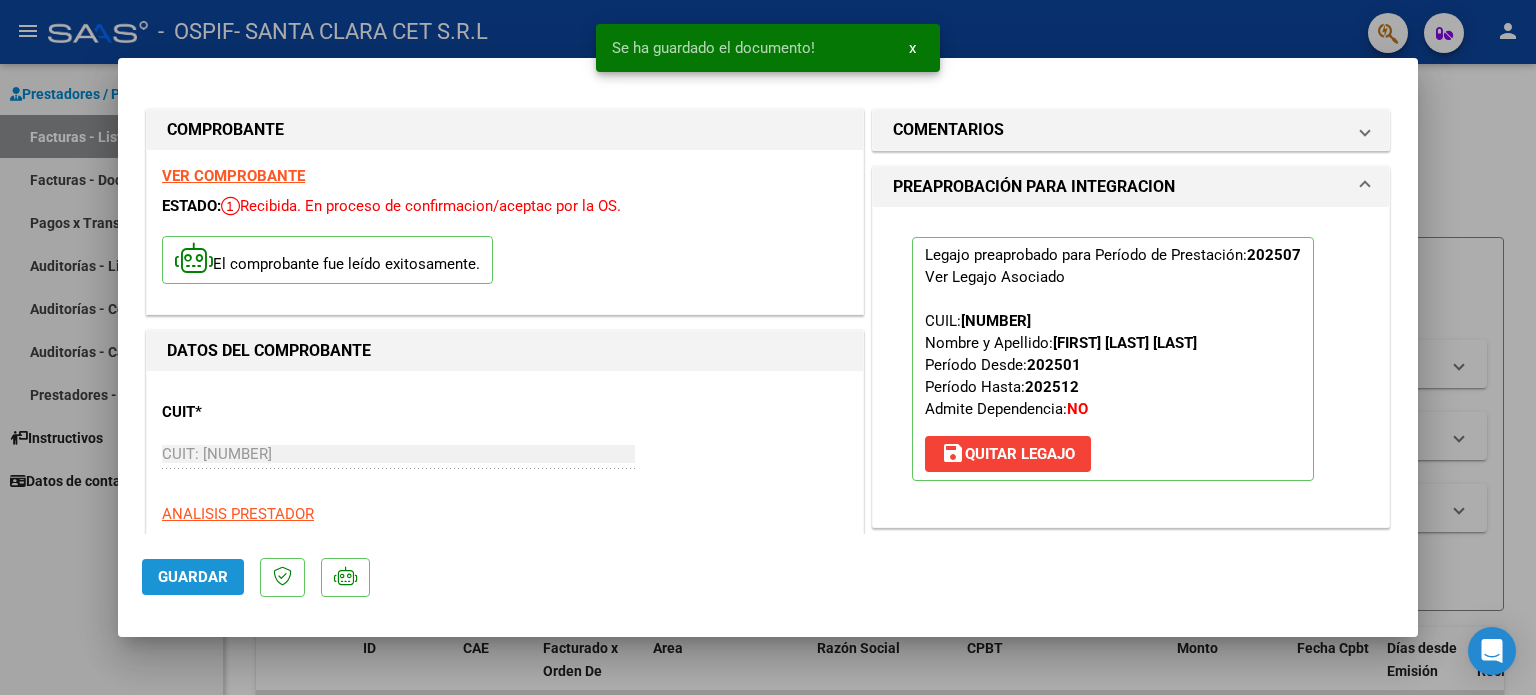 click on "Guardar" 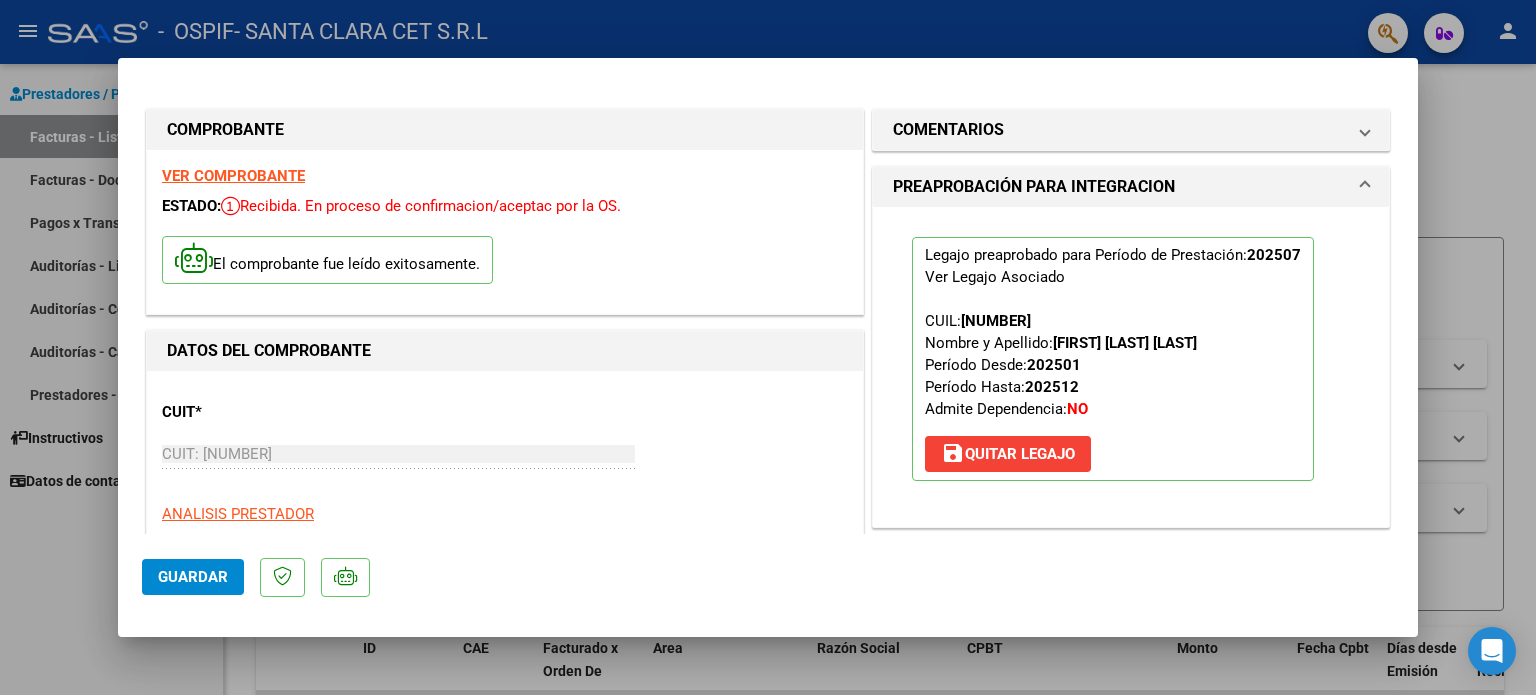 click at bounding box center (768, 347) 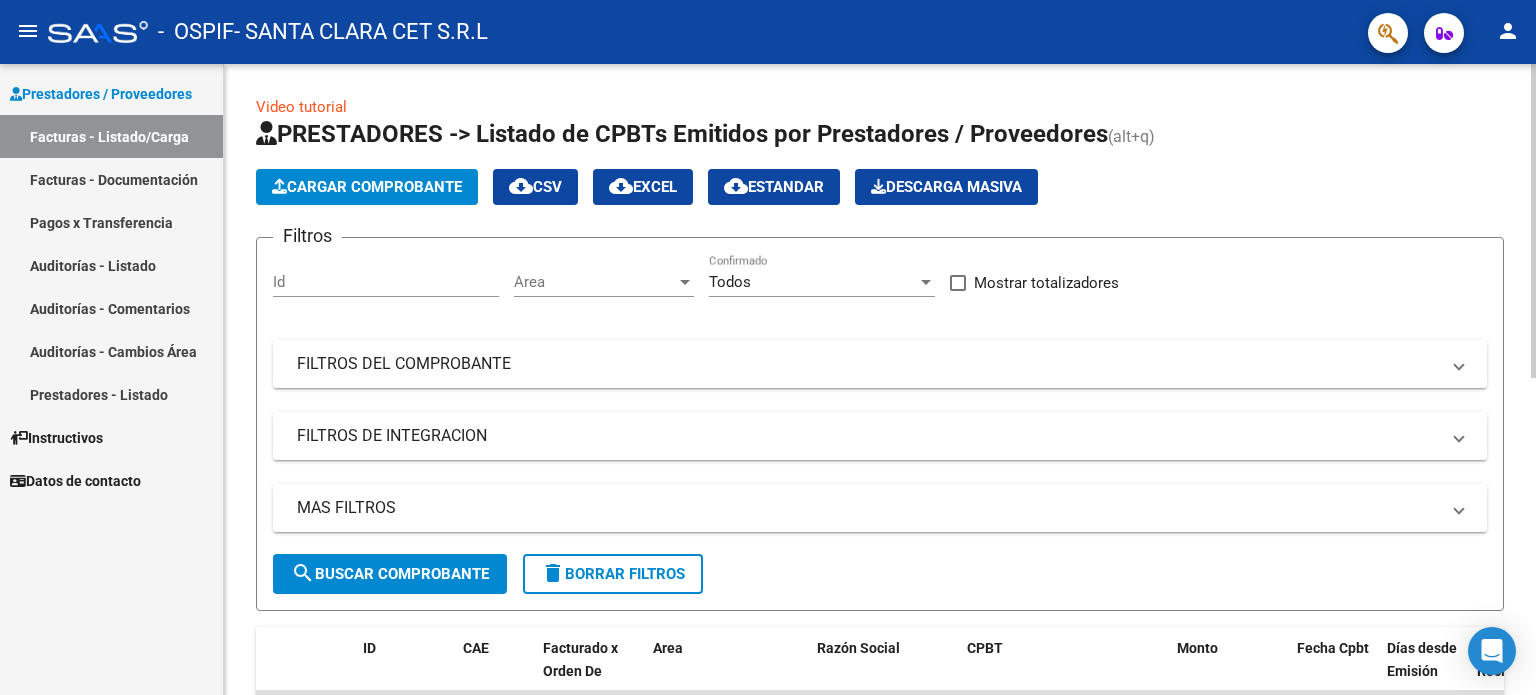 click on "Cargar Comprobante" 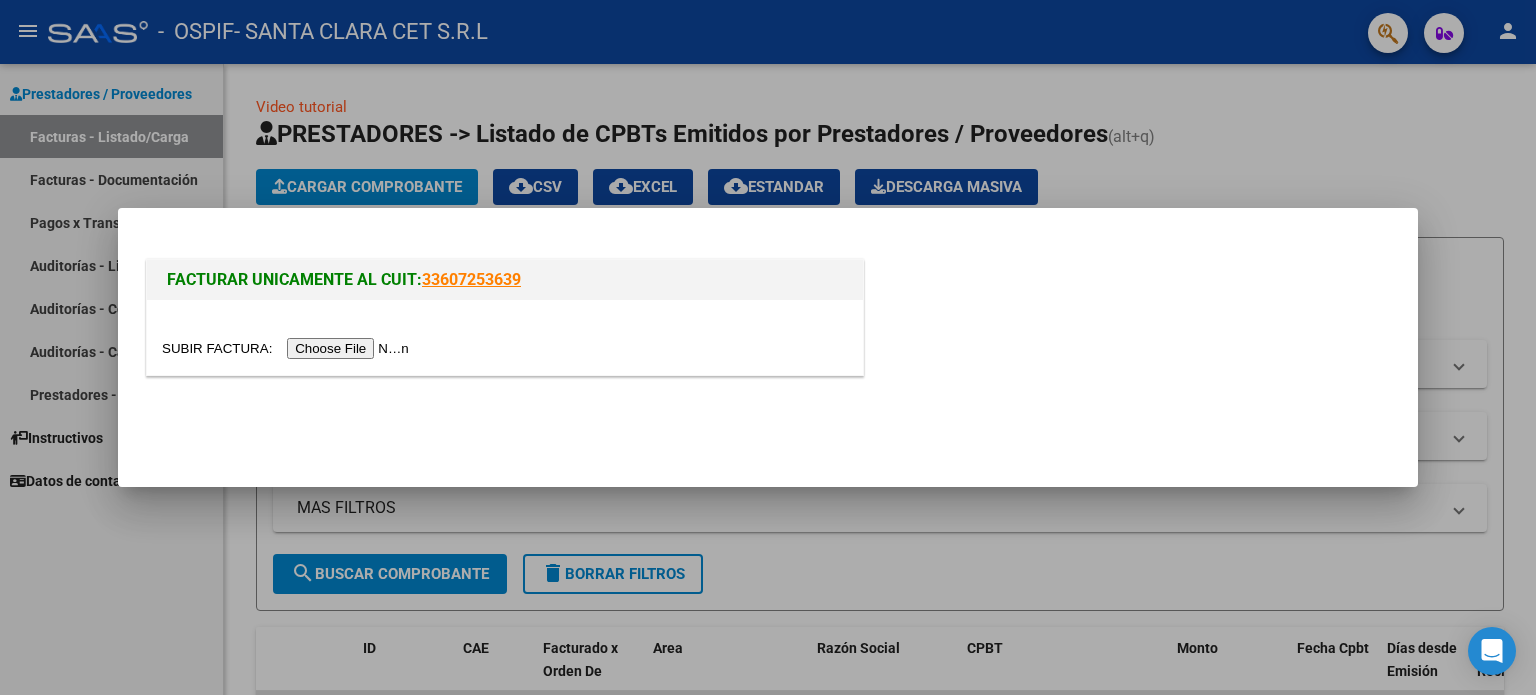 click at bounding box center [288, 348] 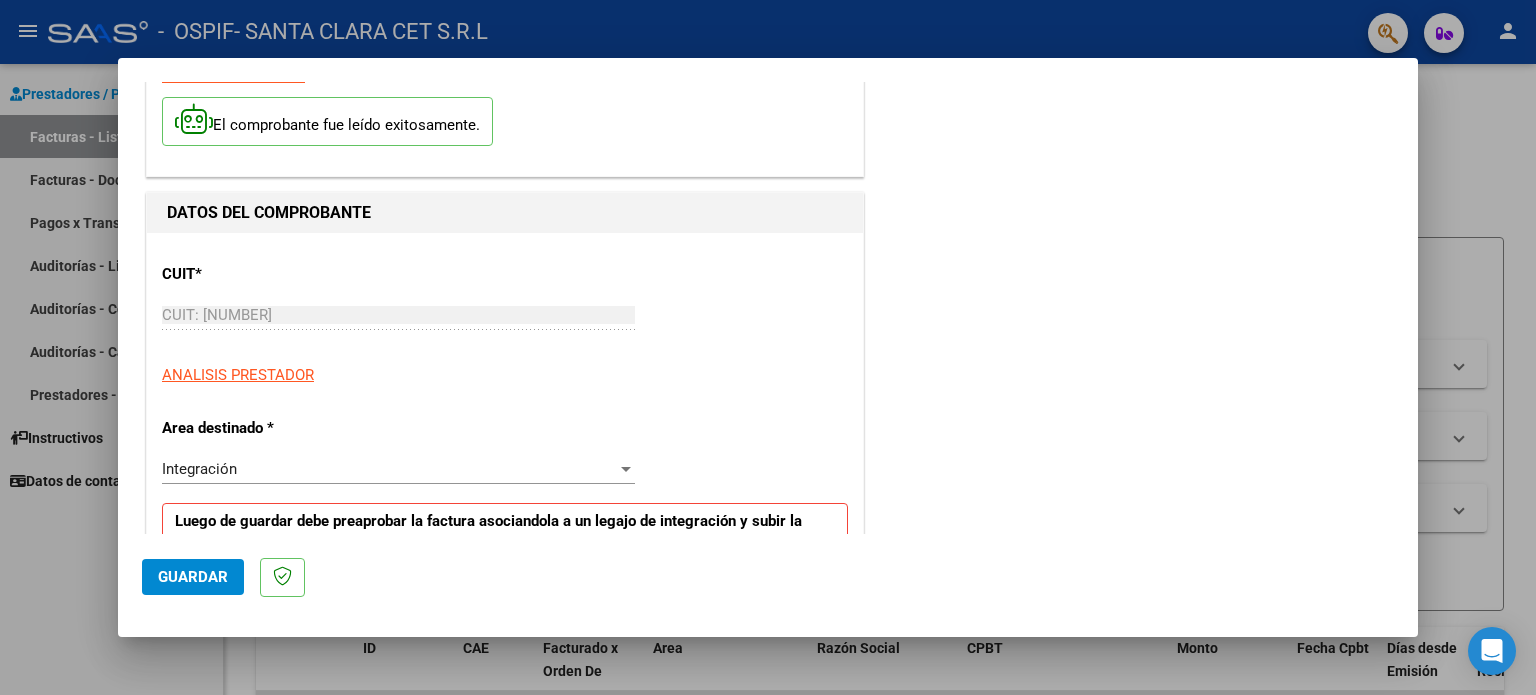 scroll, scrollTop: 300, scrollLeft: 0, axis: vertical 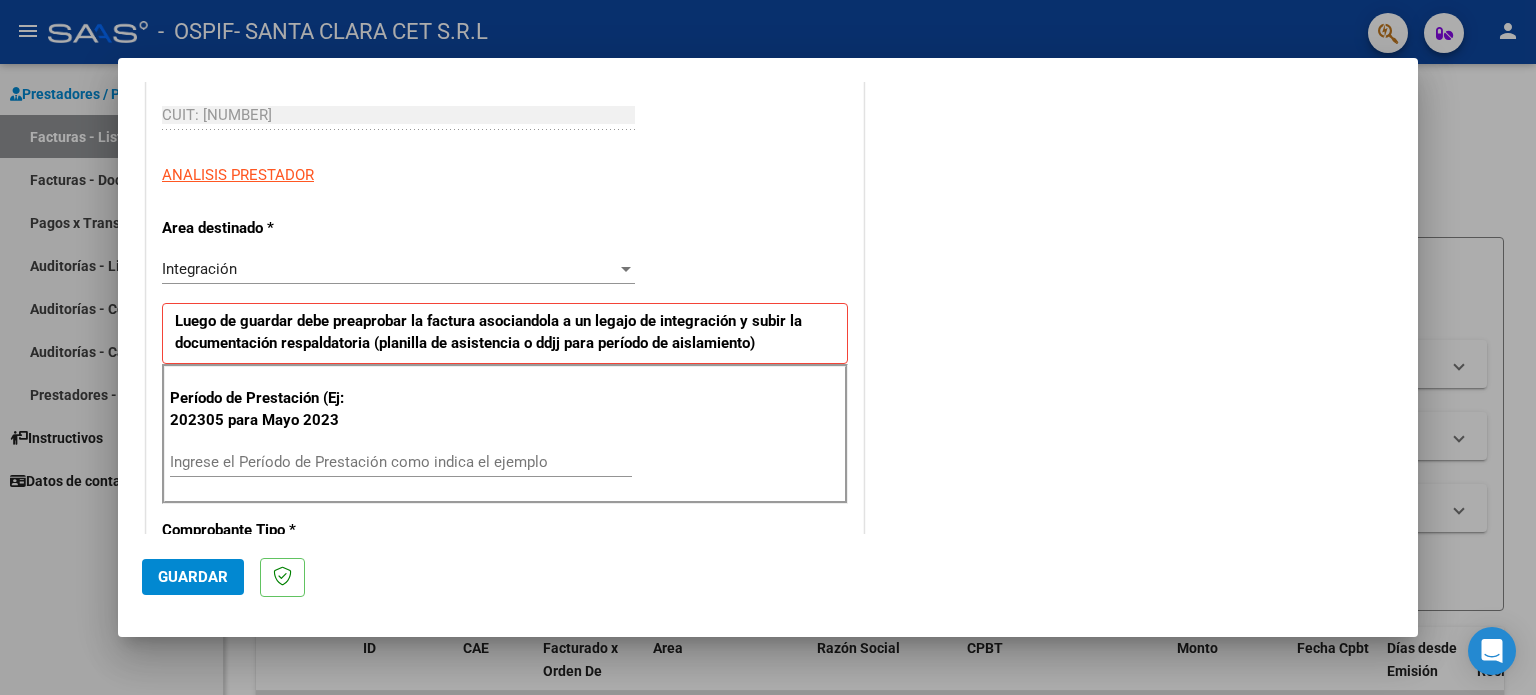 click on "Ingrese el Período de Prestación como indica el ejemplo" at bounding box center (401, 462) 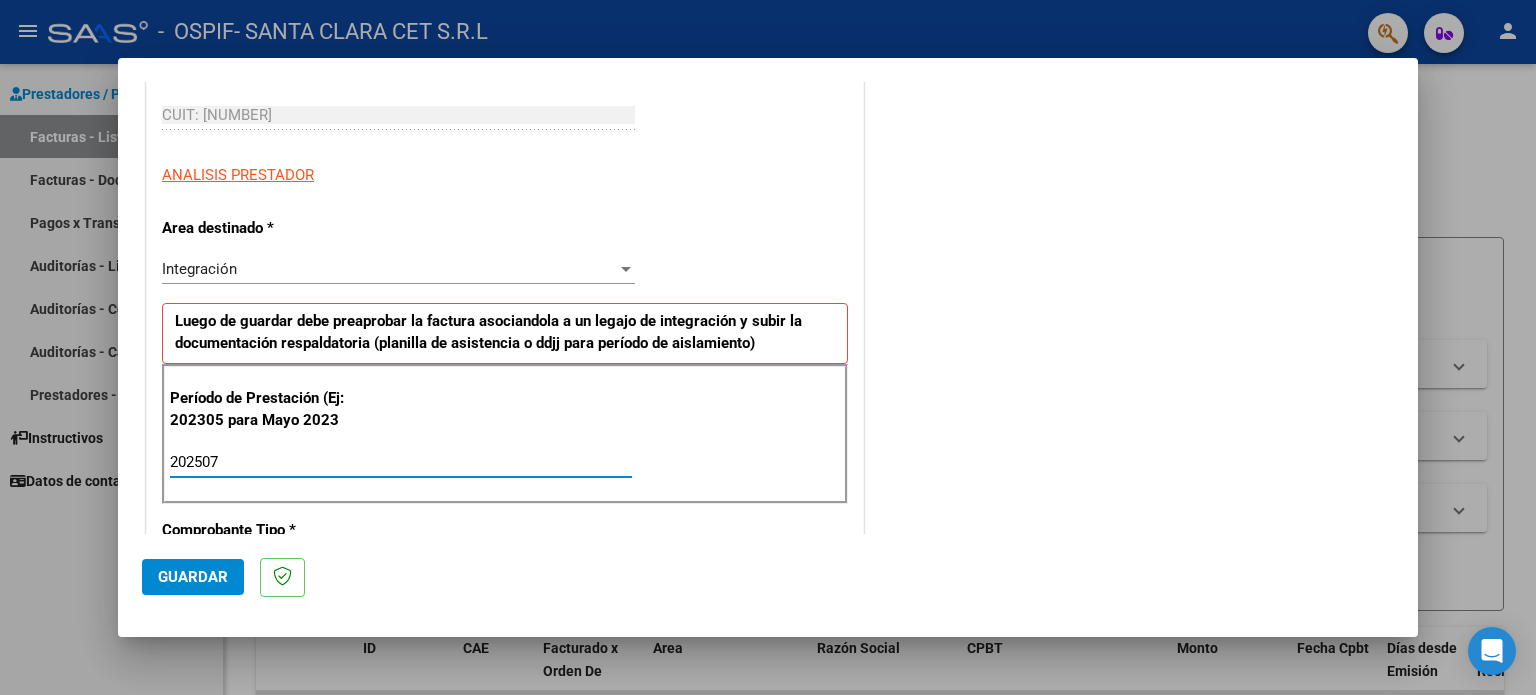 type on "202507" 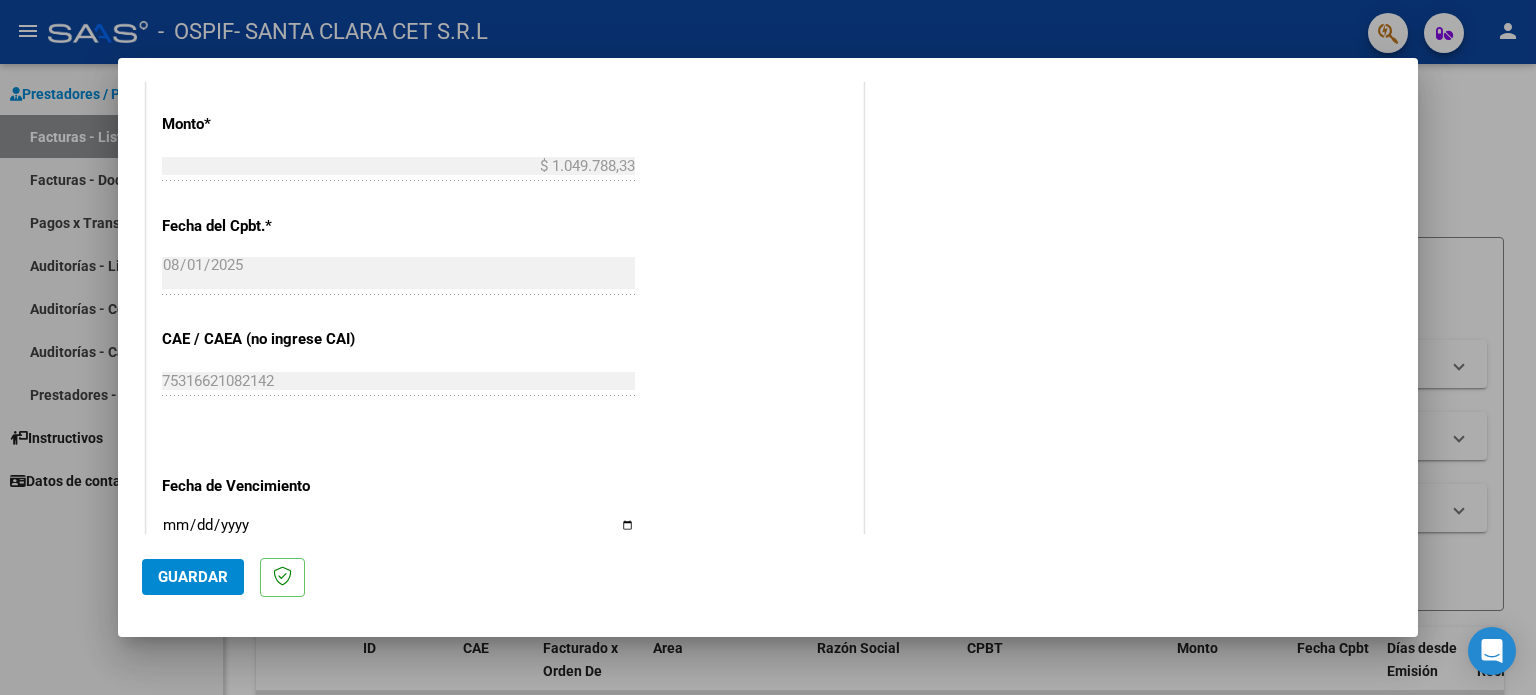 scroll, scrollTop: 1100, scrollLeft: 0, axis: vertical 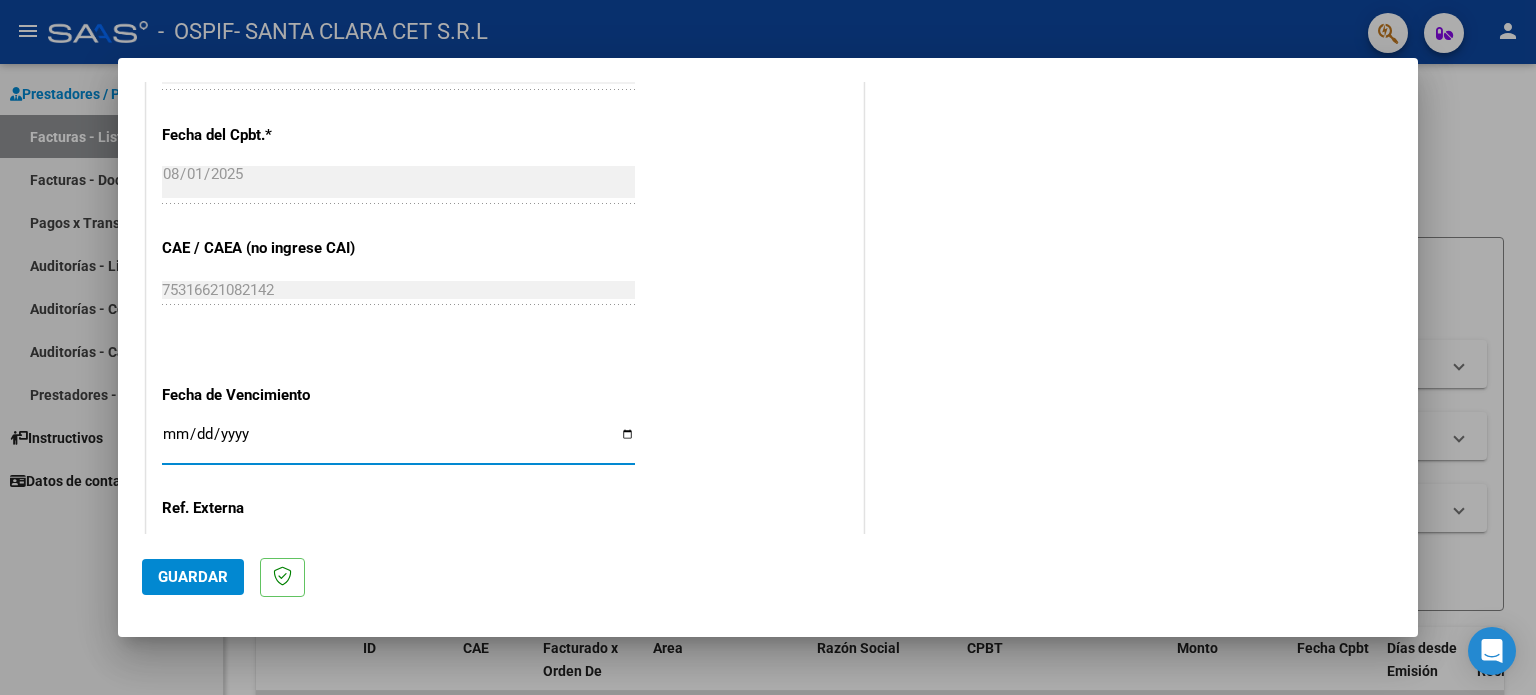 click on "Ingresar la fecha" at bounding box center (398, 442) 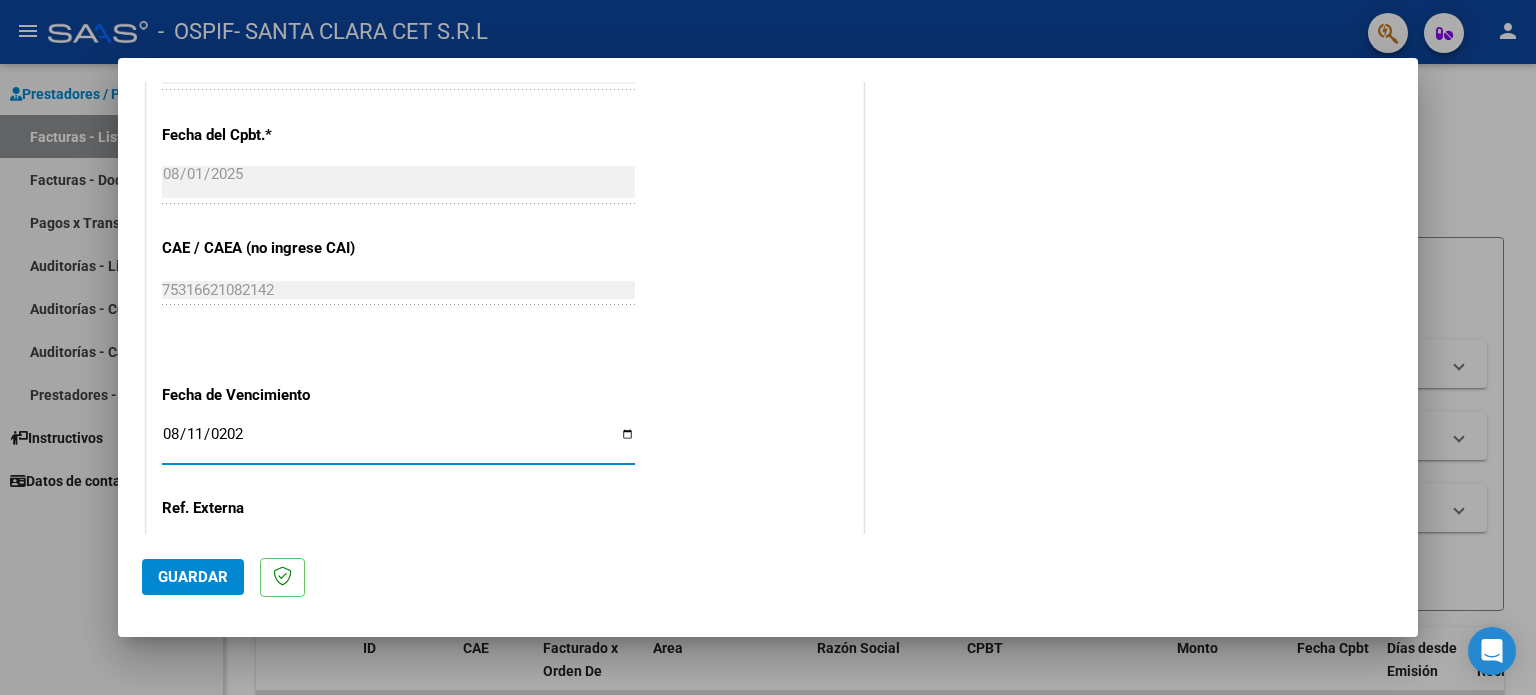 type on "2025-08-11" 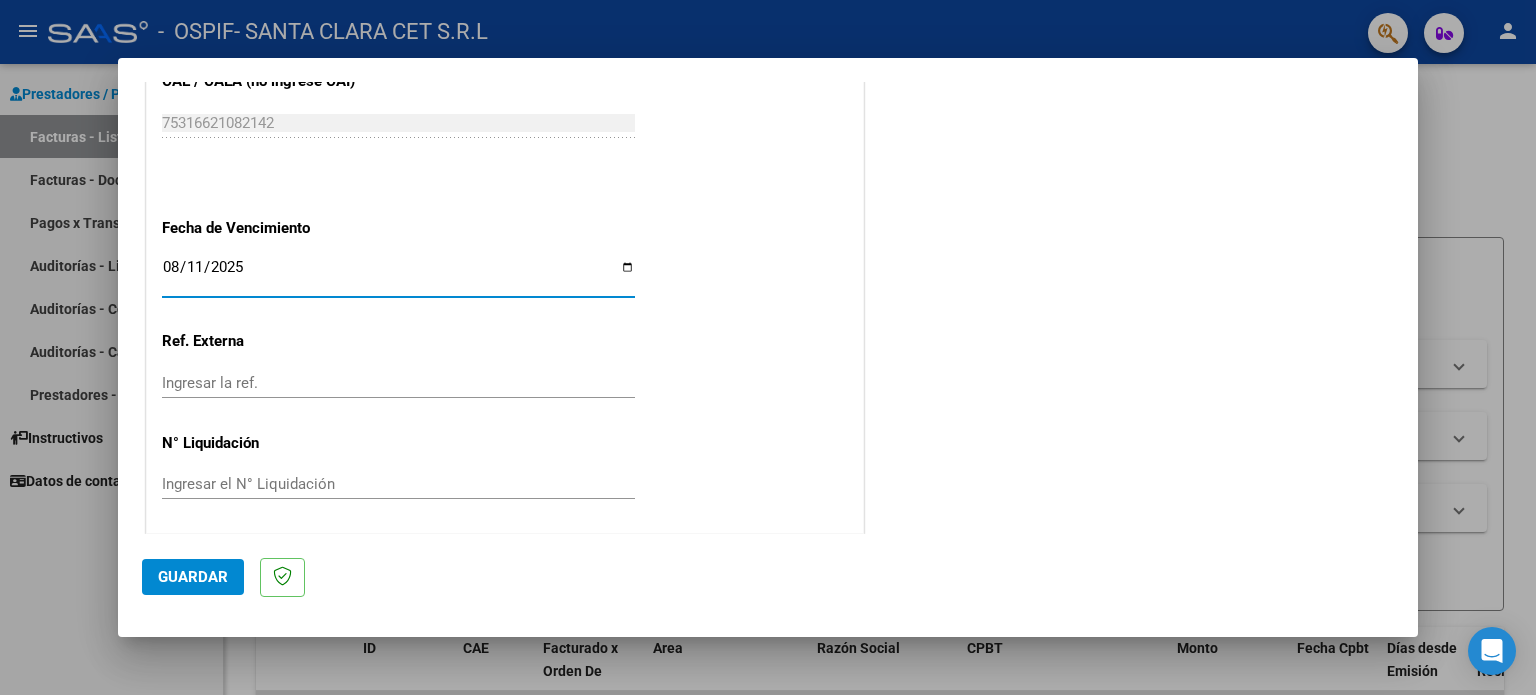 scroll, scrollTop: 1268, scrollLeft: 0, axis: vertical 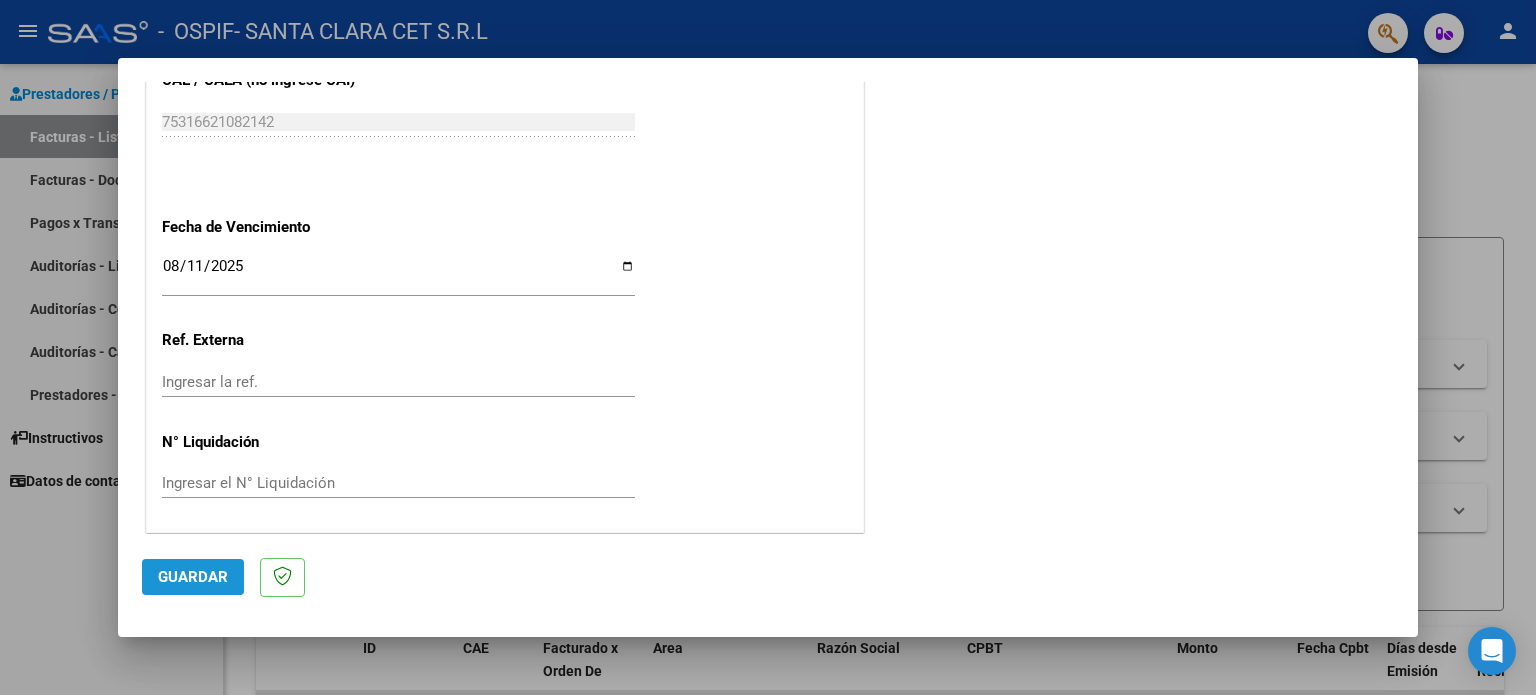 click on "Guardar" 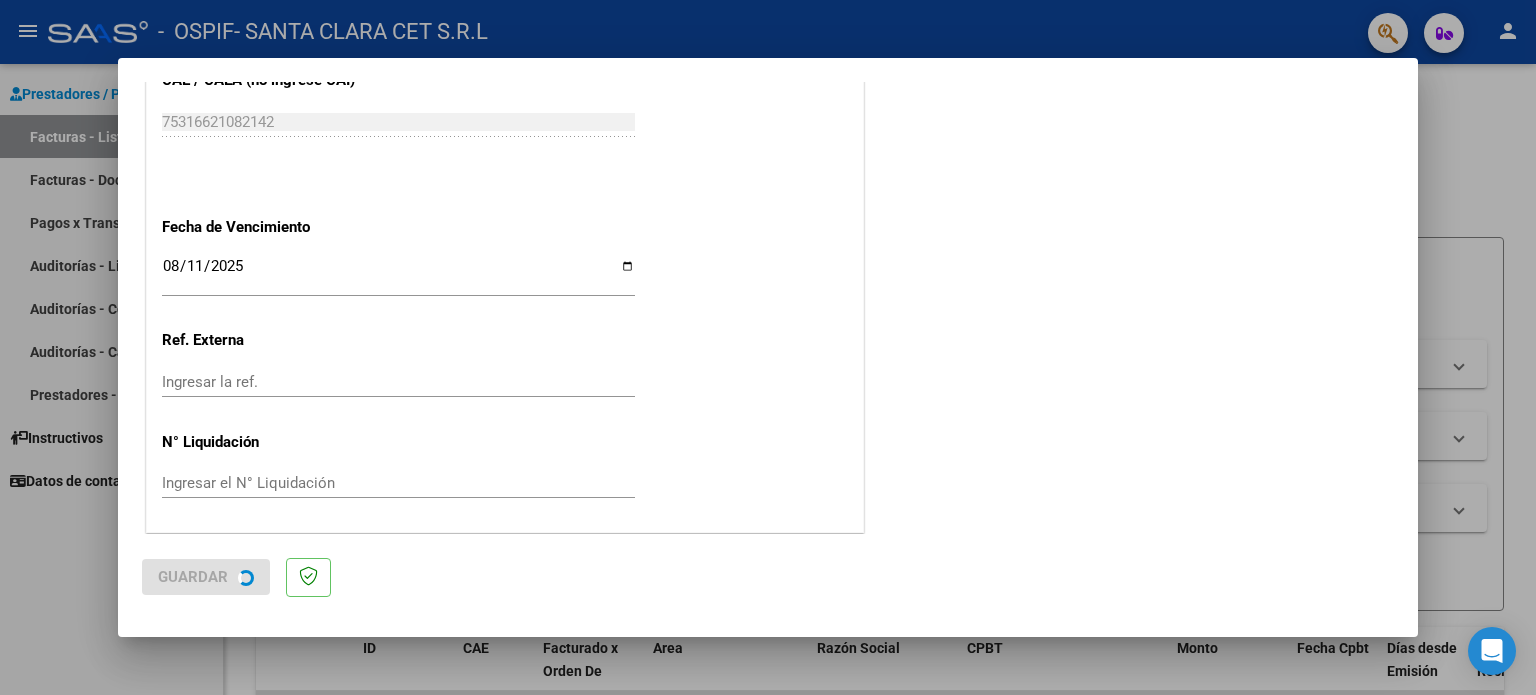 scroll, scrollTop: 0, scrollLeft: 0, axis: both 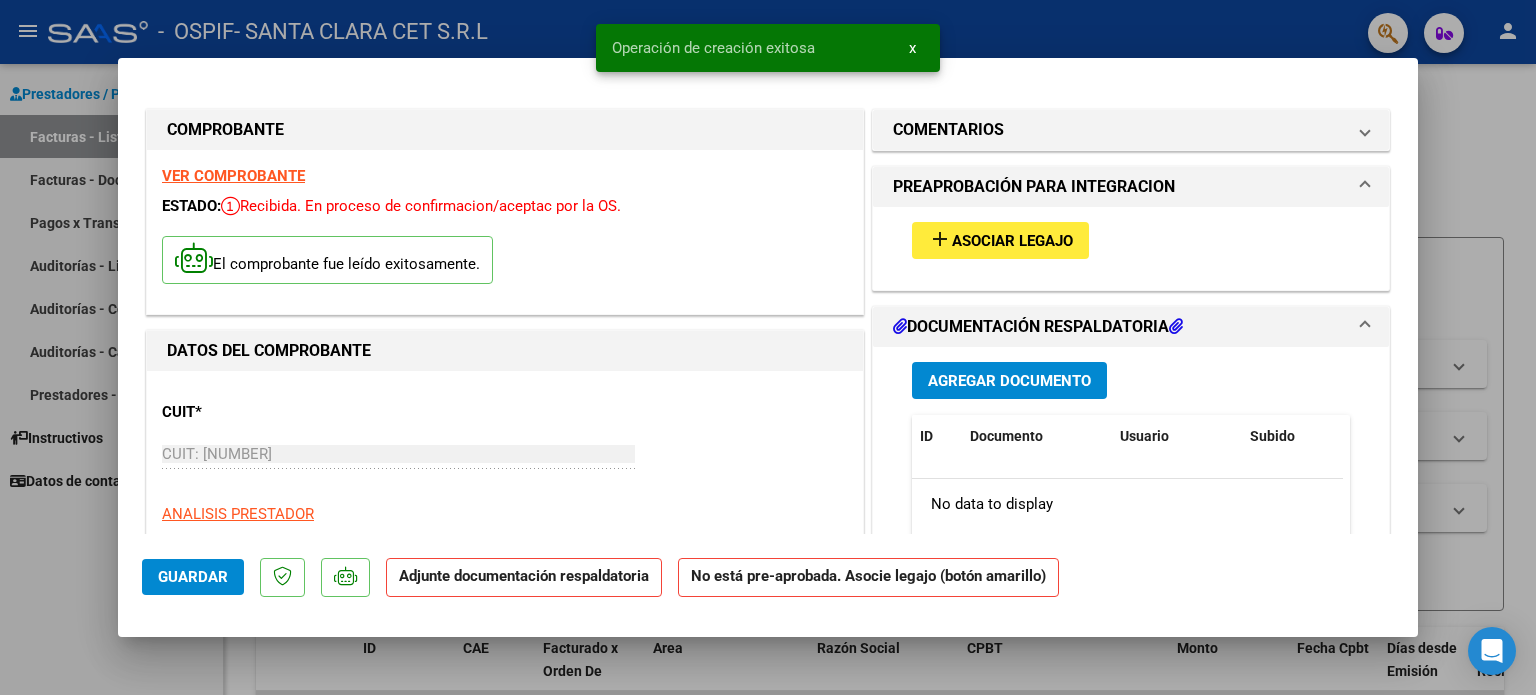 click on "add" at bounding box center [940, 239] 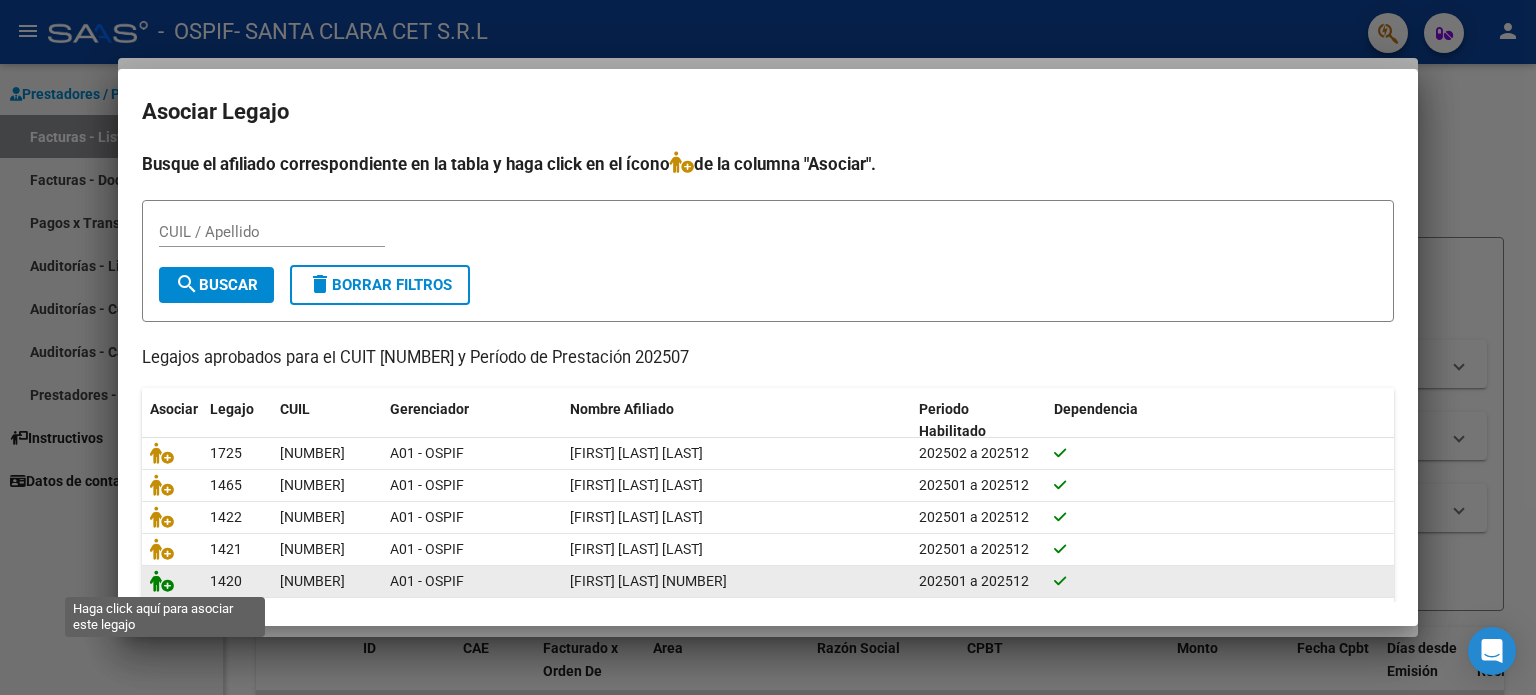 click 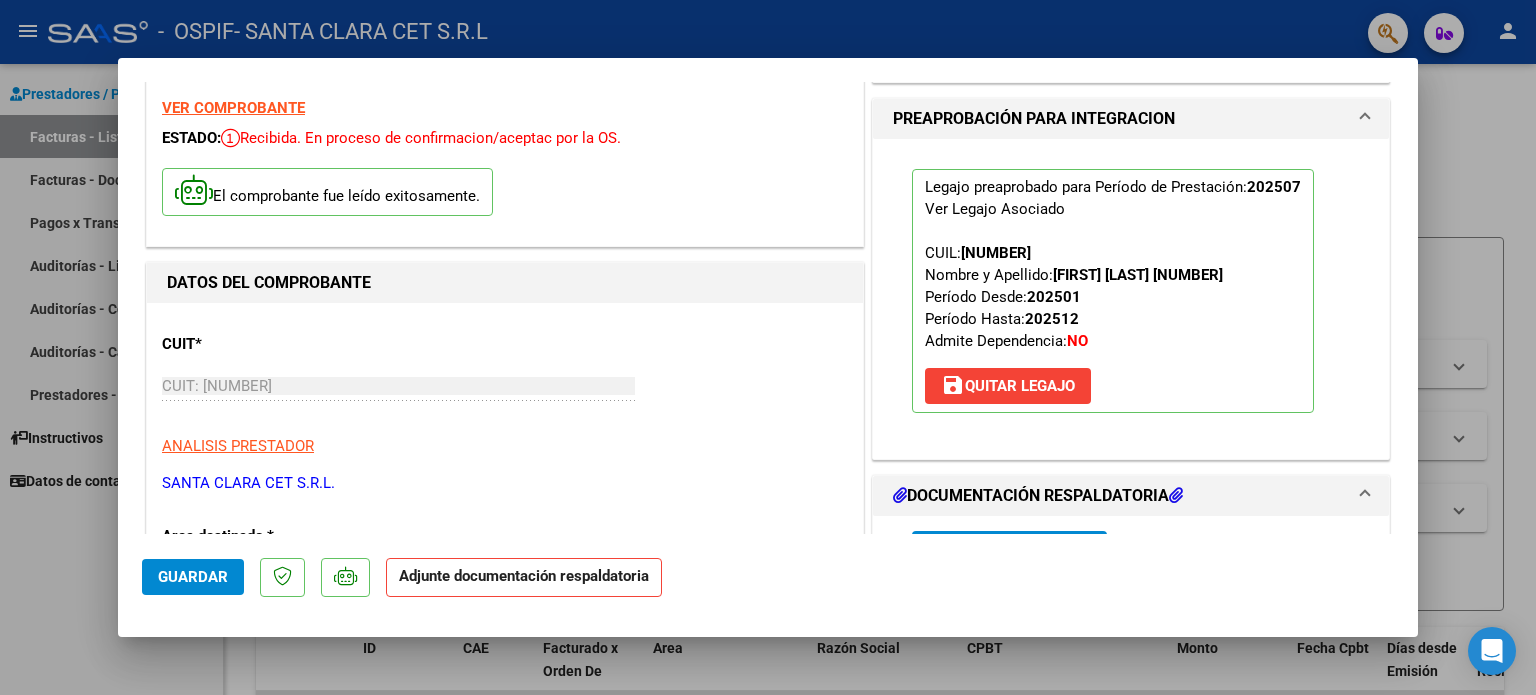 scroll, scrollTop: 200, scrollLeft: 0, axis: vertical 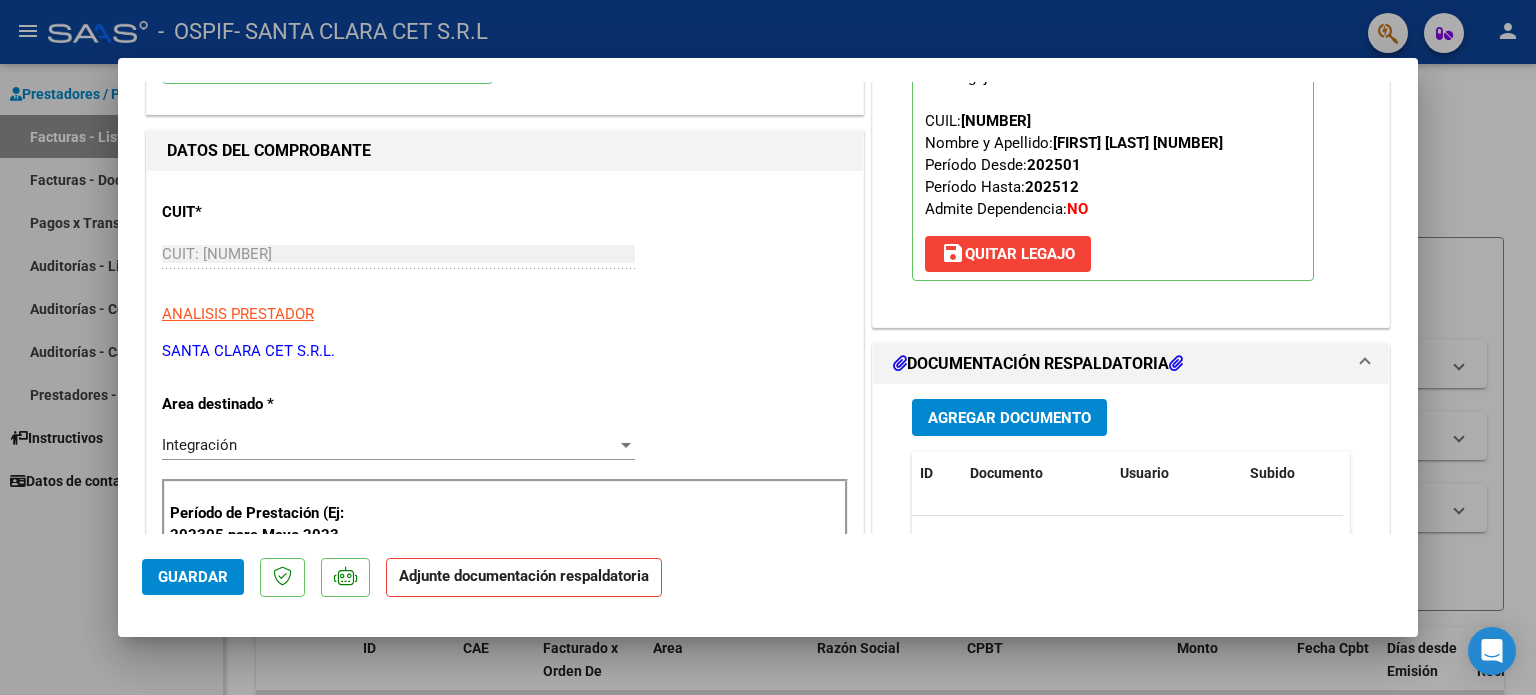 click on "Agregar Documento" at bounding box center (1009, 418) 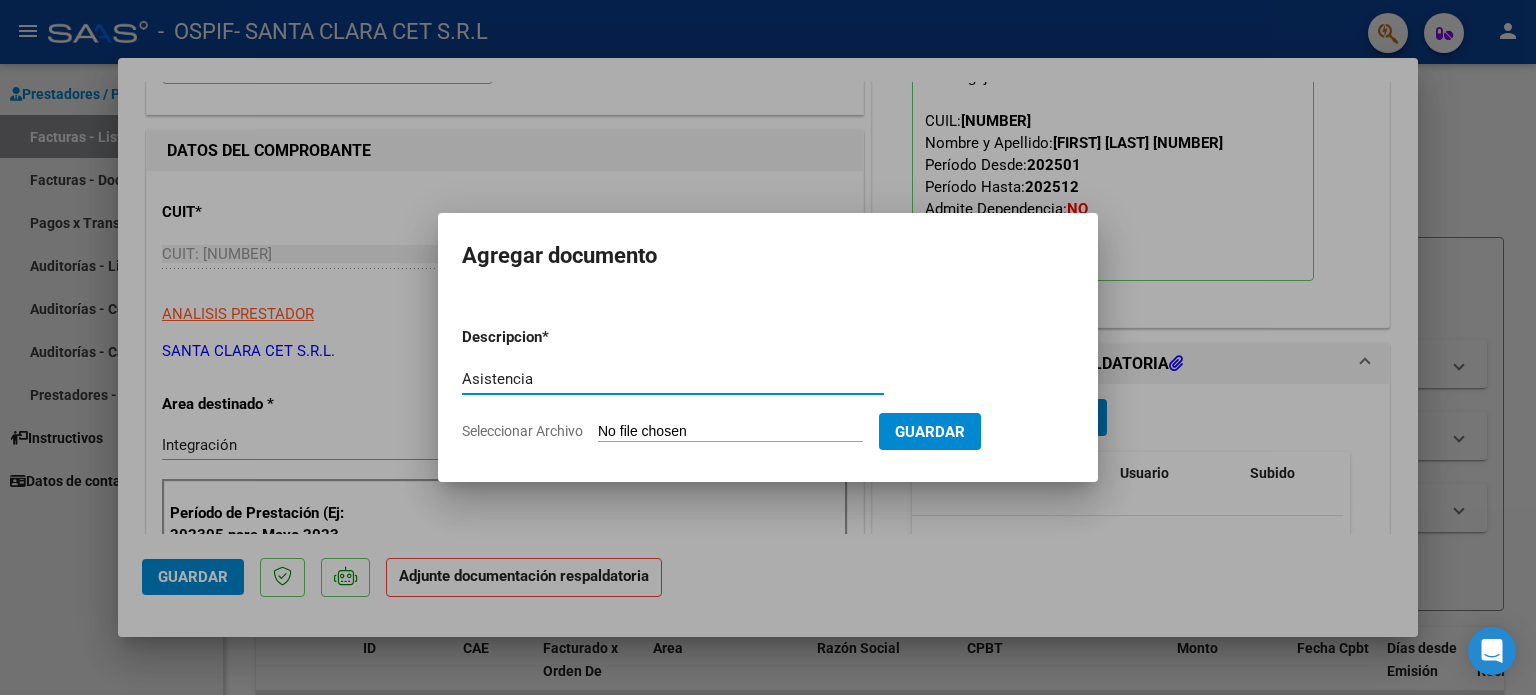 type on "Asistencia" 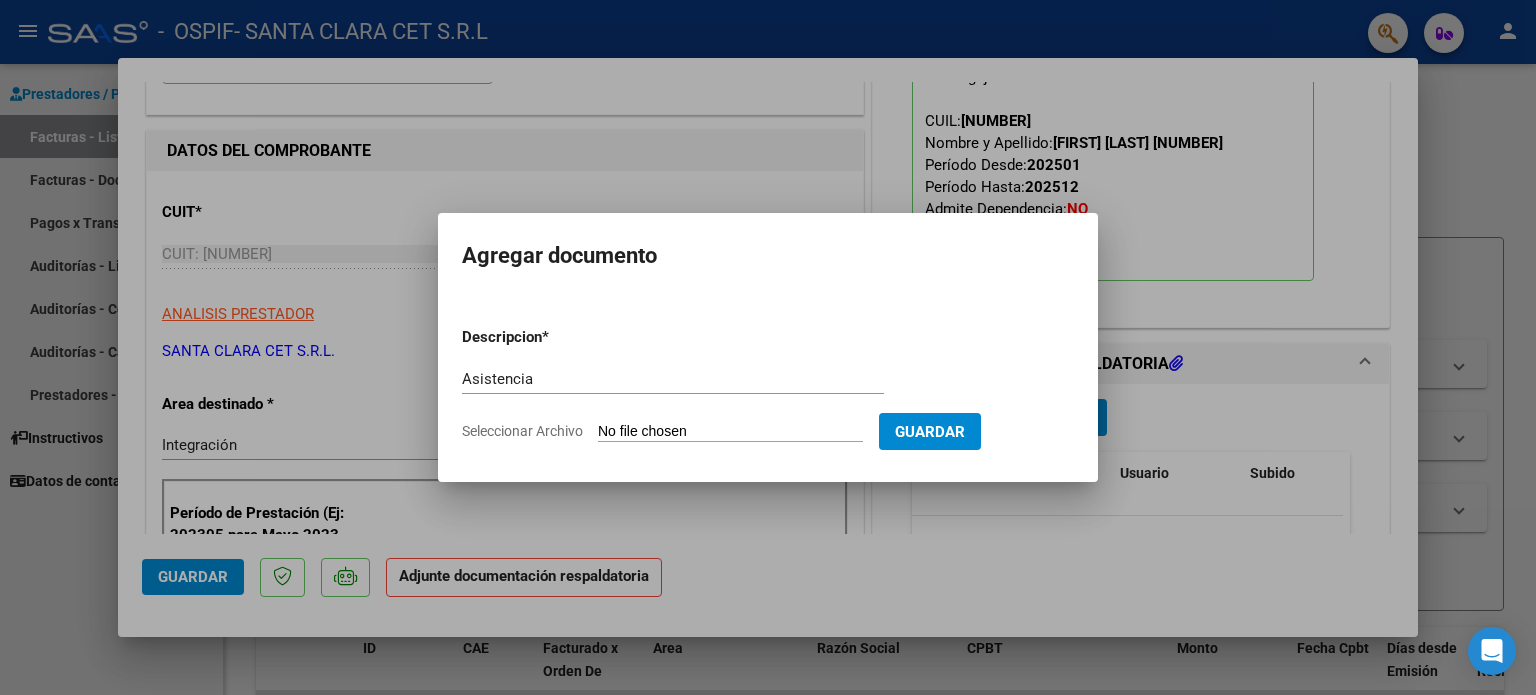 click on "Seleccionar Archivo" at bounding box center [730, 432] 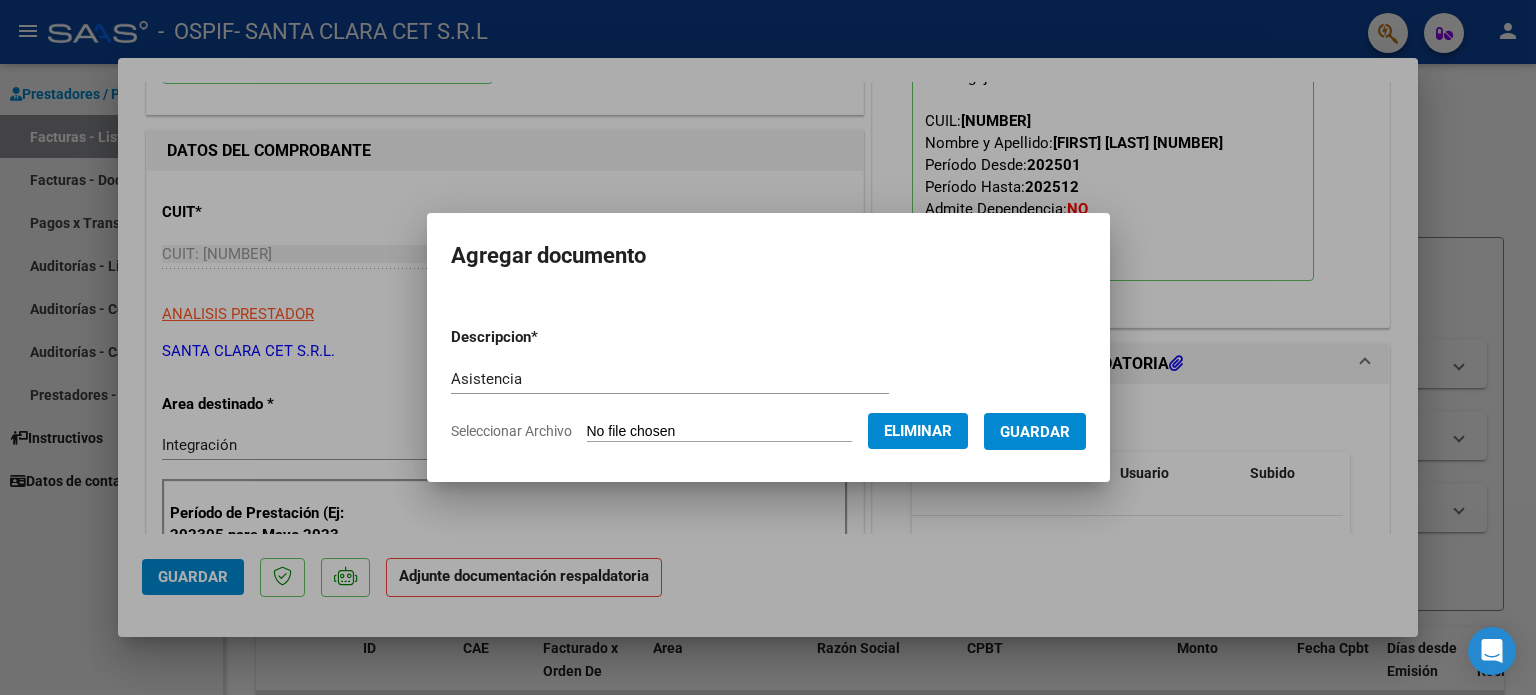 click on "Guardar" at bounding box center [1035, 432] 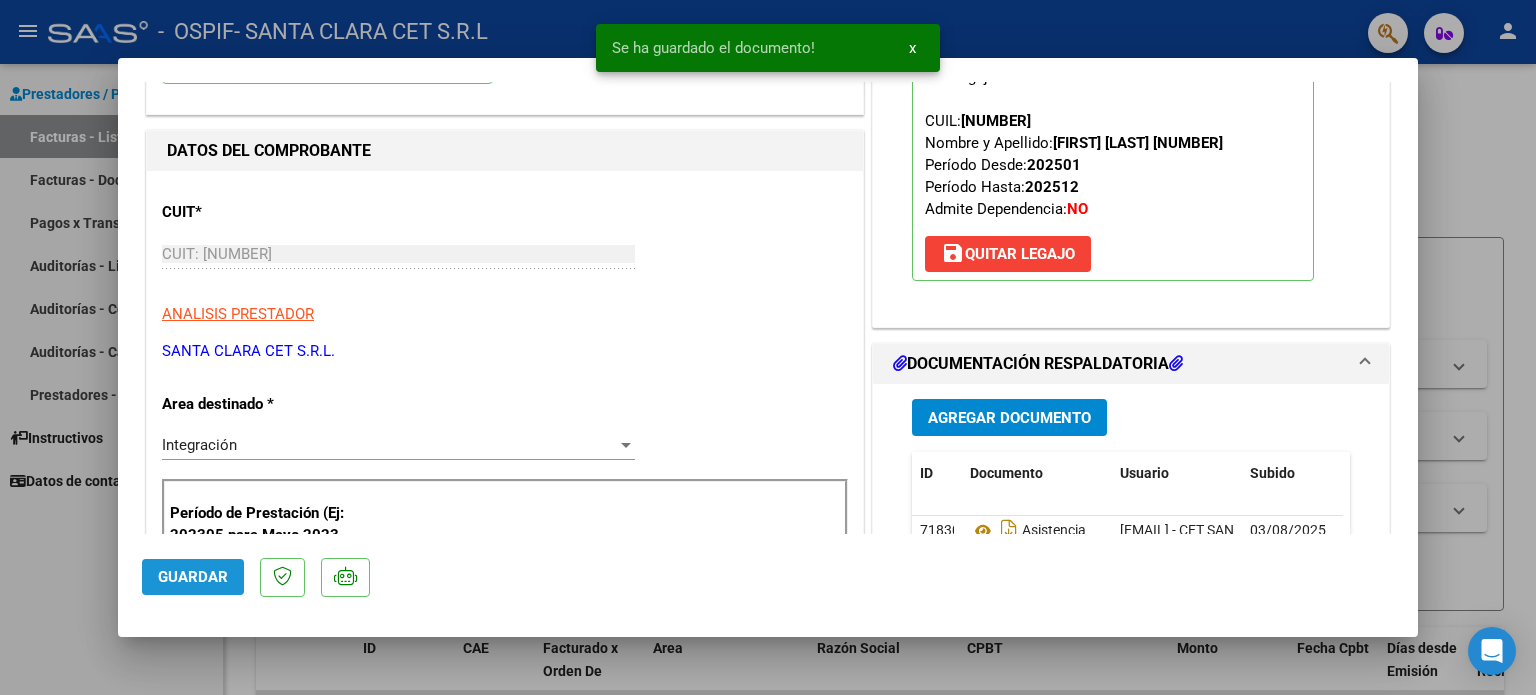click on "Guardar" 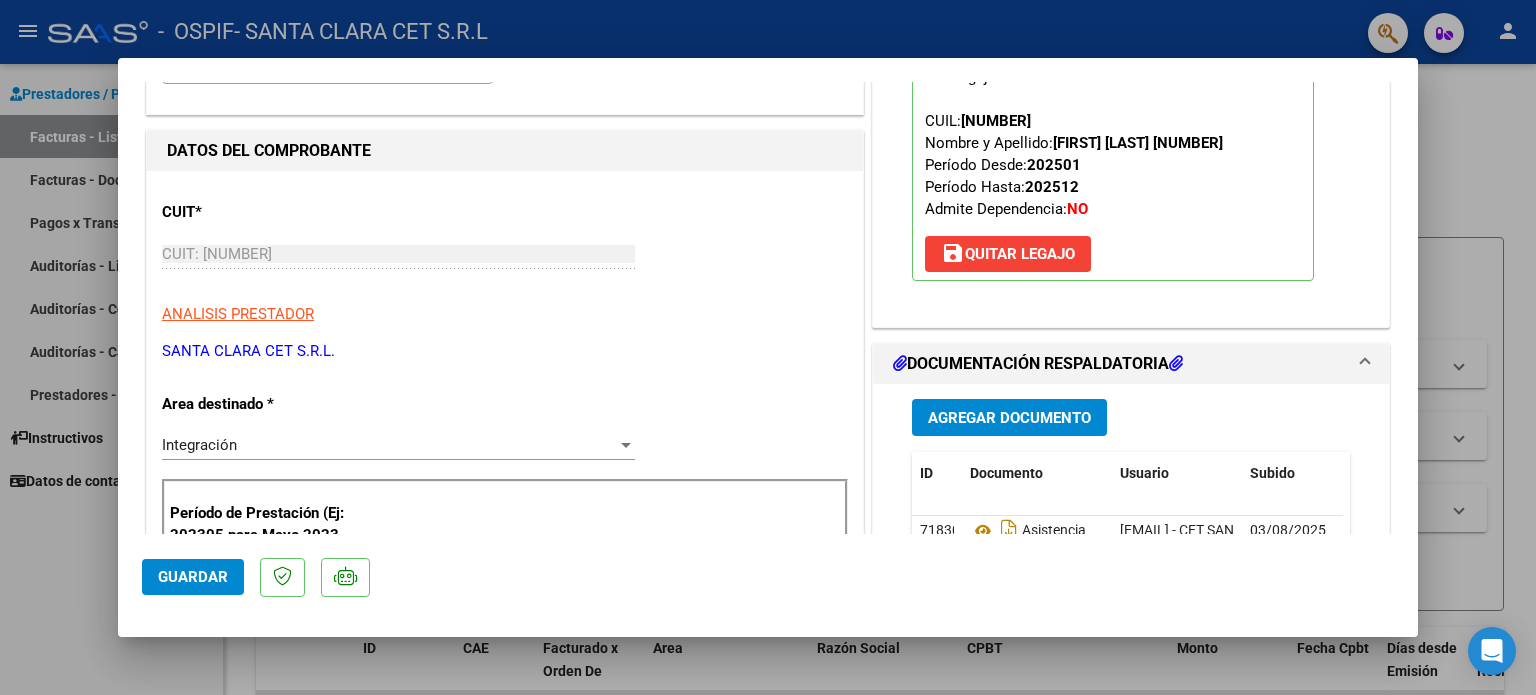 click at bounding box center (768, 347) 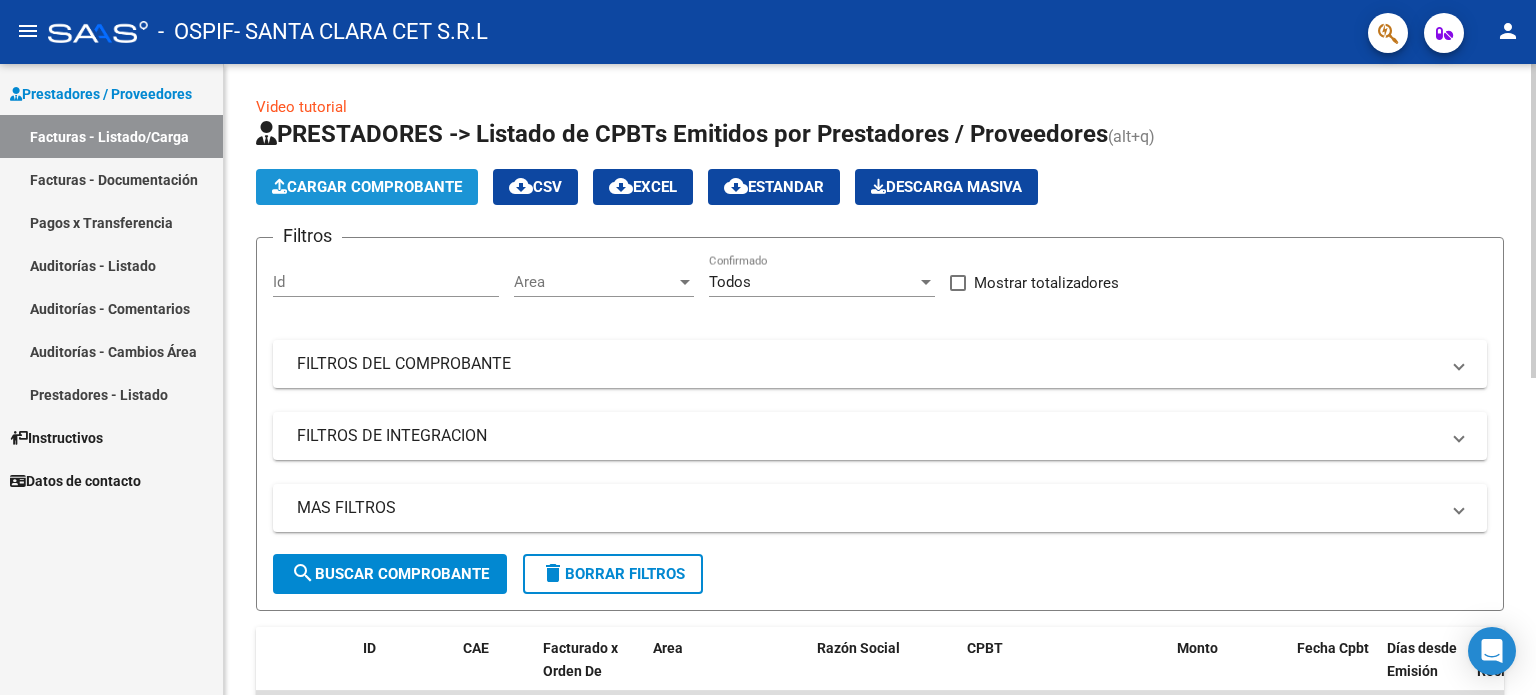 click on "Cargar Comprobante" 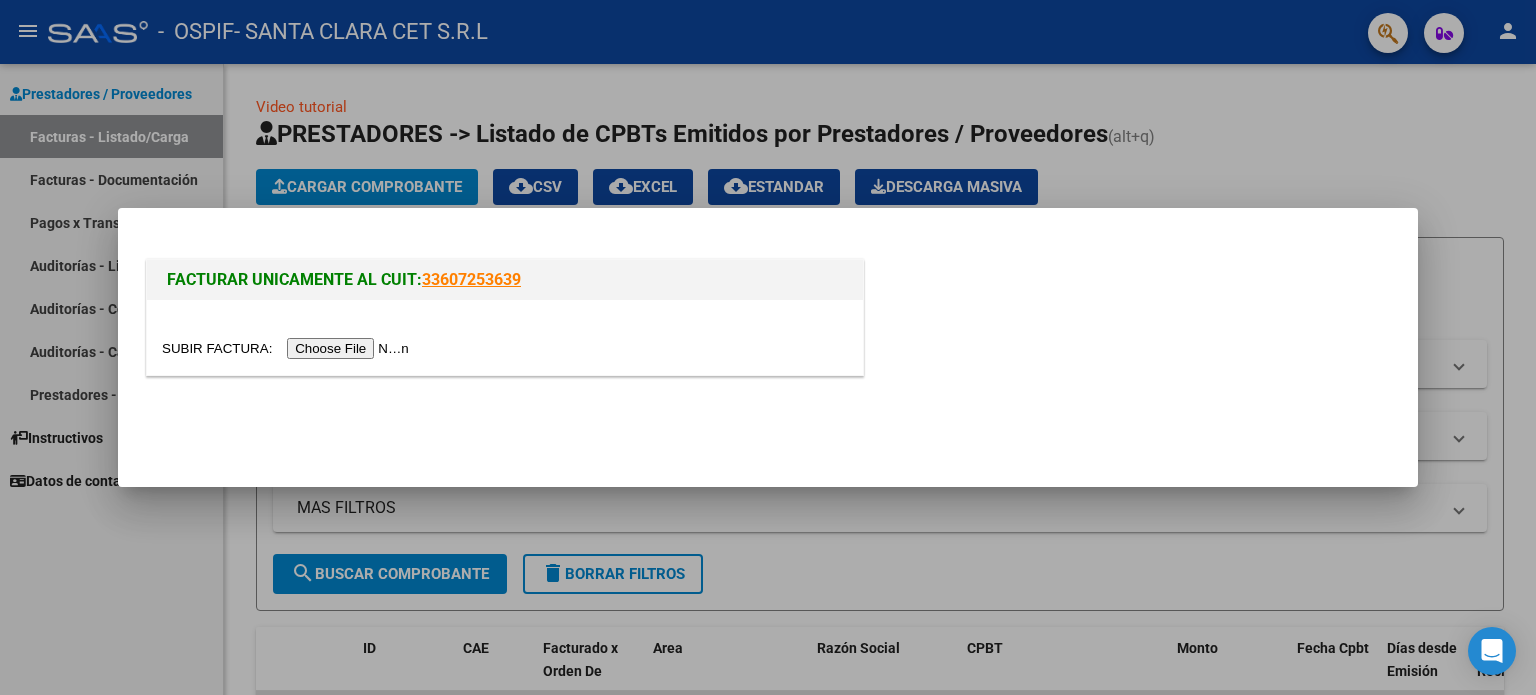click at bounding box center [288, 348] 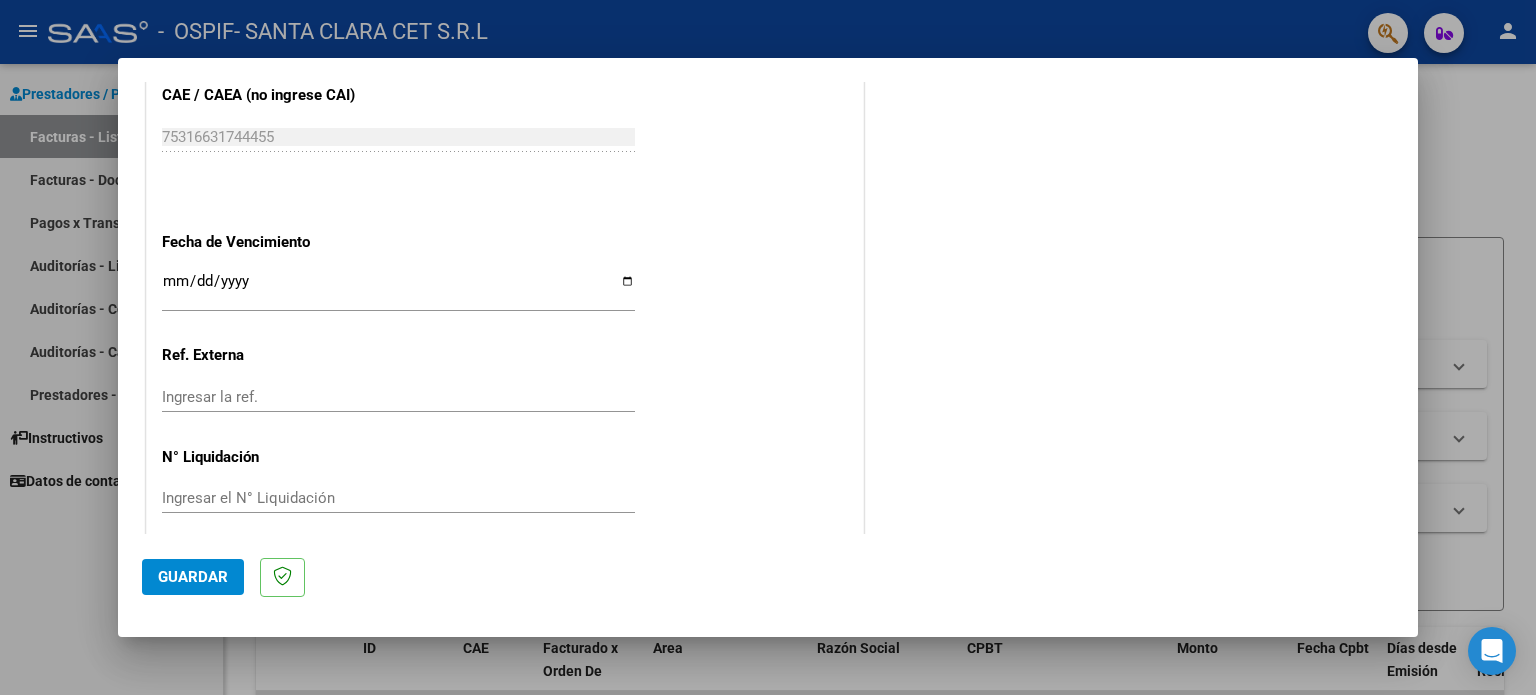 scroll, scrollTop: 1268, scrollLeft: 0, axis: vertical 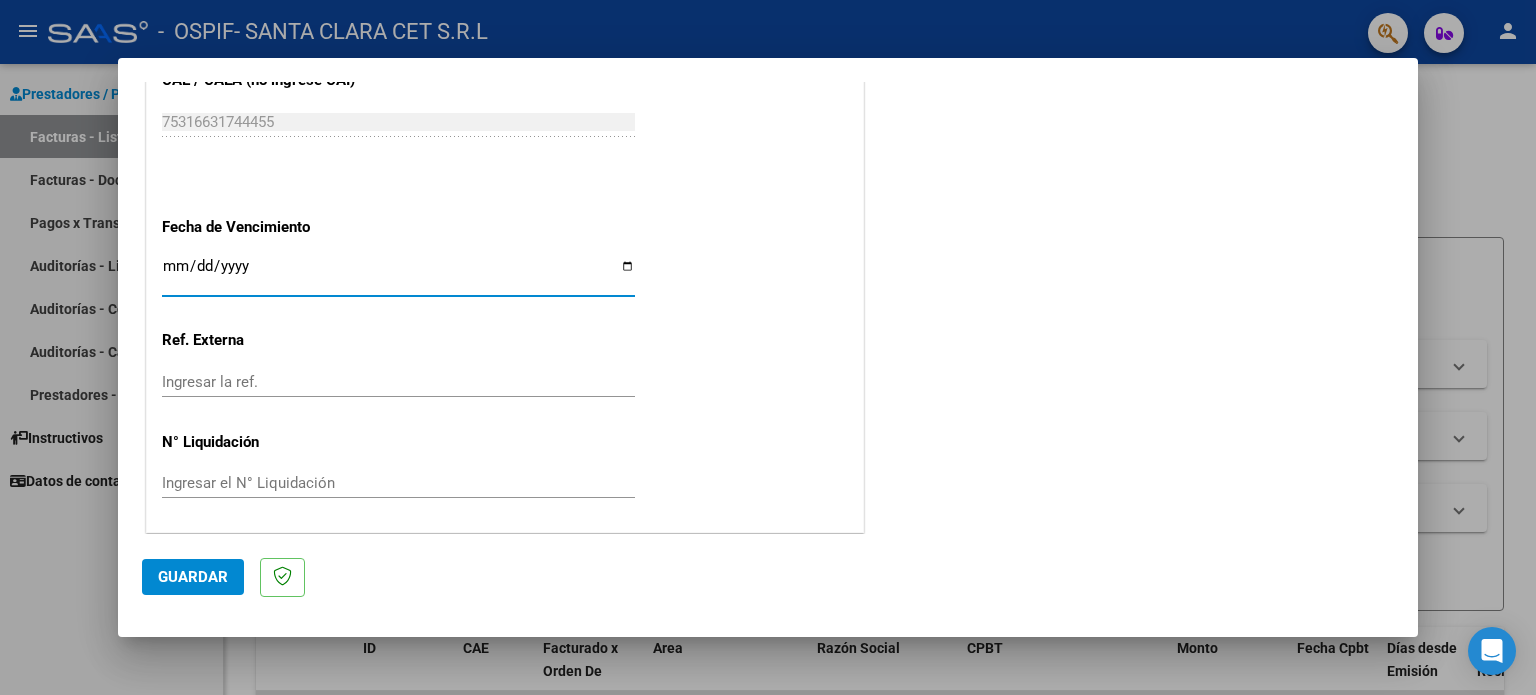 click on "Ingresar la fecha" at bounding box center [398, 274] 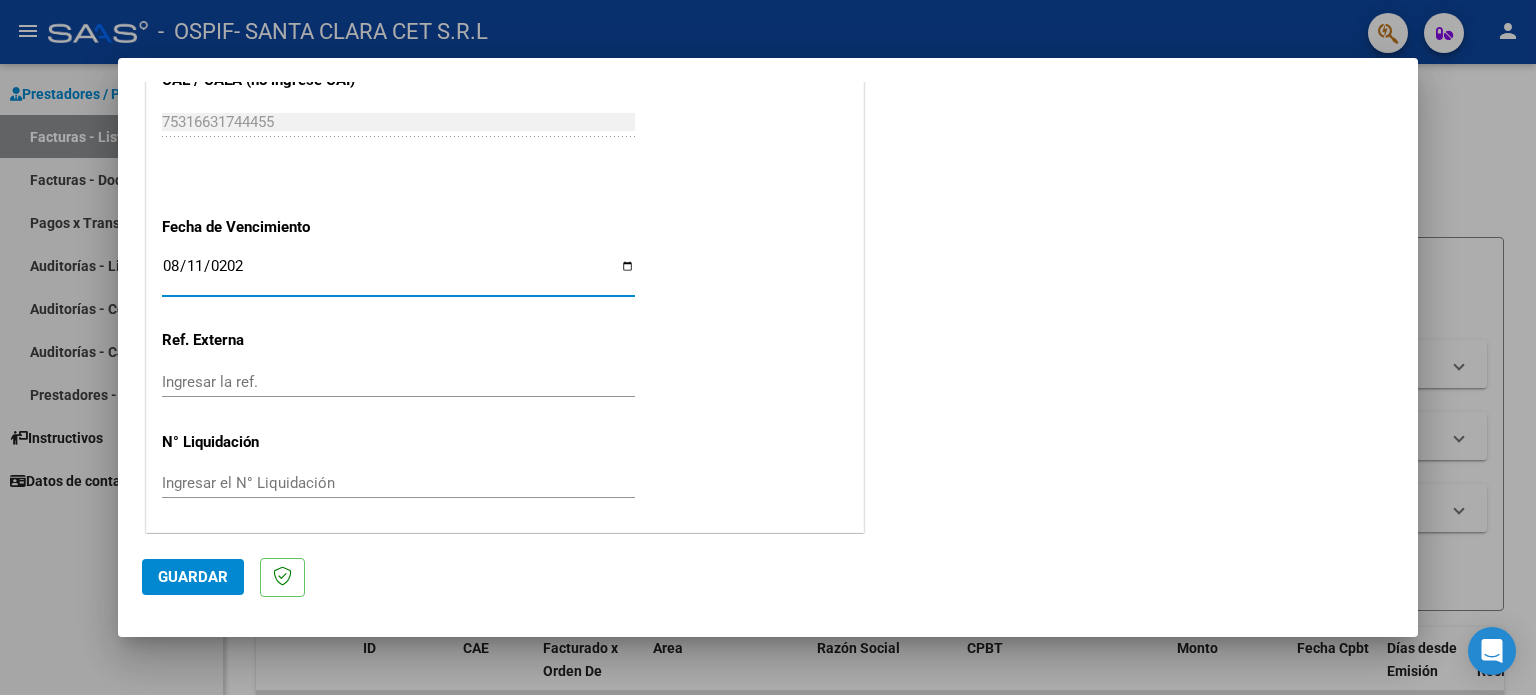 type on "2025-08-11" 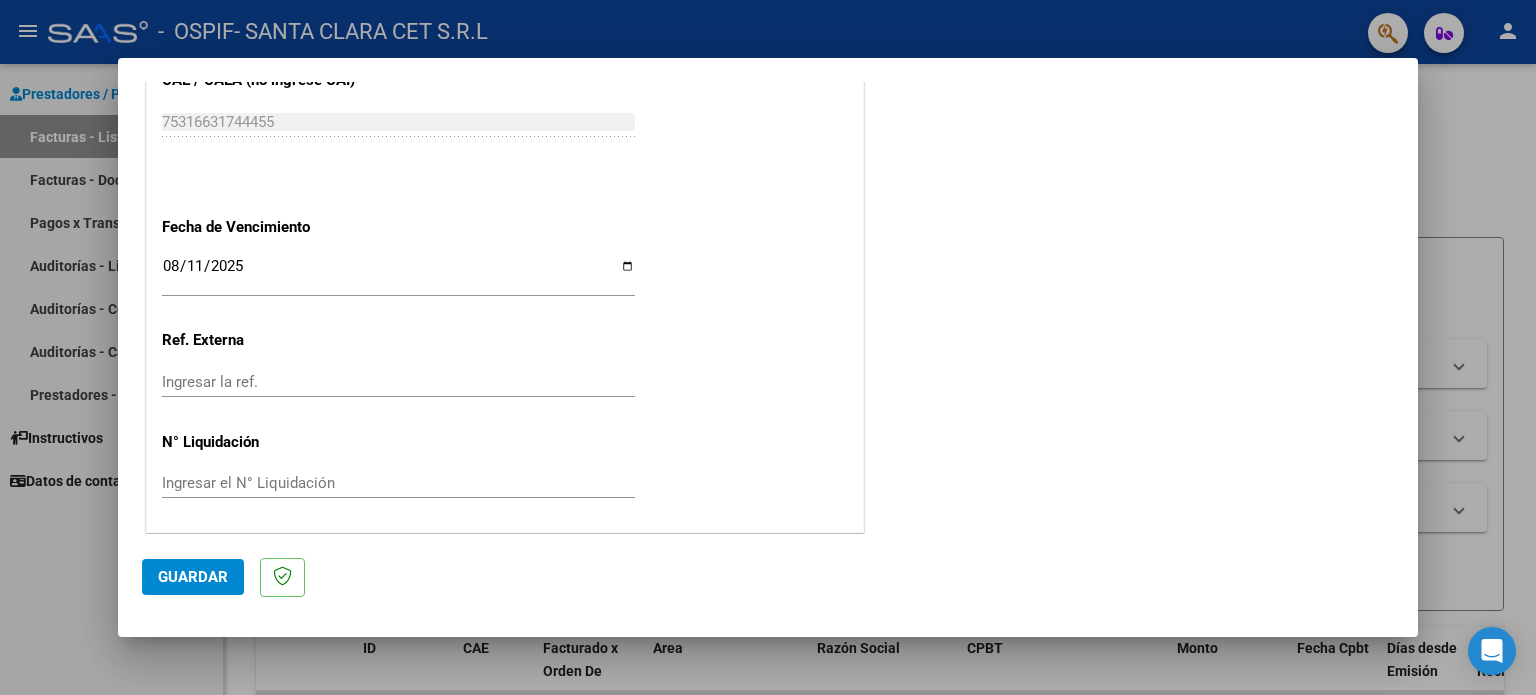 click on "CUIT * [CUIT] Ingresar CUIT ANALISIS PRESTADOR Area destinado * Integración Seleccionar Area Luego de guardar debe preaprobar la factura asociandola a un legajo de integración y subir la documentación respaldatoria ( planilla de asistencia o ddjj para período de aislamiento) Período de Prestación (Ej: 202305 para Mayo 2023 Ingrese el Período de Prestación como indica el ejemplo Comprobante Tipo * Factura C Seleccionar Tipo Punto de Venta * 1 Ingresar el Nro. Número * 2407 Ingresar el Nro. Monto * $ 1.049.788,33 Ingresar el monto Fecha del Cpbt. * 2025-08-01 Ingresar la fecha CAE / CAEA (no ingrese CAI) 75316631744455 Ingresar el CAE o CAEA (no ingrese CAI) Fecha de Vencimiento 2025-08-11 Ingresar la fecha Ref. Externa Ingresar la ref. N° Liquidación Ingresar el N° Liquidación" at bounding box center (505, -202) 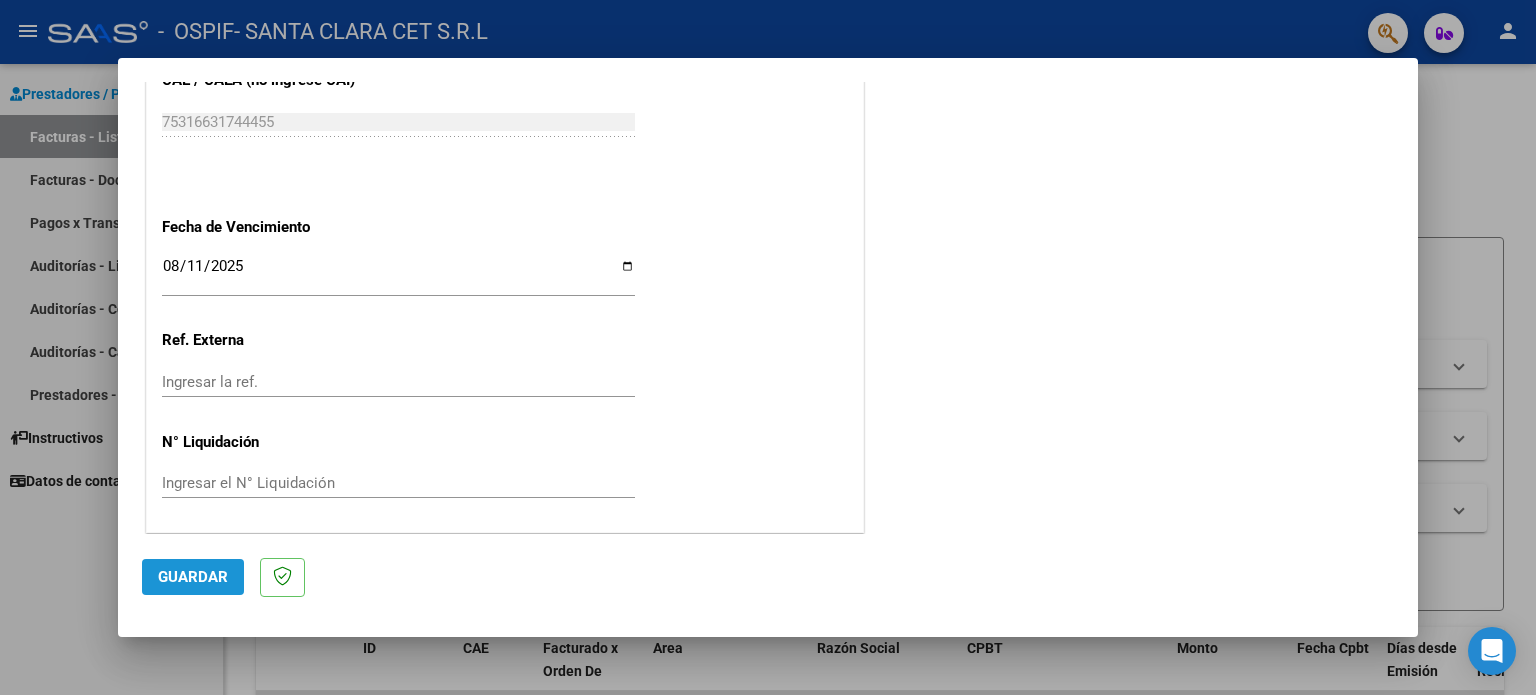 click on "Guardar" 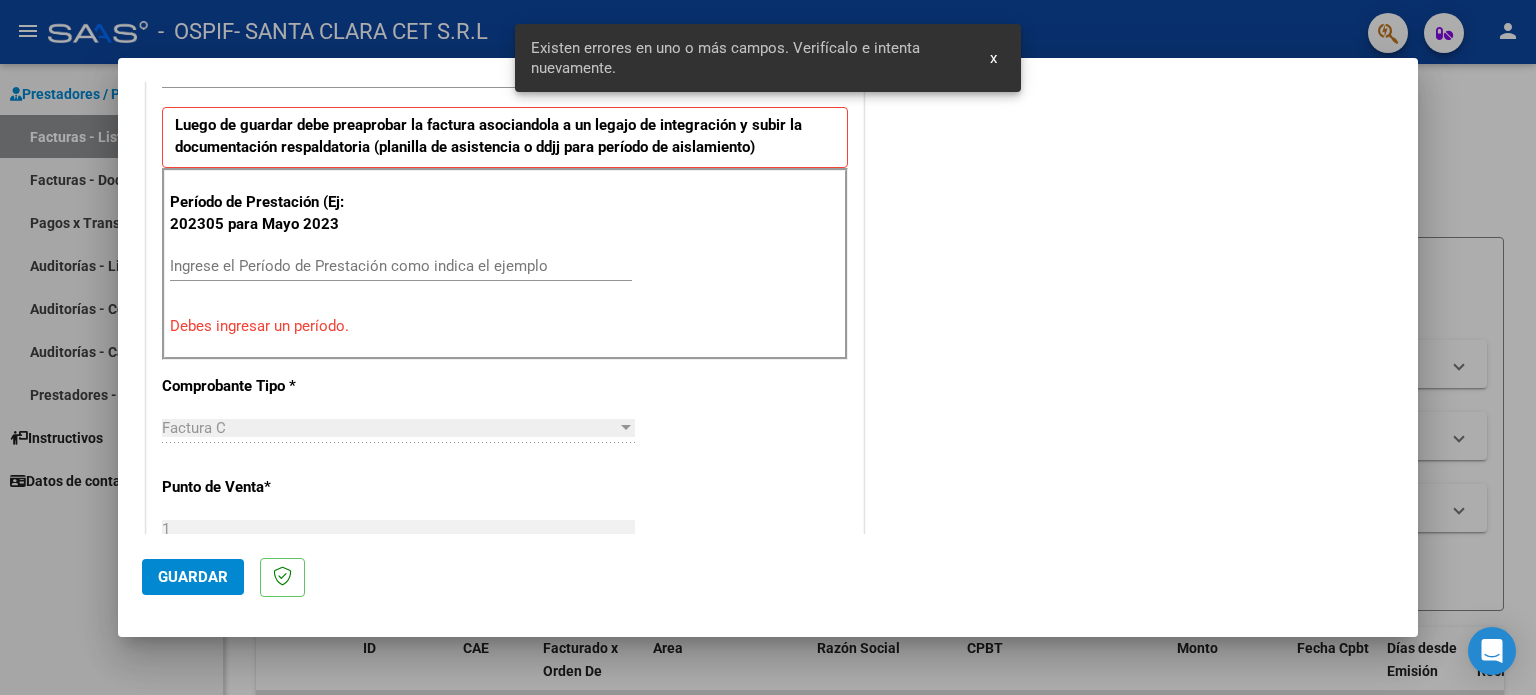 scroll, scrollTop: 431, scrollLeft: 0, axis: vertical 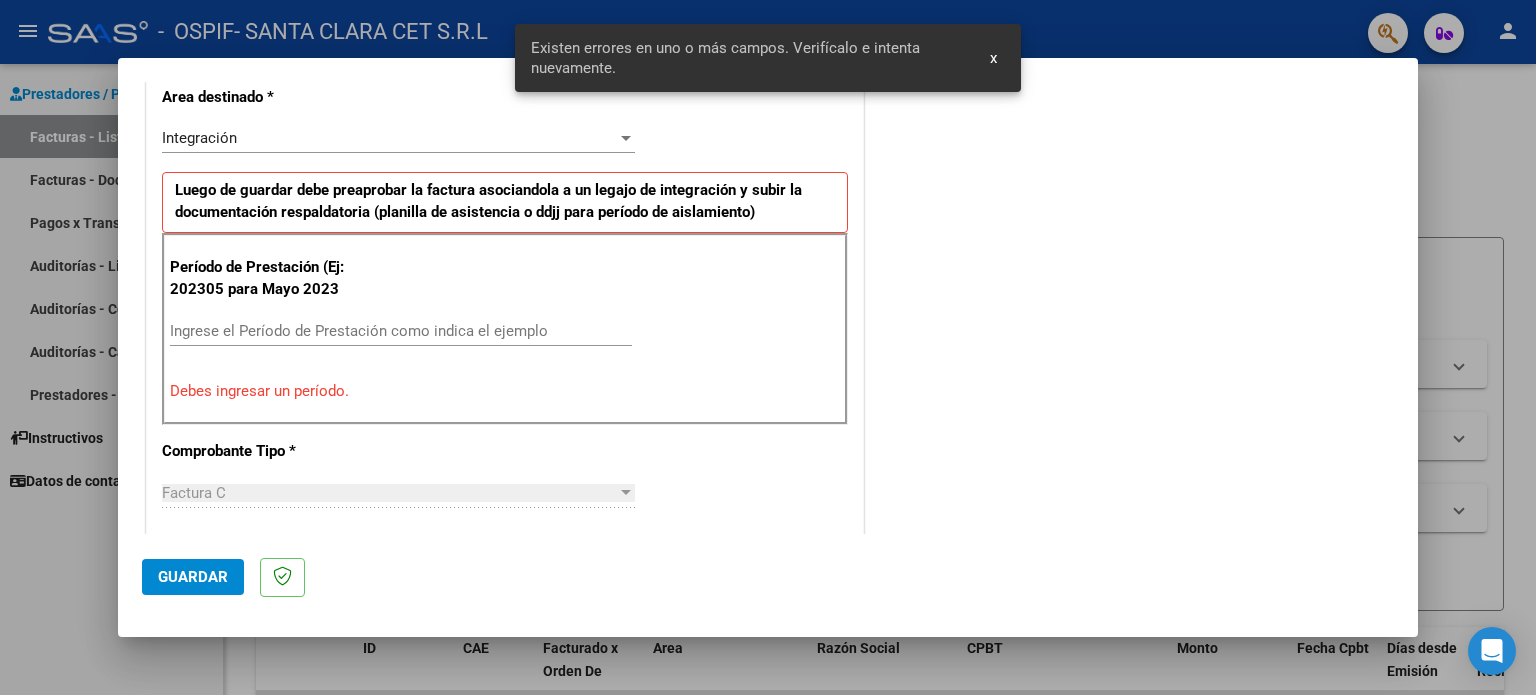 click on "Ingrese el Período de Prestación como indica el ejemplo" at bounding box center (401, 331) 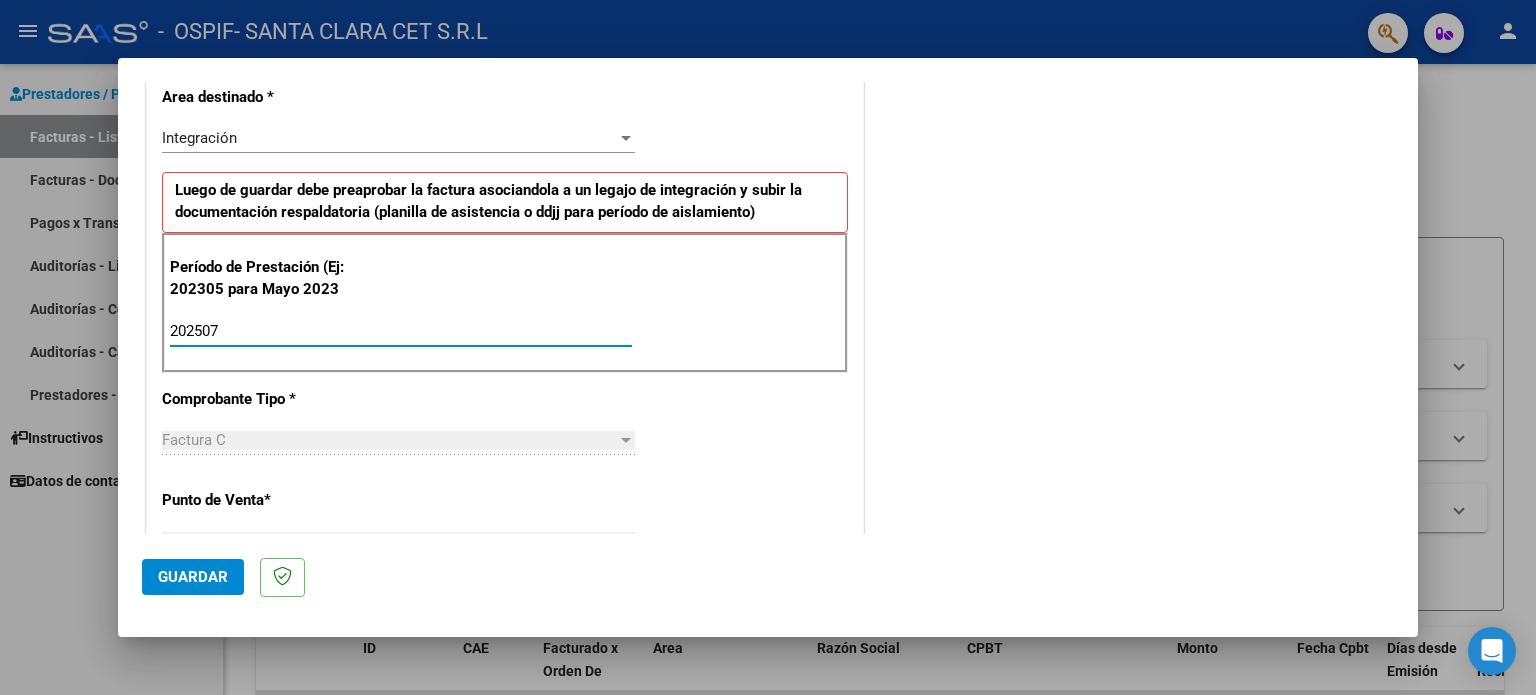 type on "202507" 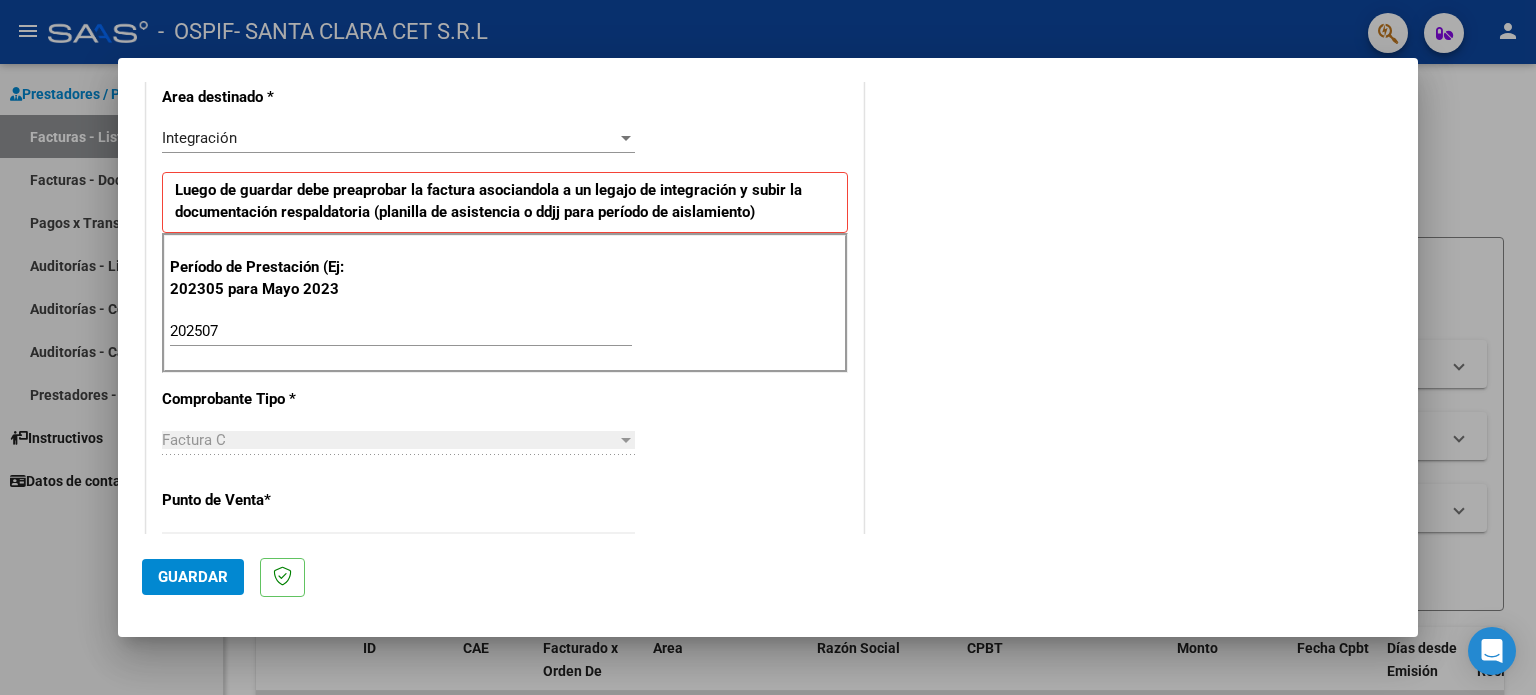 click on "CUIT * [CUIT] Ingresar CUIT ANALISIS PRESTADOR Area destinado * Integración Seleccionar Area Luego de guardar debe preaprobar la factura asociandola a un legajo de integración y subir la documentación respaldatoria ( planilla de asistencia o ddjj para período de aislamiento) Período de Prestación (Ej: 202305 para Mayo 2023 202507 Ingrese el Período de Prestación como indica el ejemplo Comprobante Tipo * Factura C Seleccionar Tipo Punto de Venta * 1 Ingresar el Nro. Número * 2407 Ingresar el Nro. Monto * $ 1.049.788,33 Ingresar el monto Fecha del Cpbt. * 2025-08-01 Ingresar la fecha CAE / CAEA (no ingrese CAI) 75316631744455 Ingresar el CAE o CAEA (no ingrese CAI) Fecha de Vencimiento 2025-08-11 Ingresar la fecha Ref. Externa Ingresar la ref. N° Liquidación Ingresar el N° Liquidación" at bounding box center [505, 635] 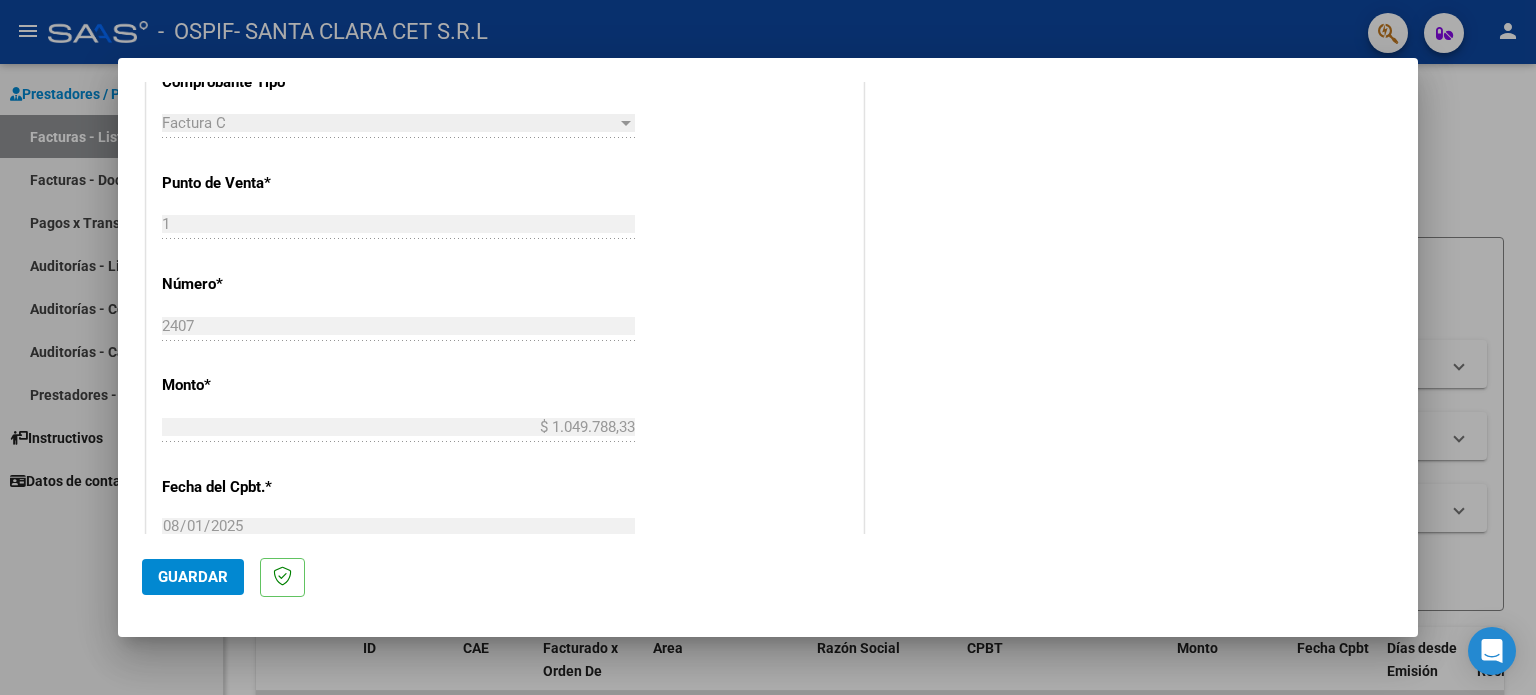 scroll, scrollTop: 831, scrollLeft: 0, axis: vertical 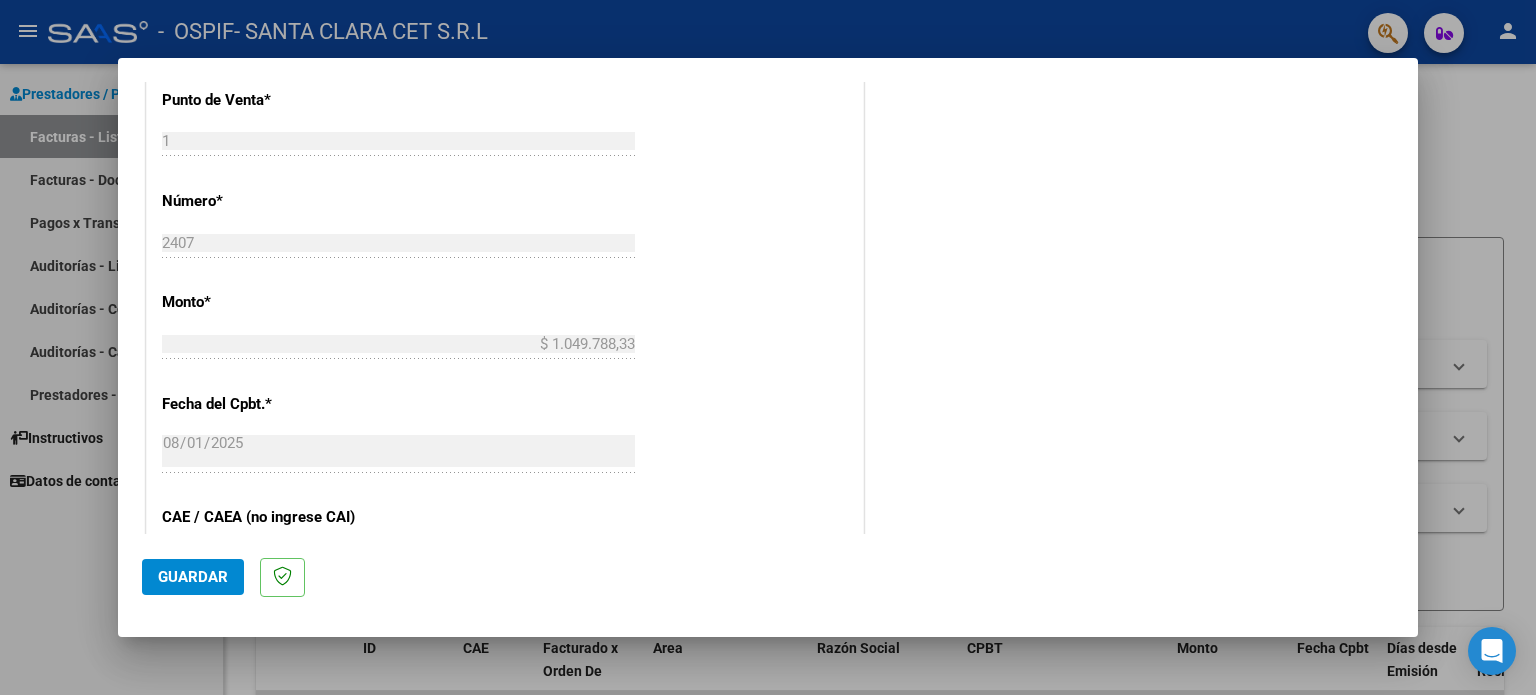click on "Guardar" 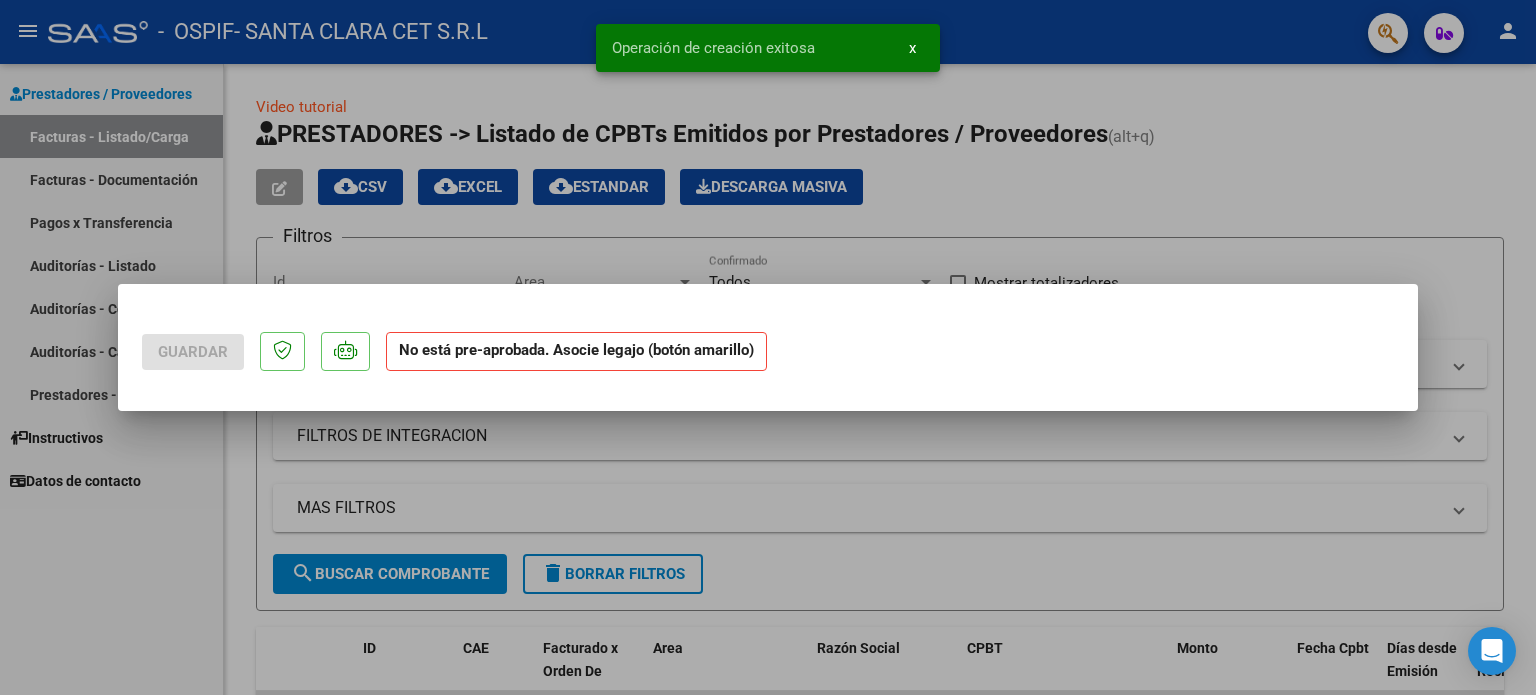 scroll, scrollTop: 0, scrollLeft: 0, axis: both 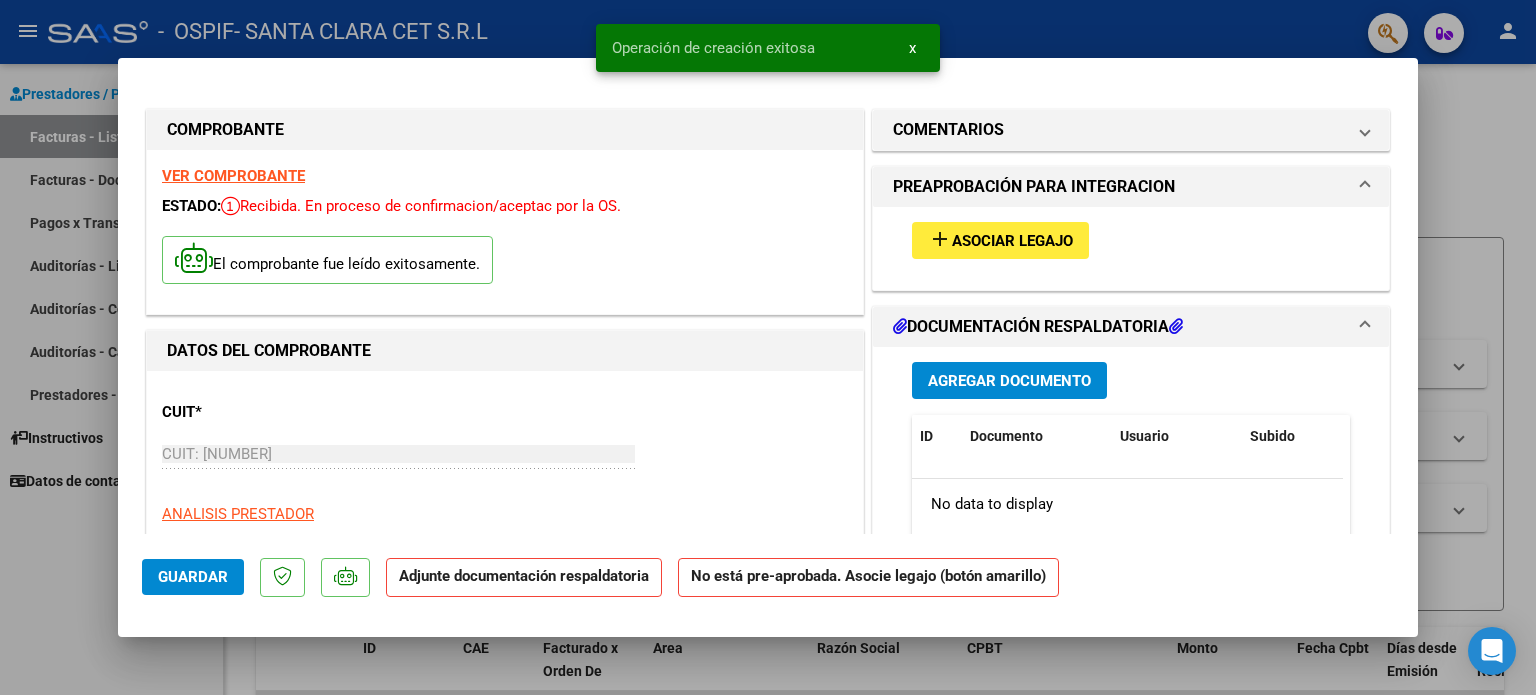 click on "add" at bounding box center [940, 239] 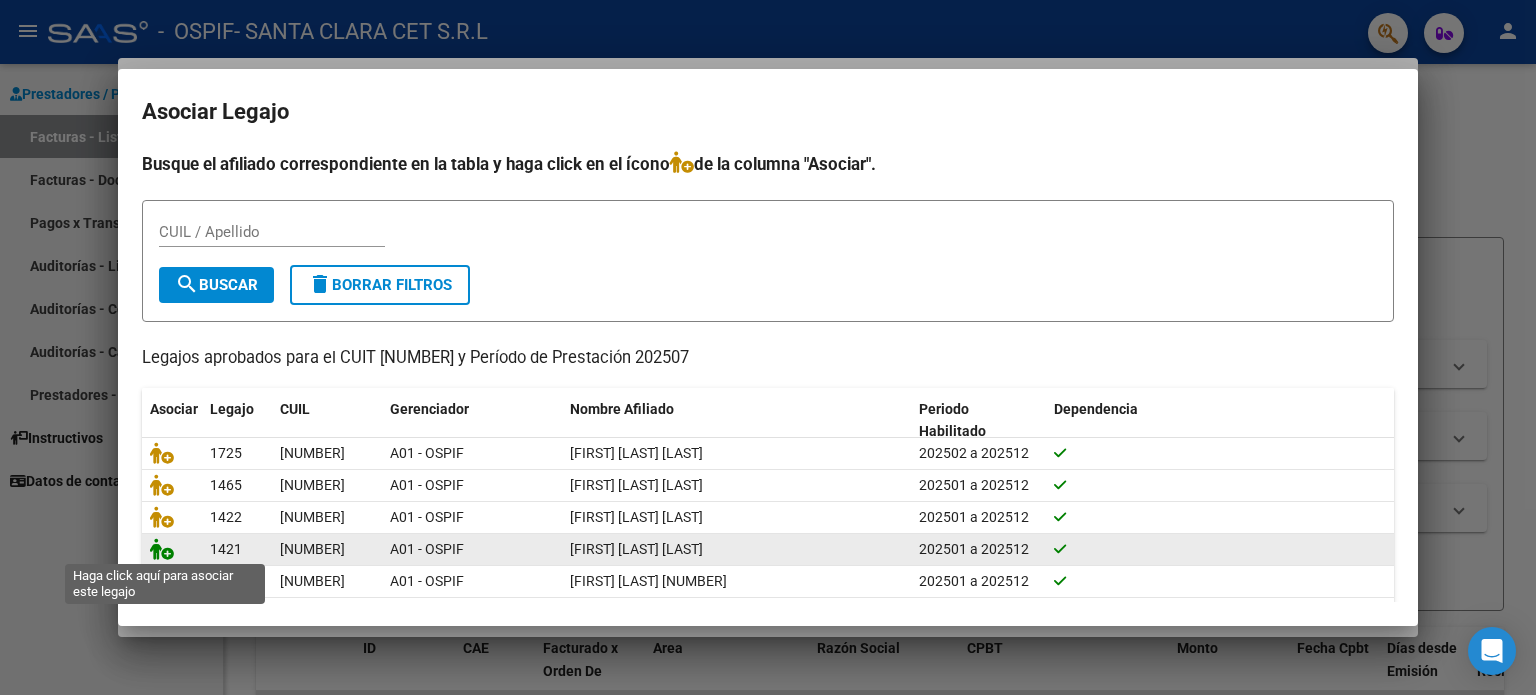 click 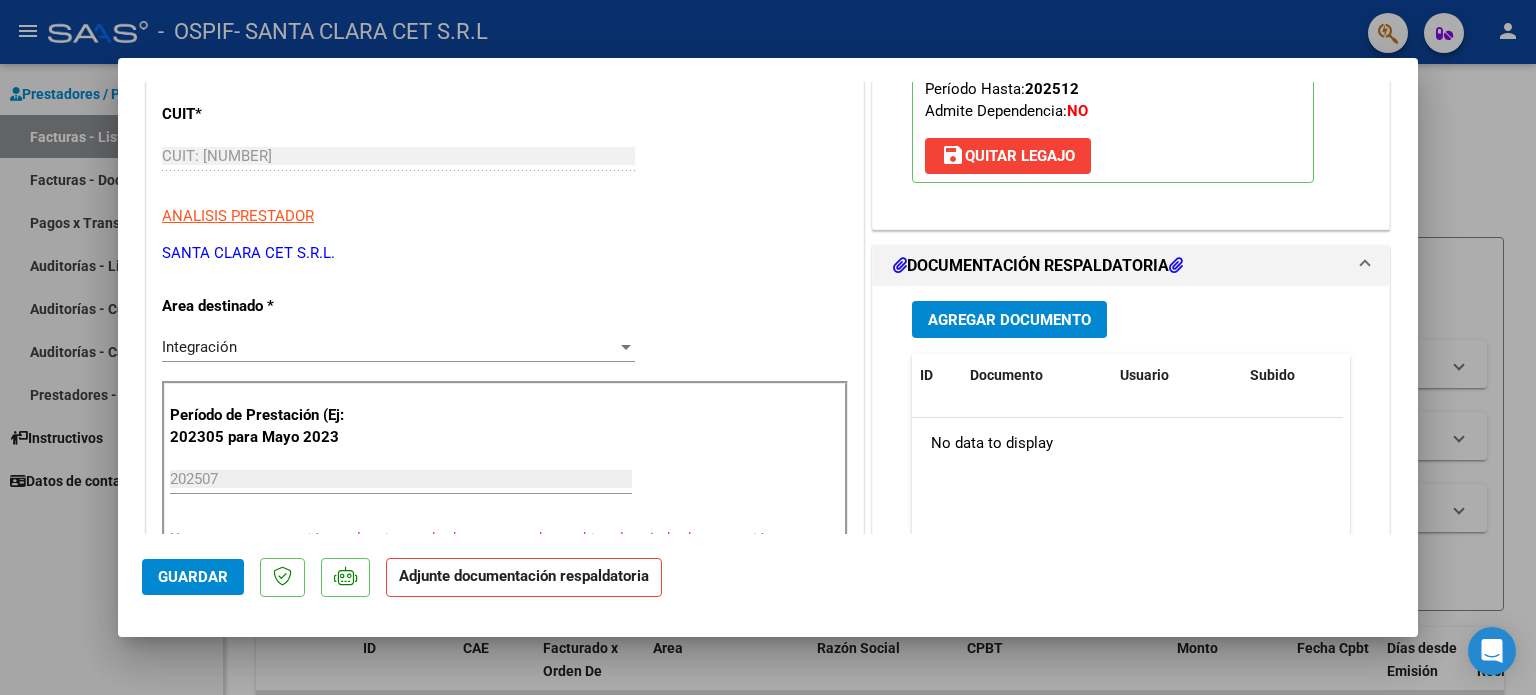 scroll, scrollTop: 300, scrollLeft: 0, axis: vertical 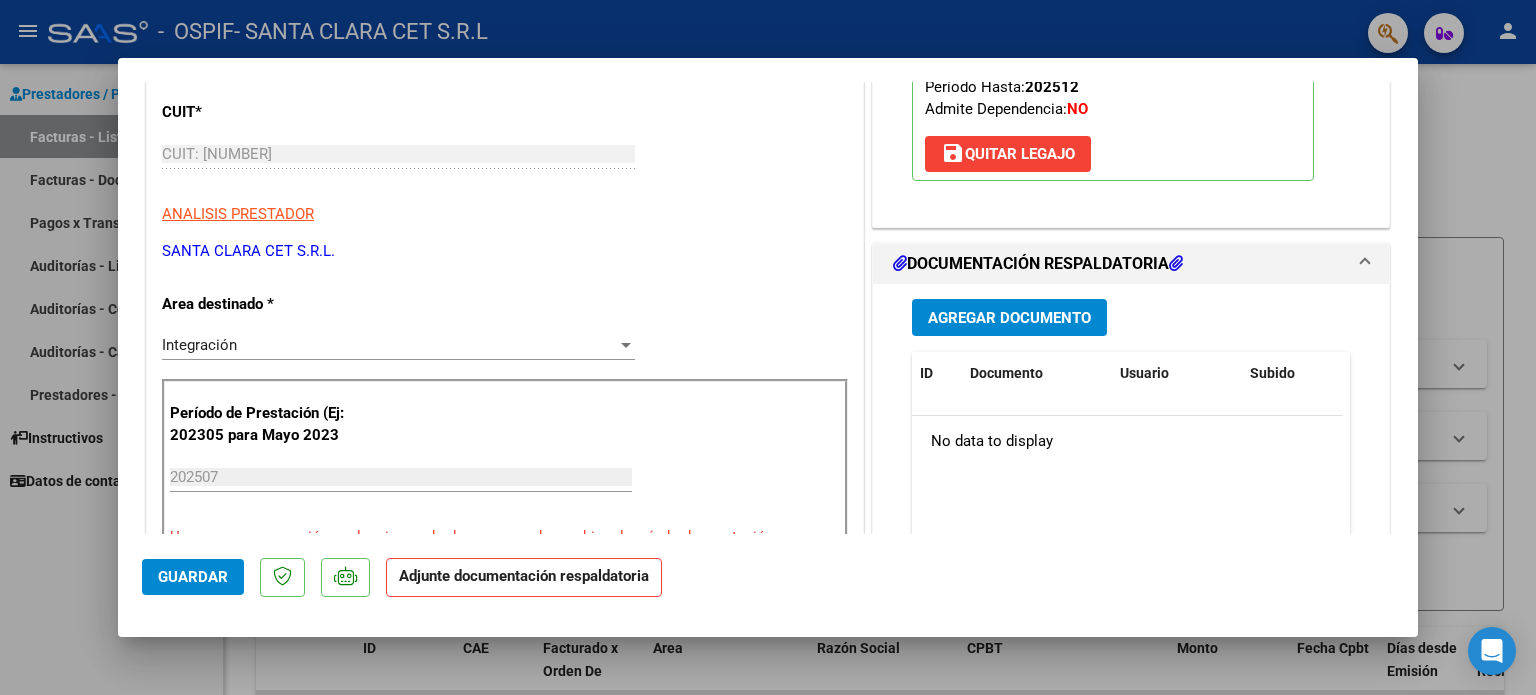 click on "Agregar Documento" at bounding box center (1009, 318) 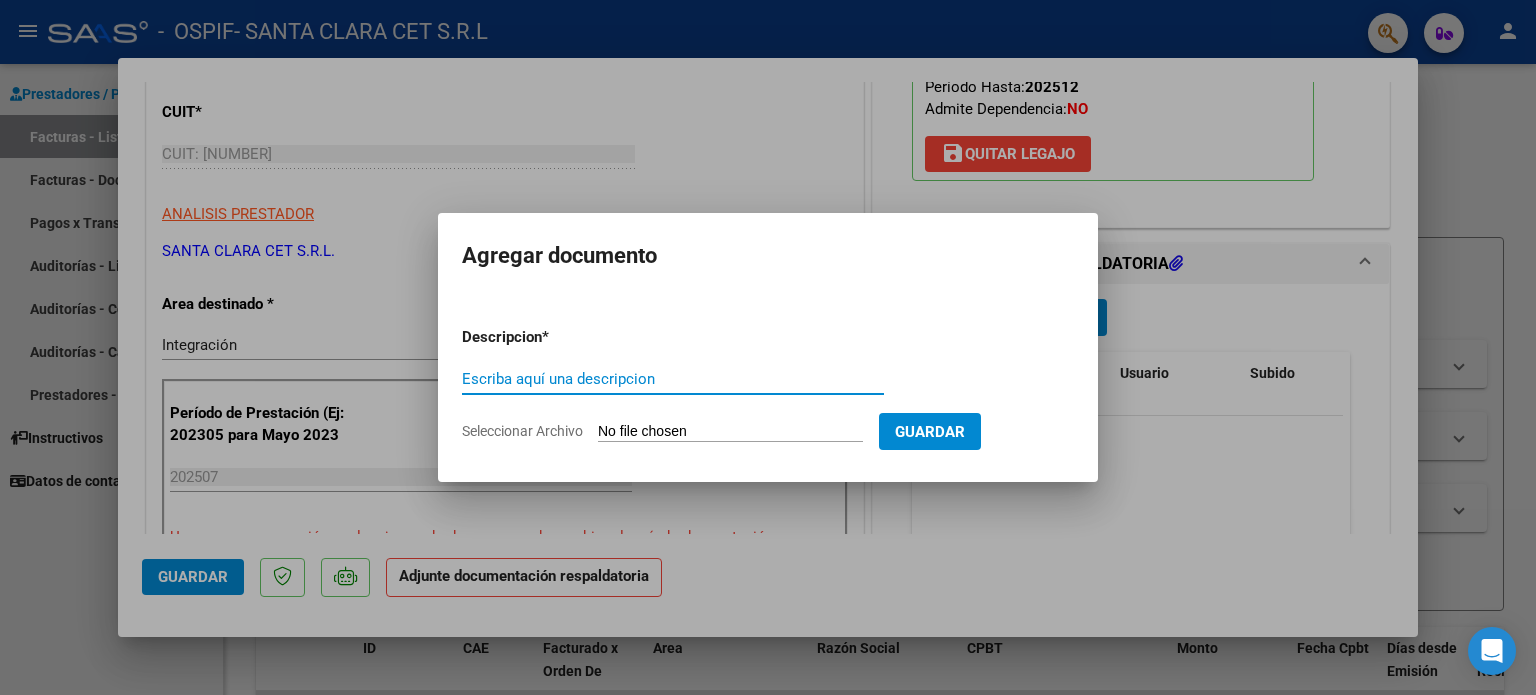 click on "Escriba aquí una descripcion" at bounding box center (673, 379) 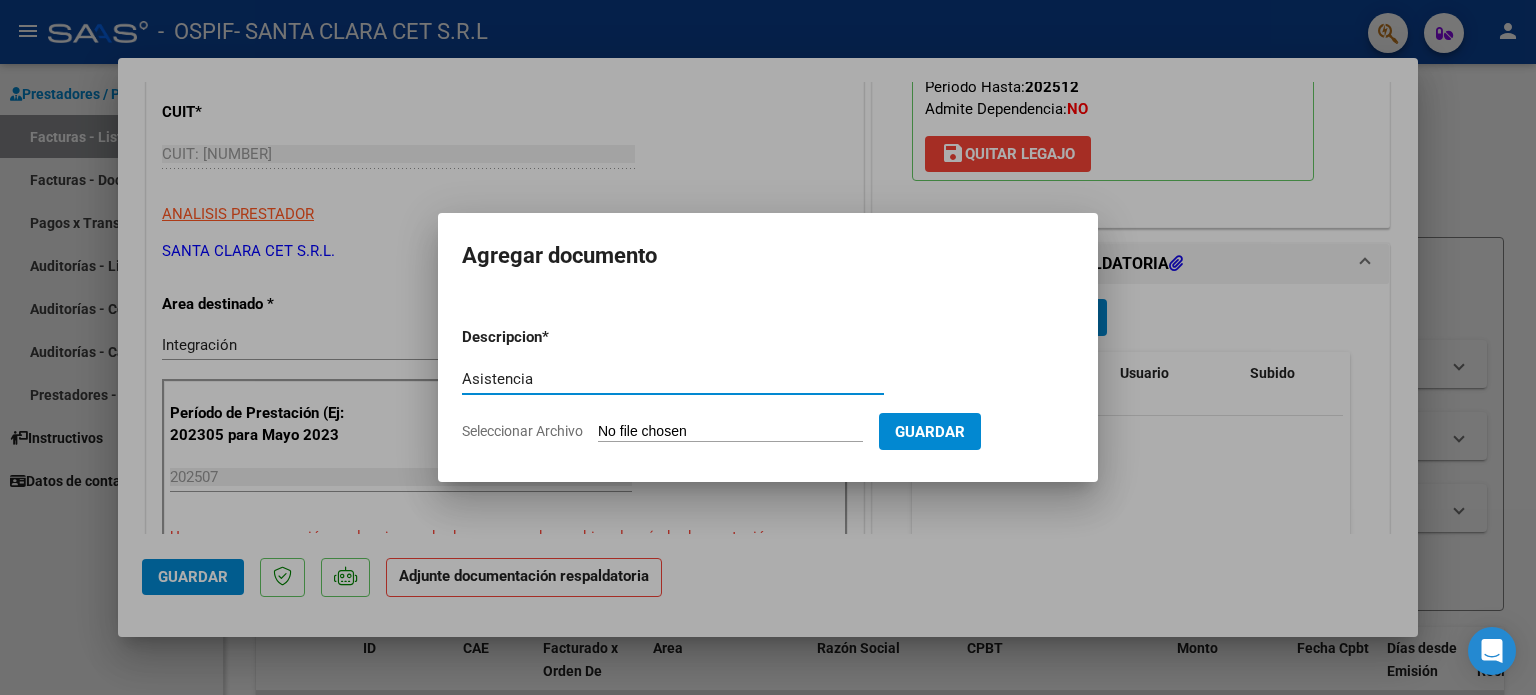 type on "Asistencia" 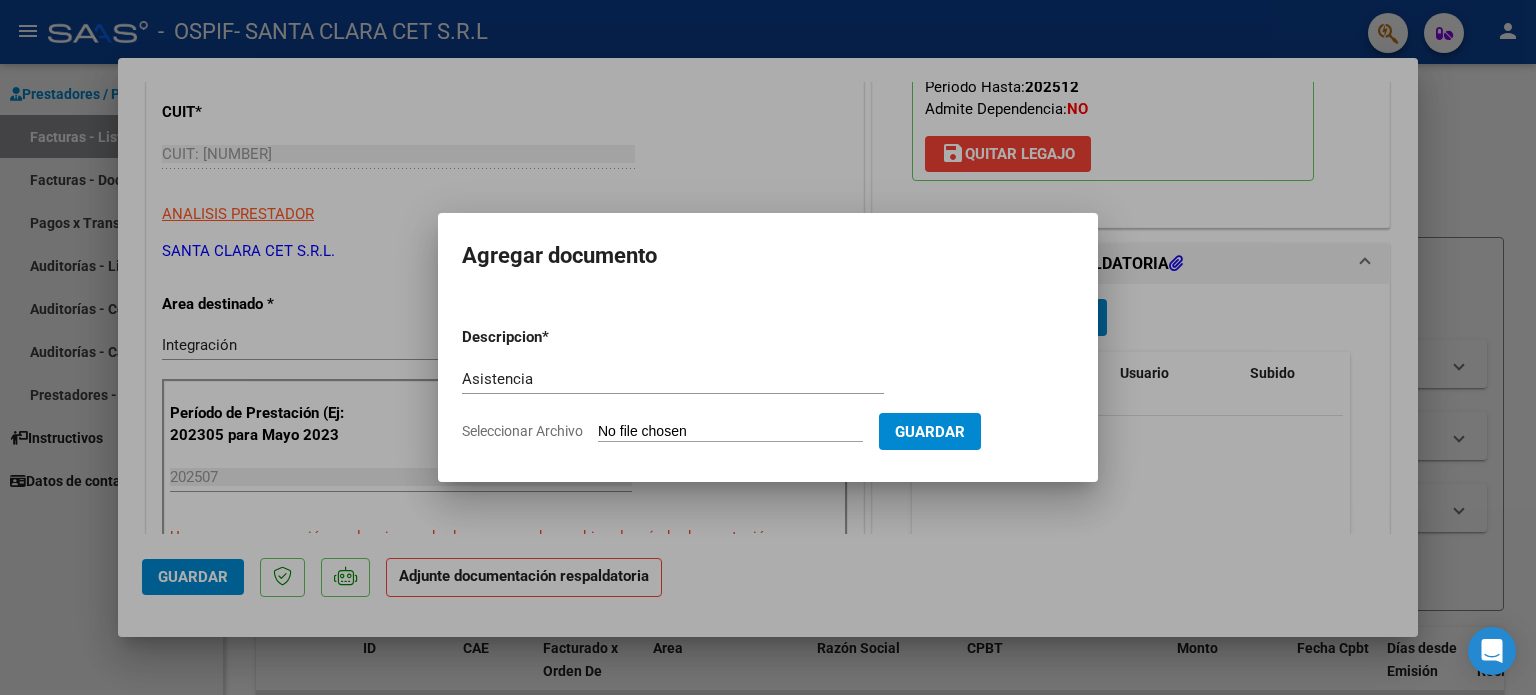 click on "Seleccionar Archivo" 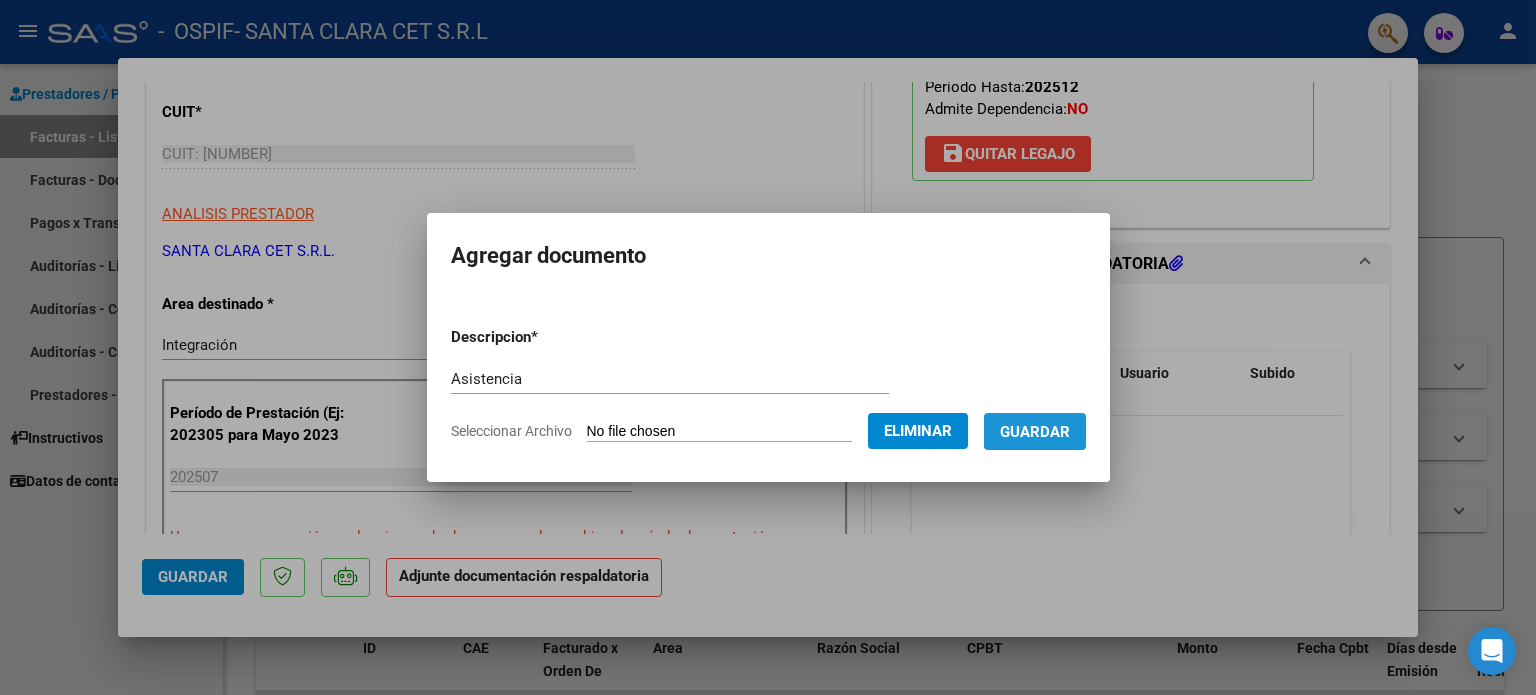 click on "Guardar" at bounding box center [1035, 432] 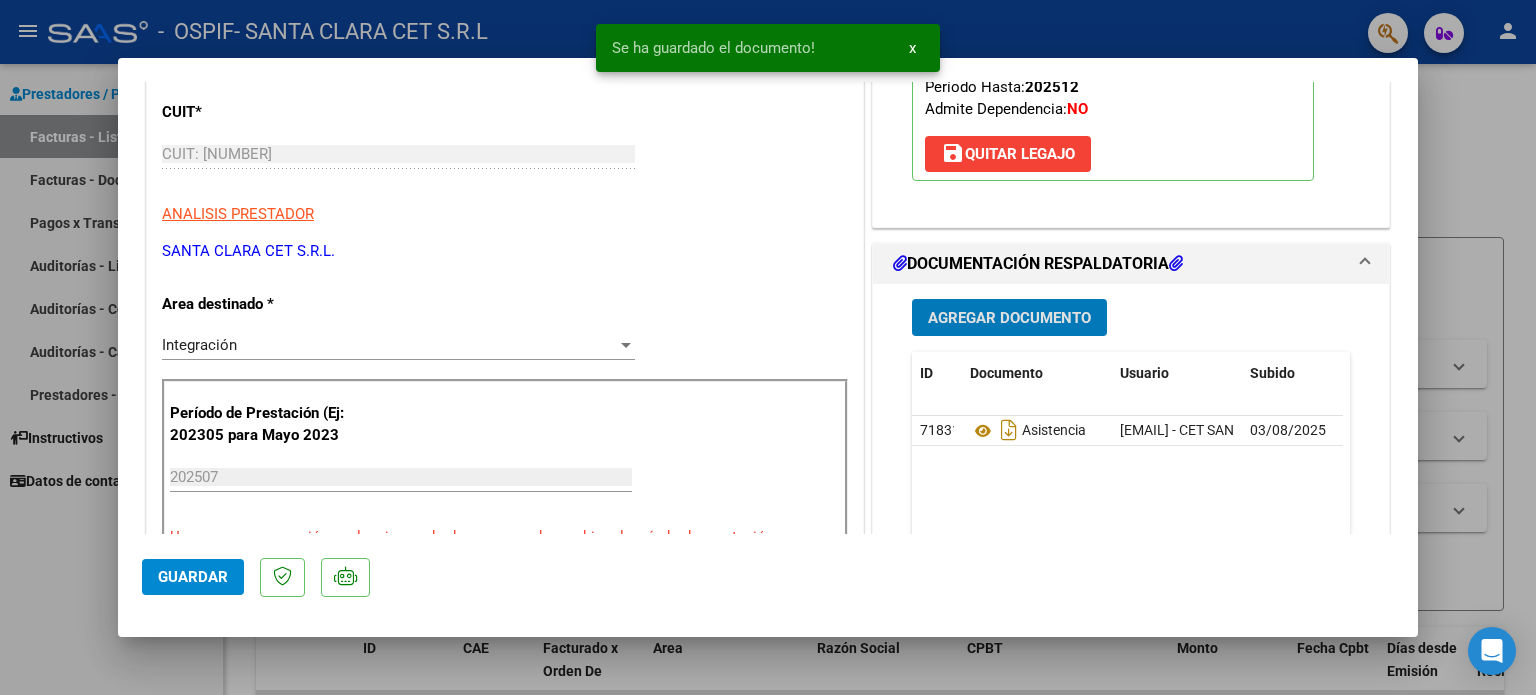 click on "Guardar" 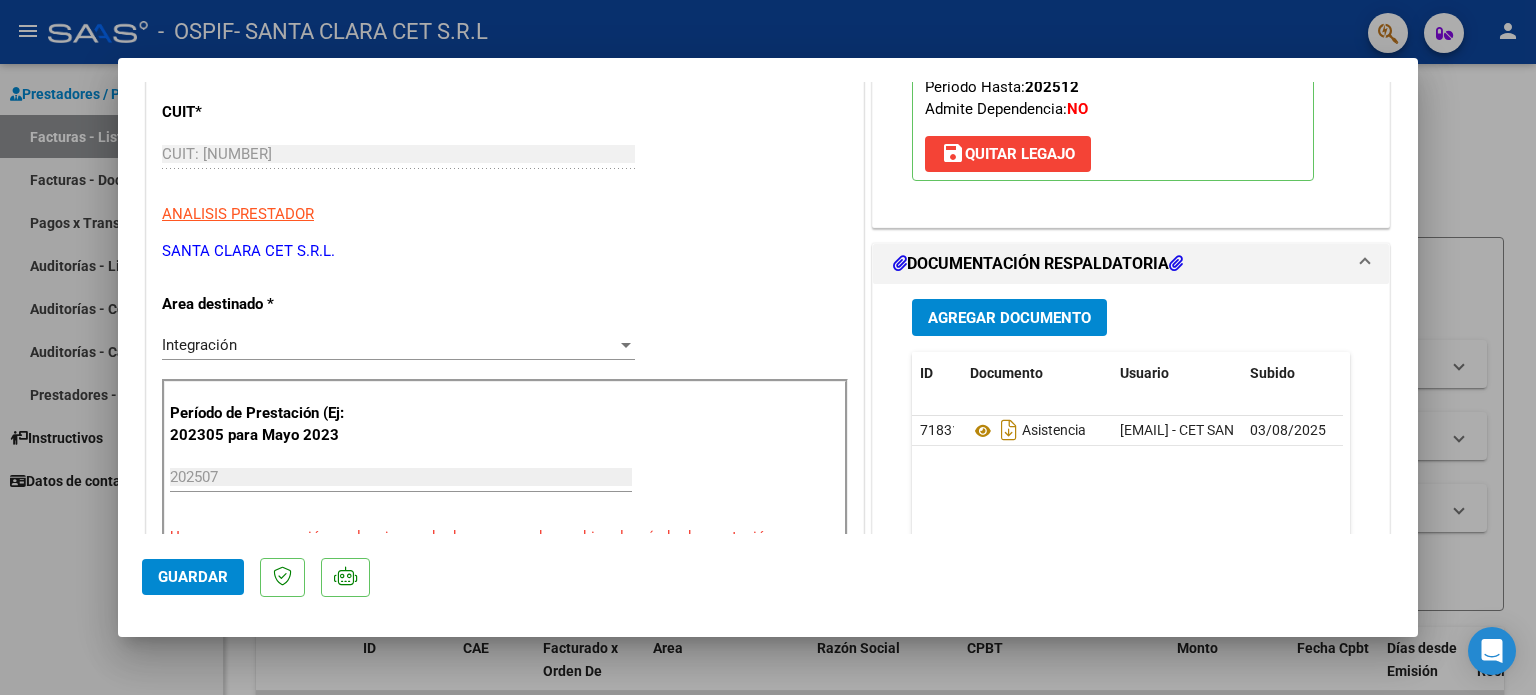 click at bounding box center [768, 347] 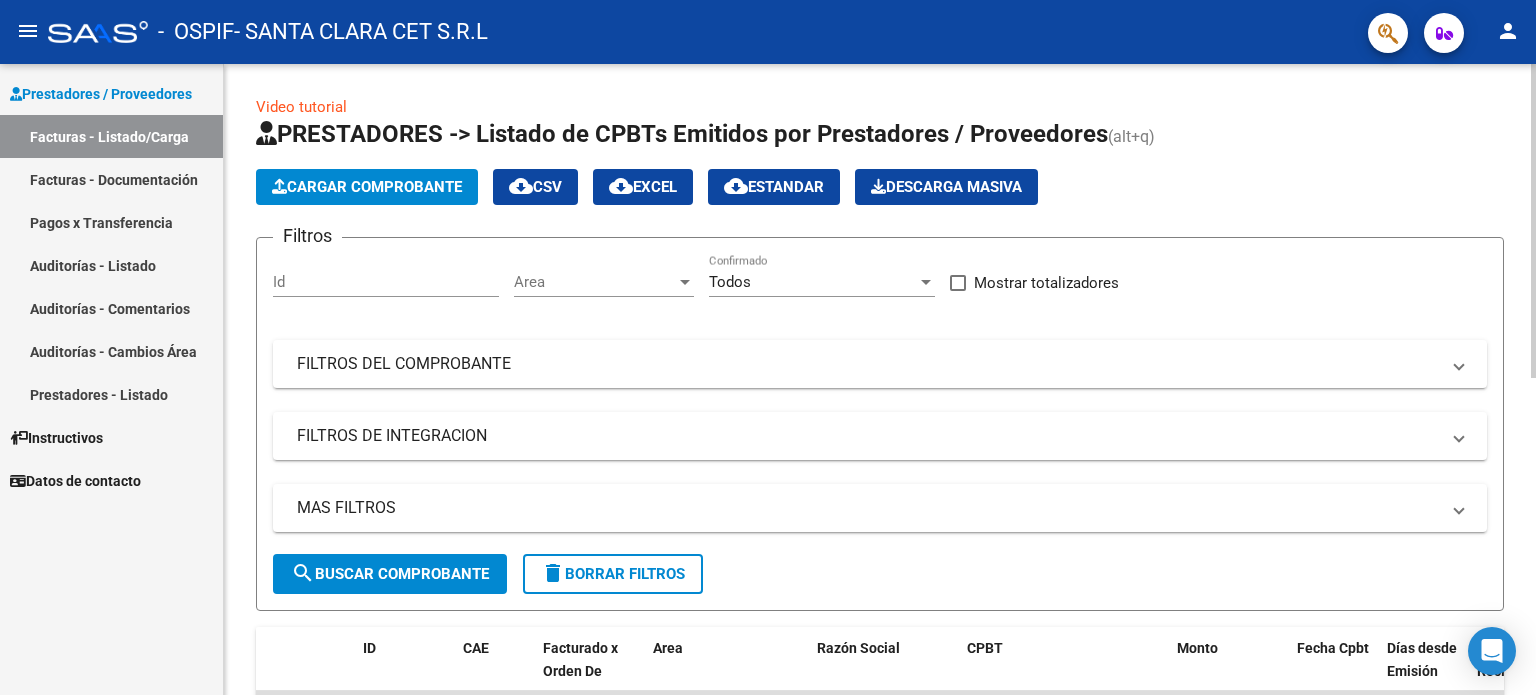 click on "Cargar Comprobante" 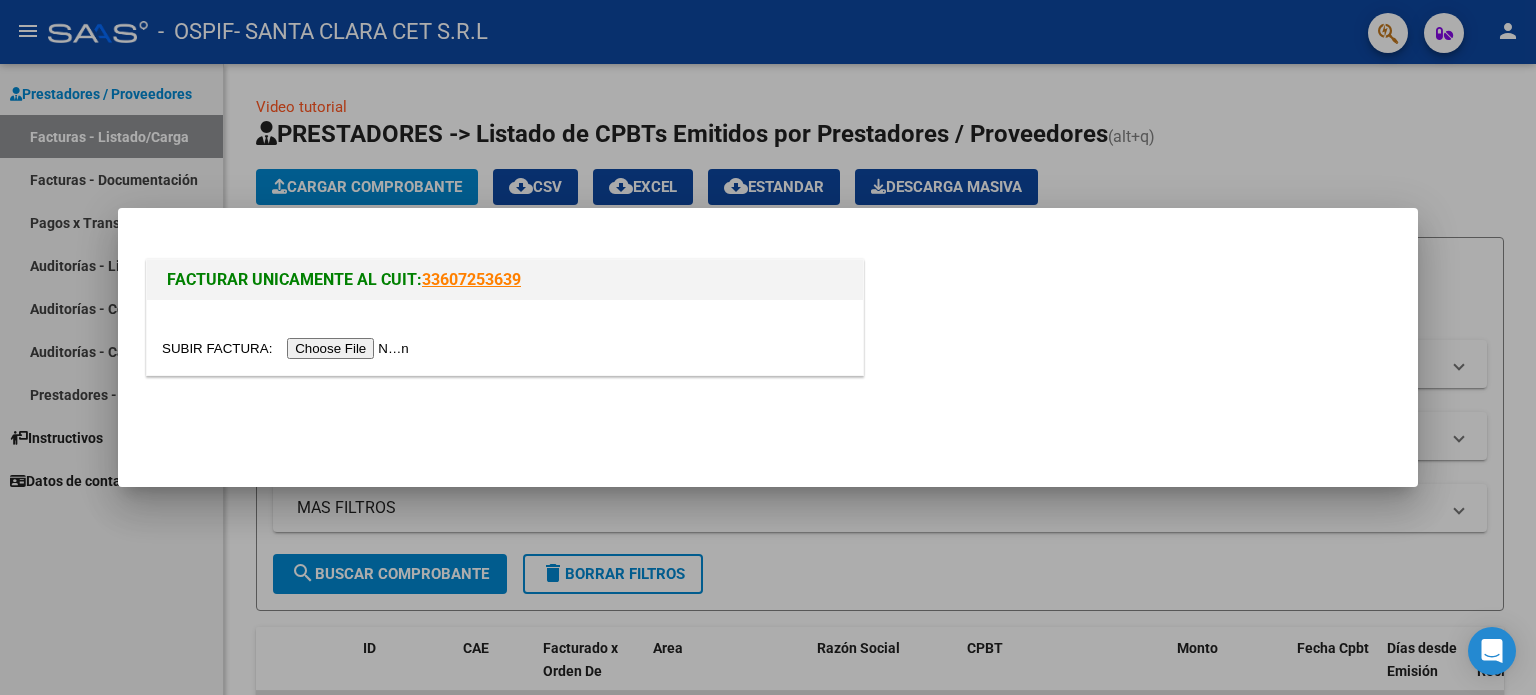 click at bounding box center (288, 348) 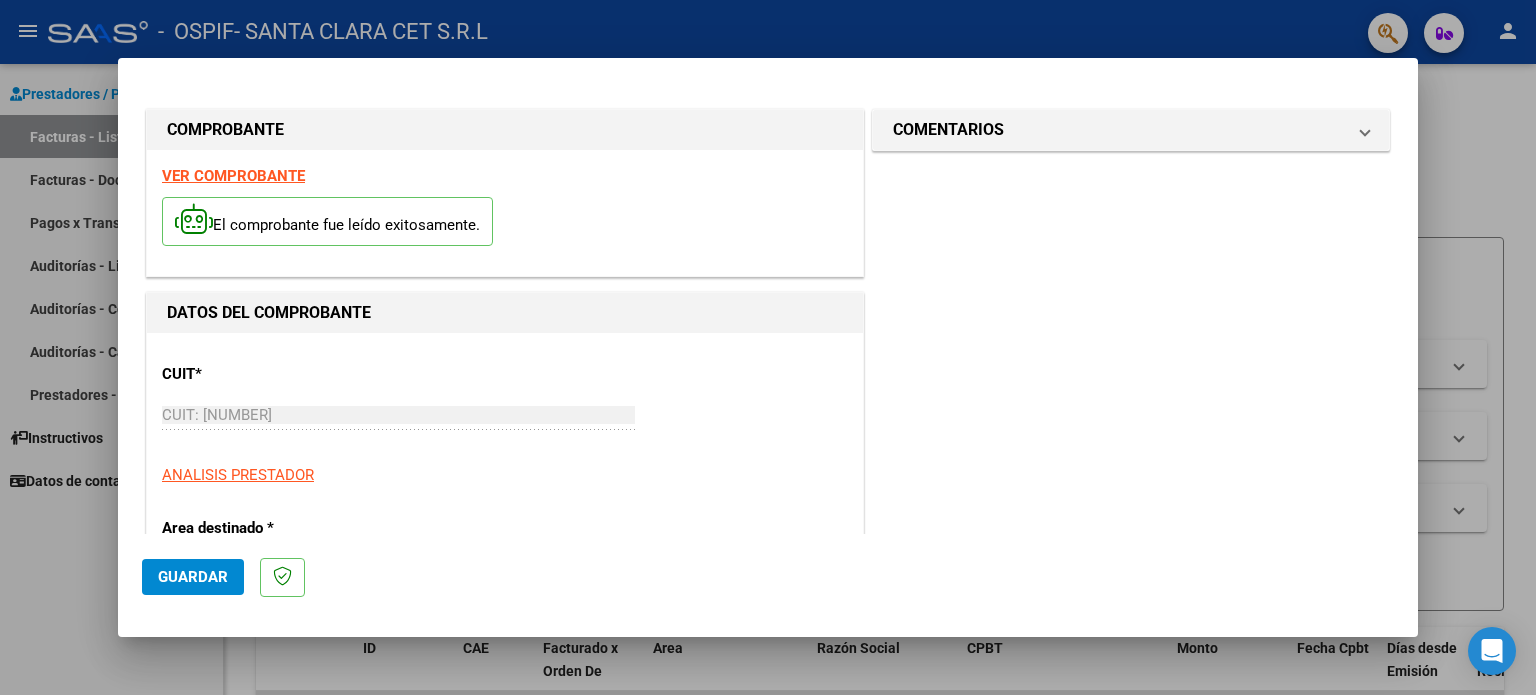 scroll, scrollTop: 400, scrollLeft: 0, axis: vertical 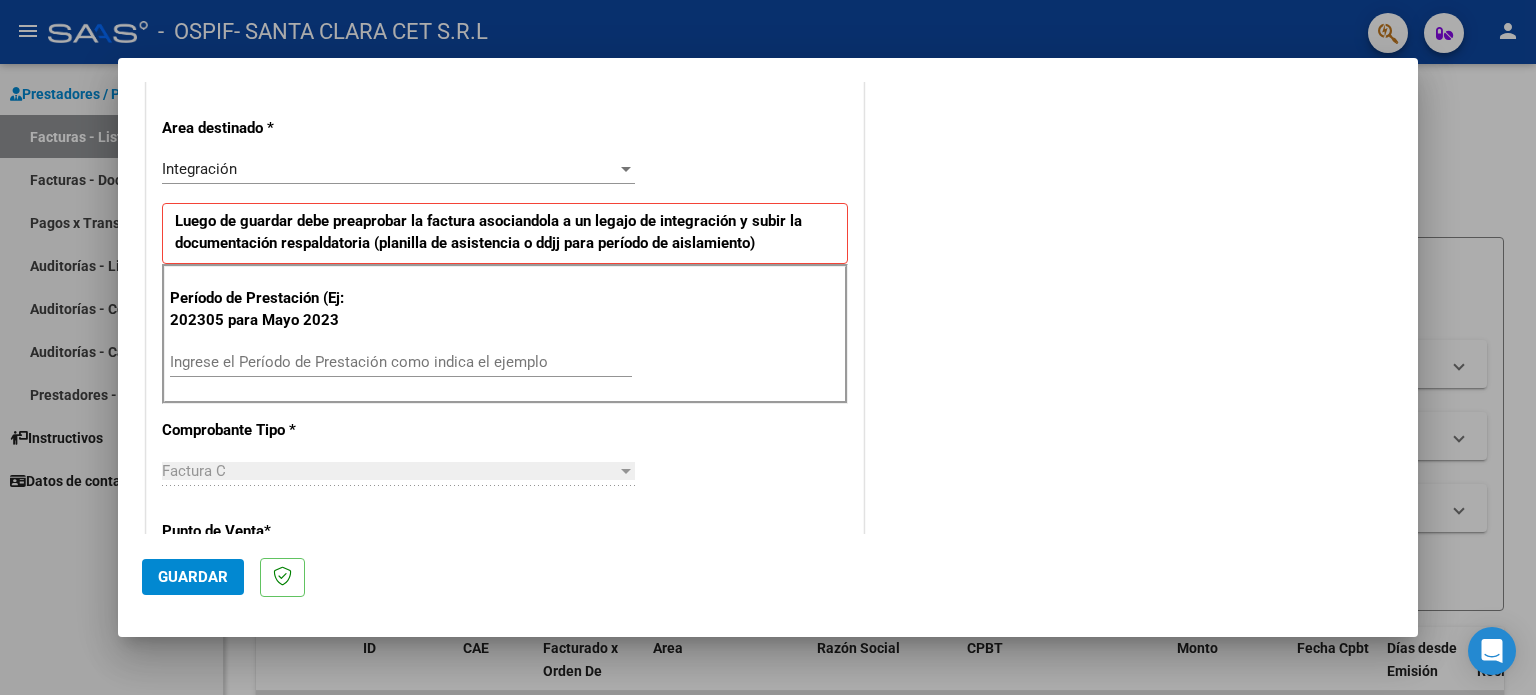 click on "Ingrese el Período de Prestación como indica el ejemplo" at bounding box center (401, 362) 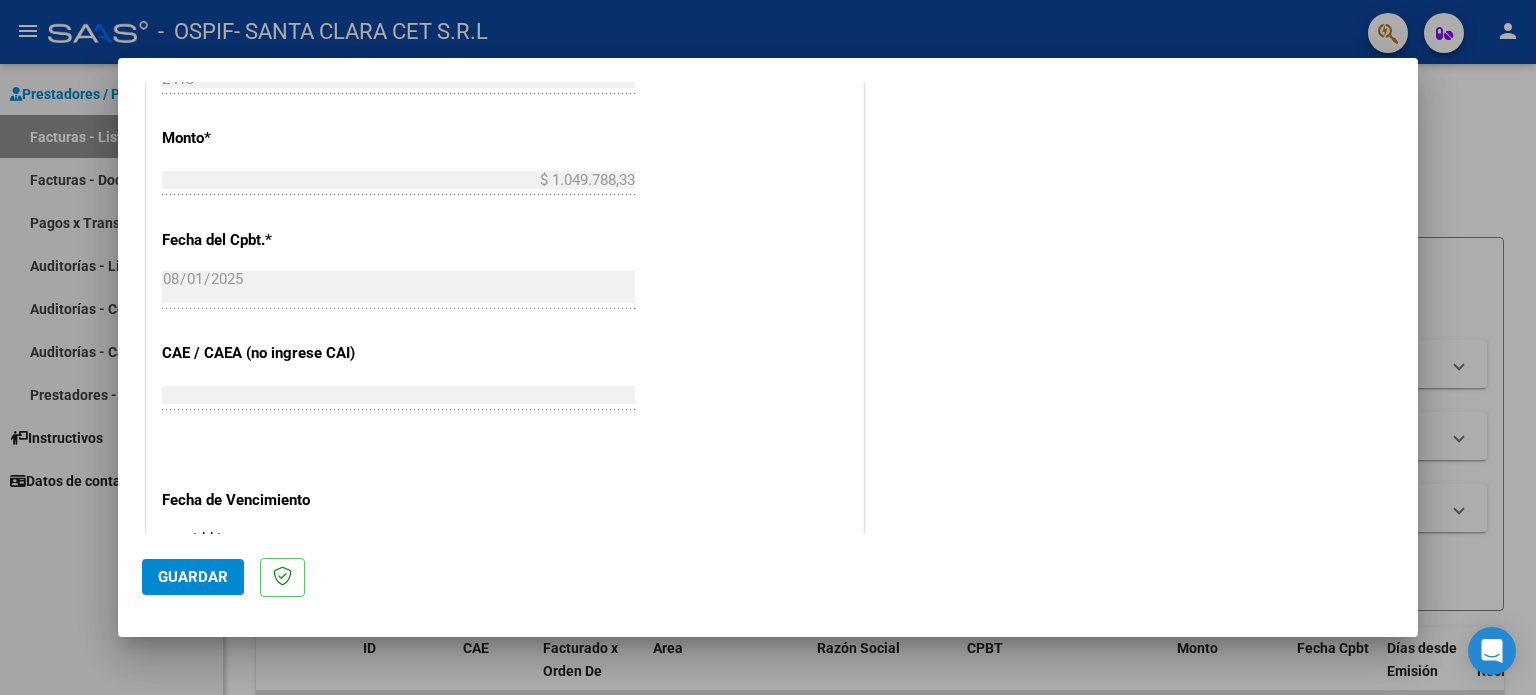 scroll, scrollTop: 1100, scrollLeft: 0, axis: vertical 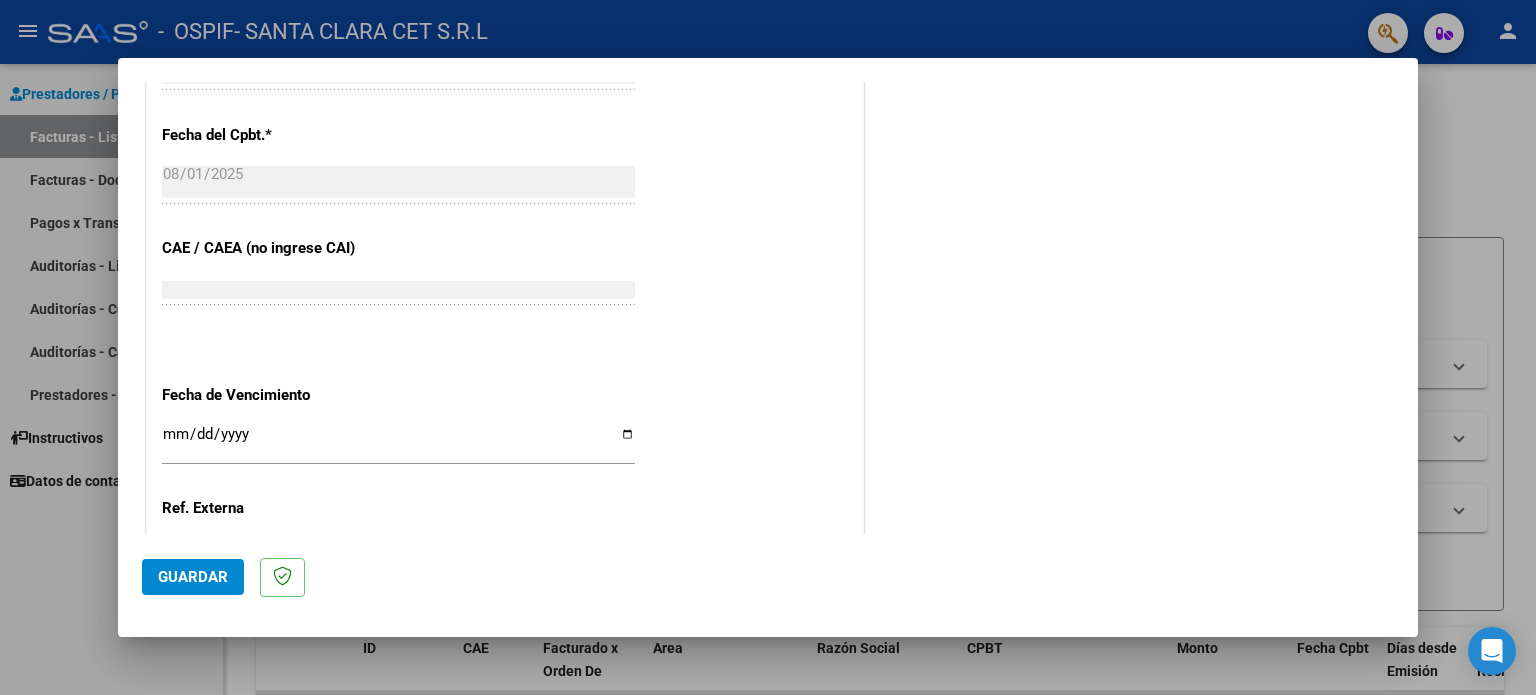 type on "202507" 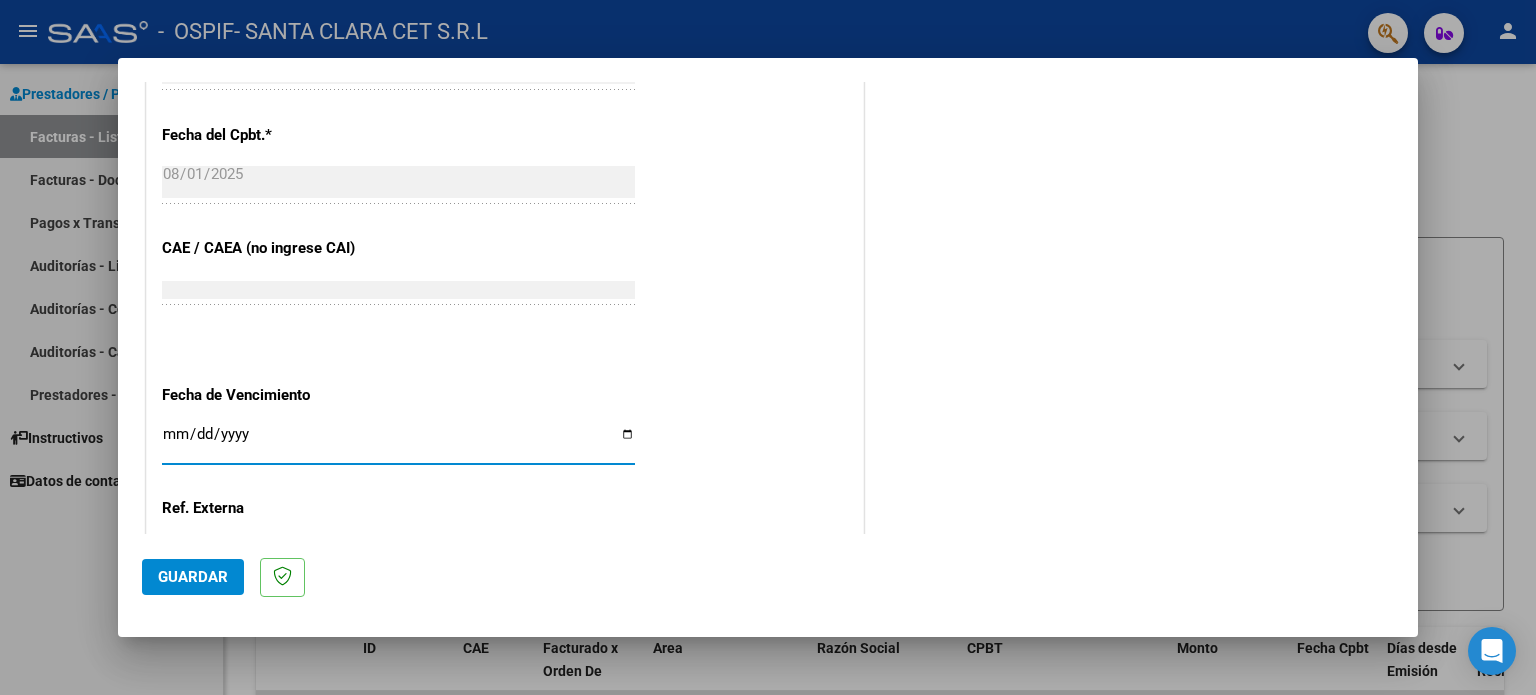click on "Ingresar la fecha" at bounding box center (398, 442) 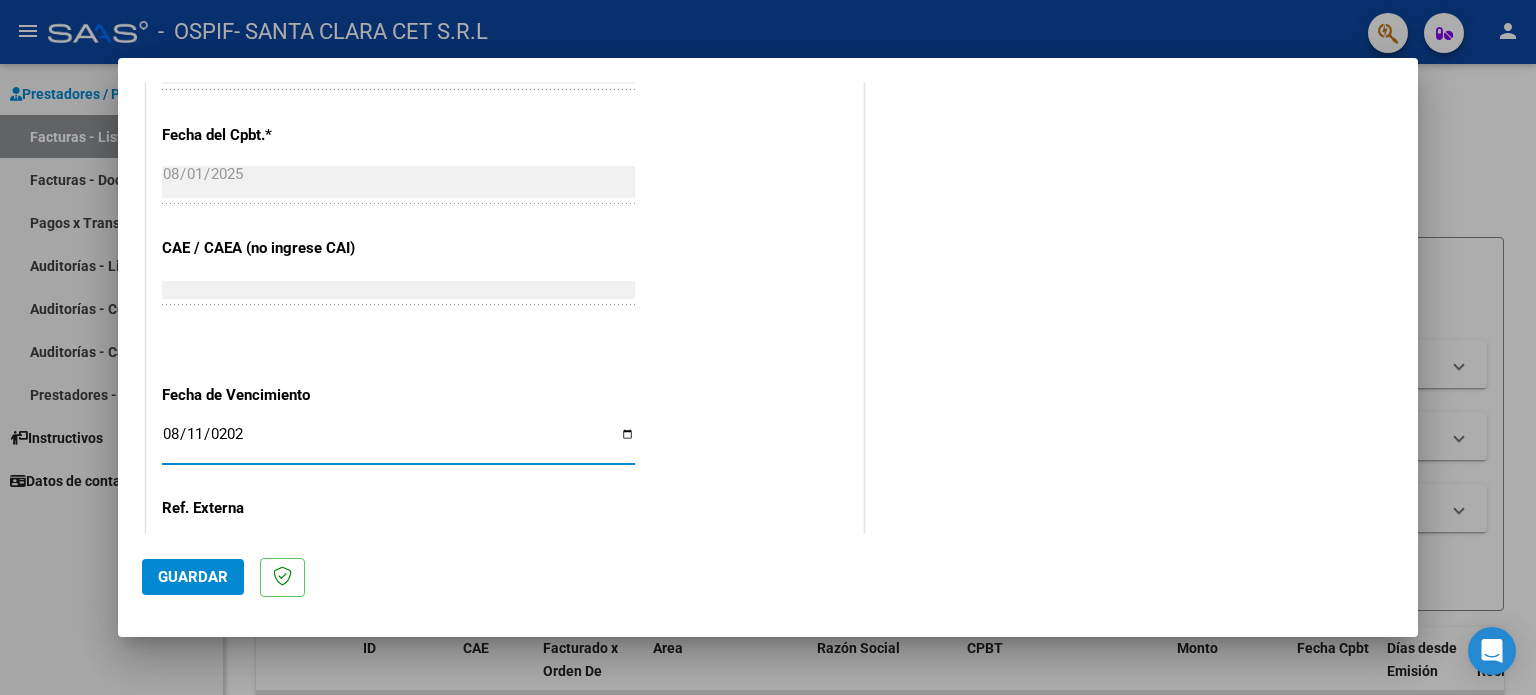 type on "2025-08-11" 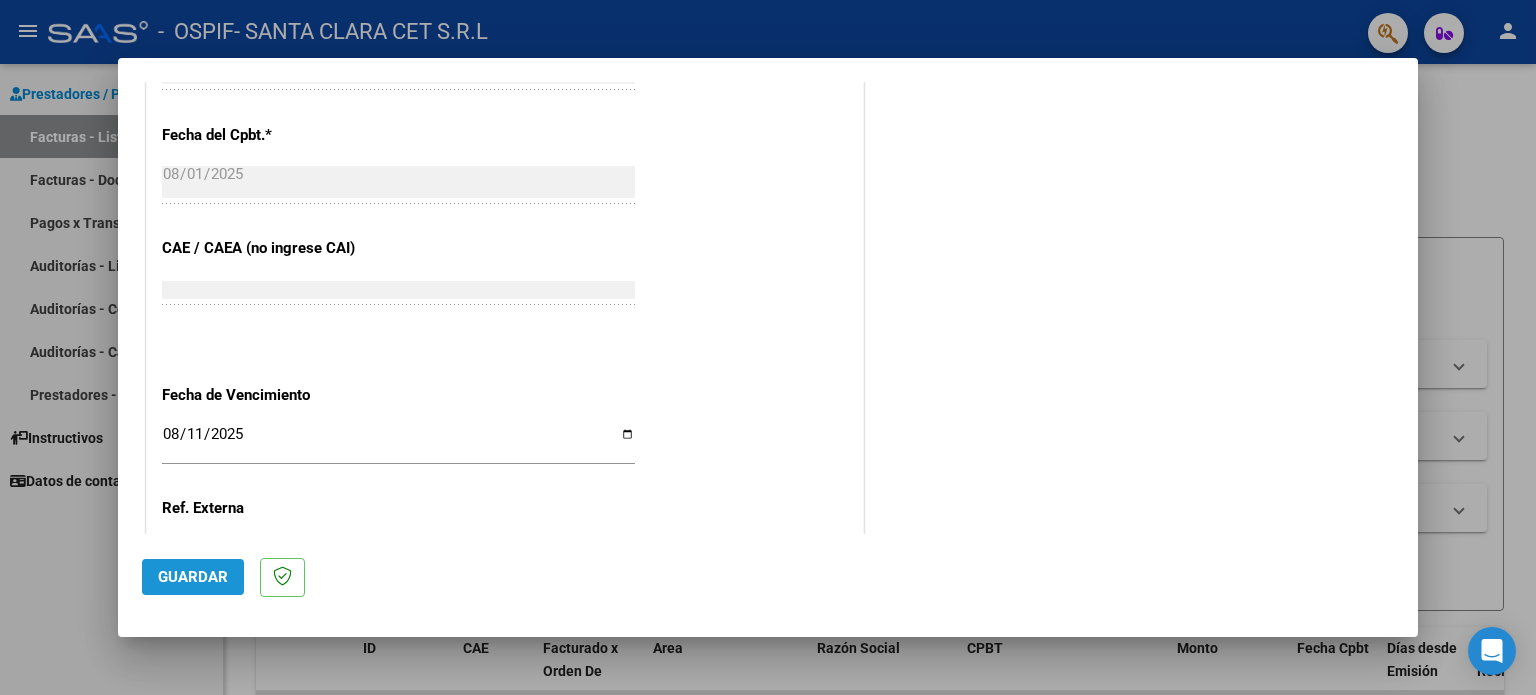 click on "Guardar" 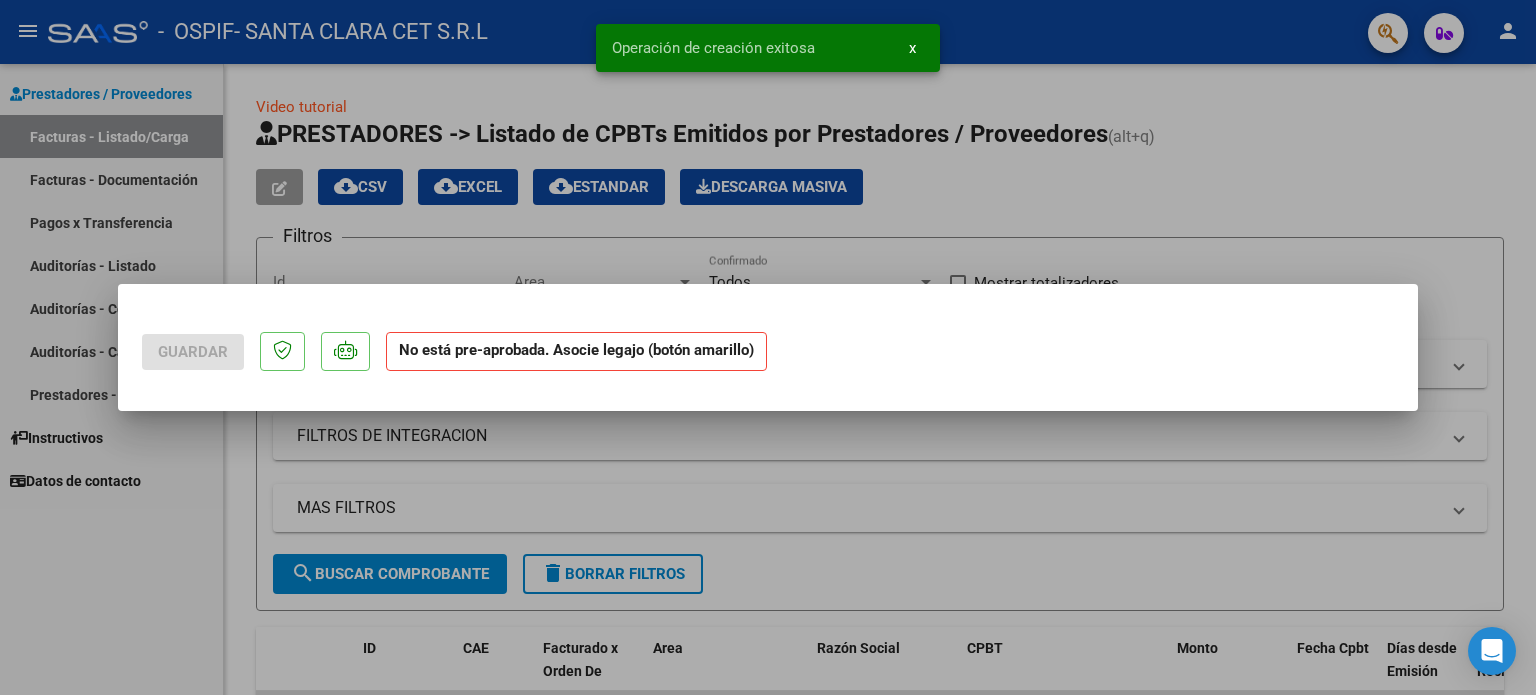 scroll, scrollTop: 0, scrollLeft: 0, axis: both 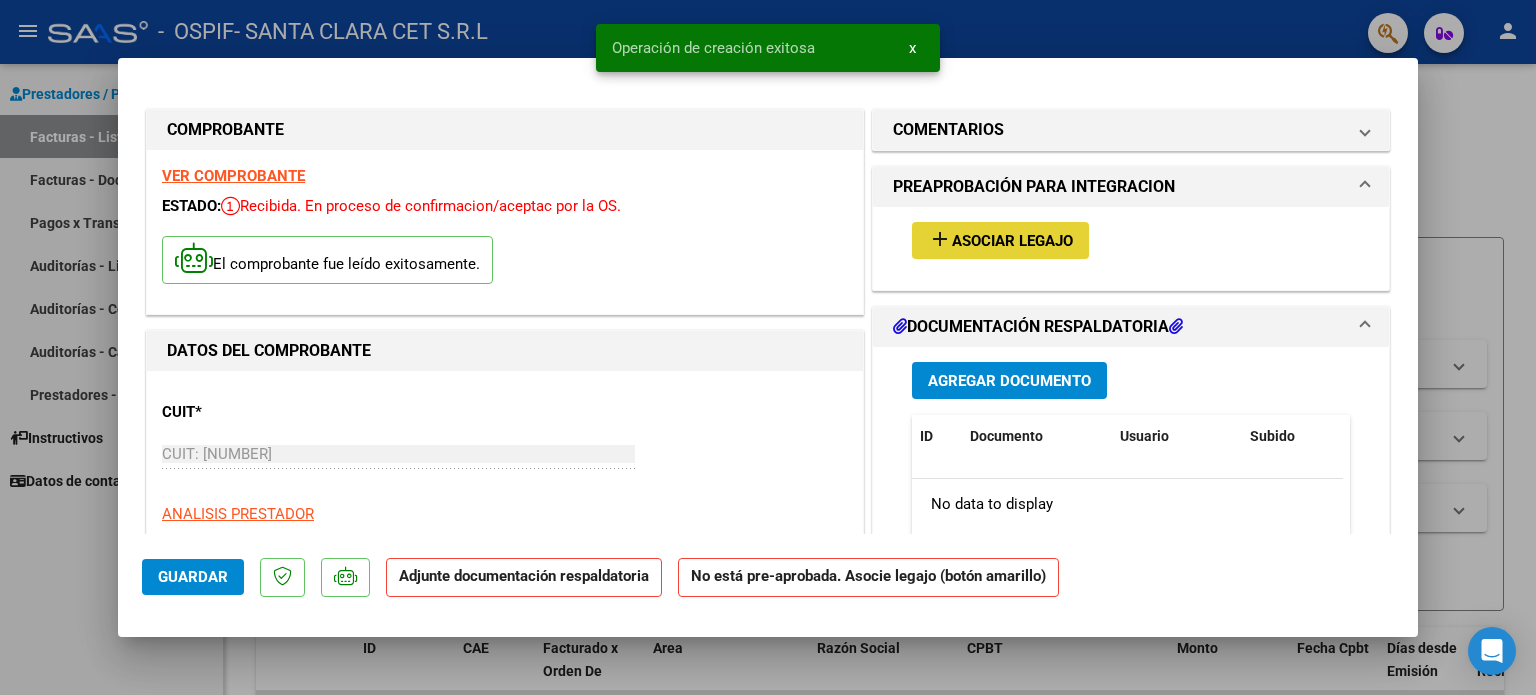 click on "Asociar Legajo" at bounding box center (1012, 241) 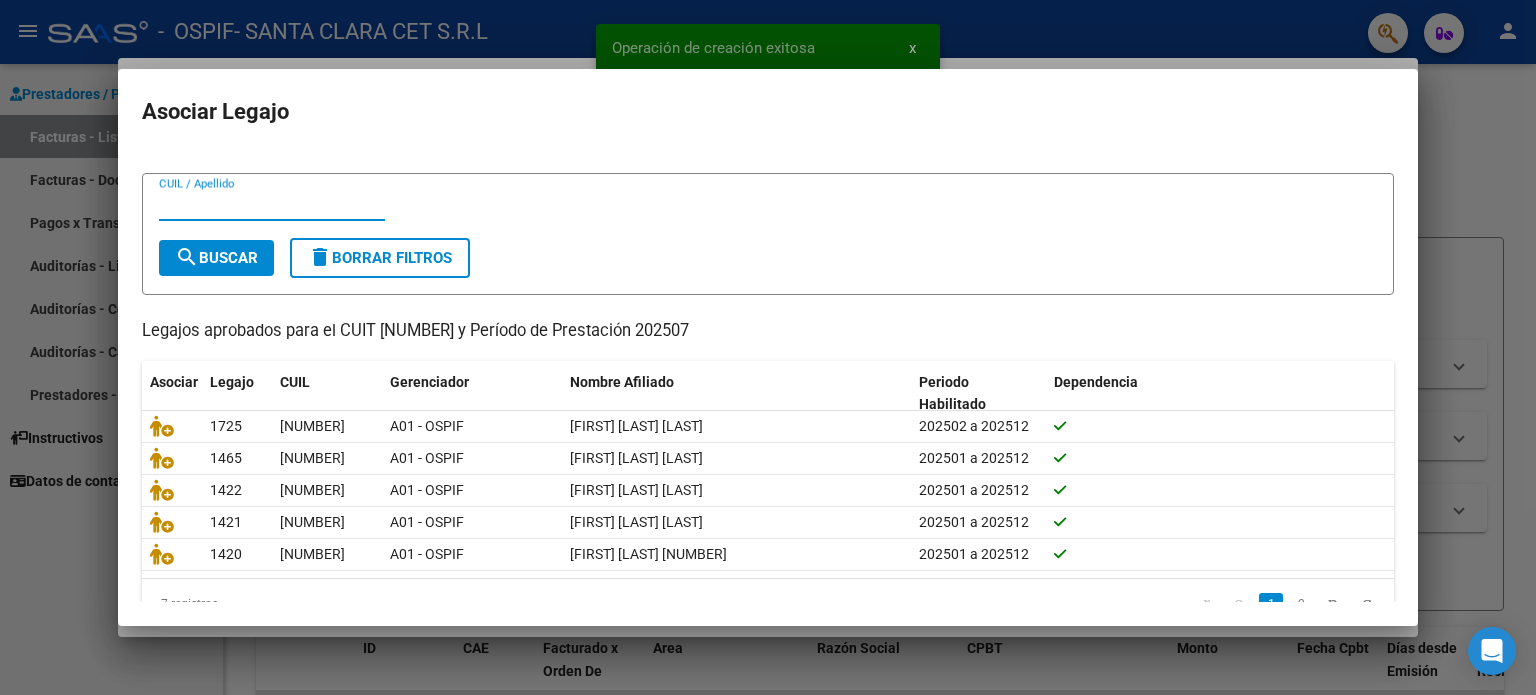 scroll, scrollTop: 67, scrollLeft: 0, axis: vertical 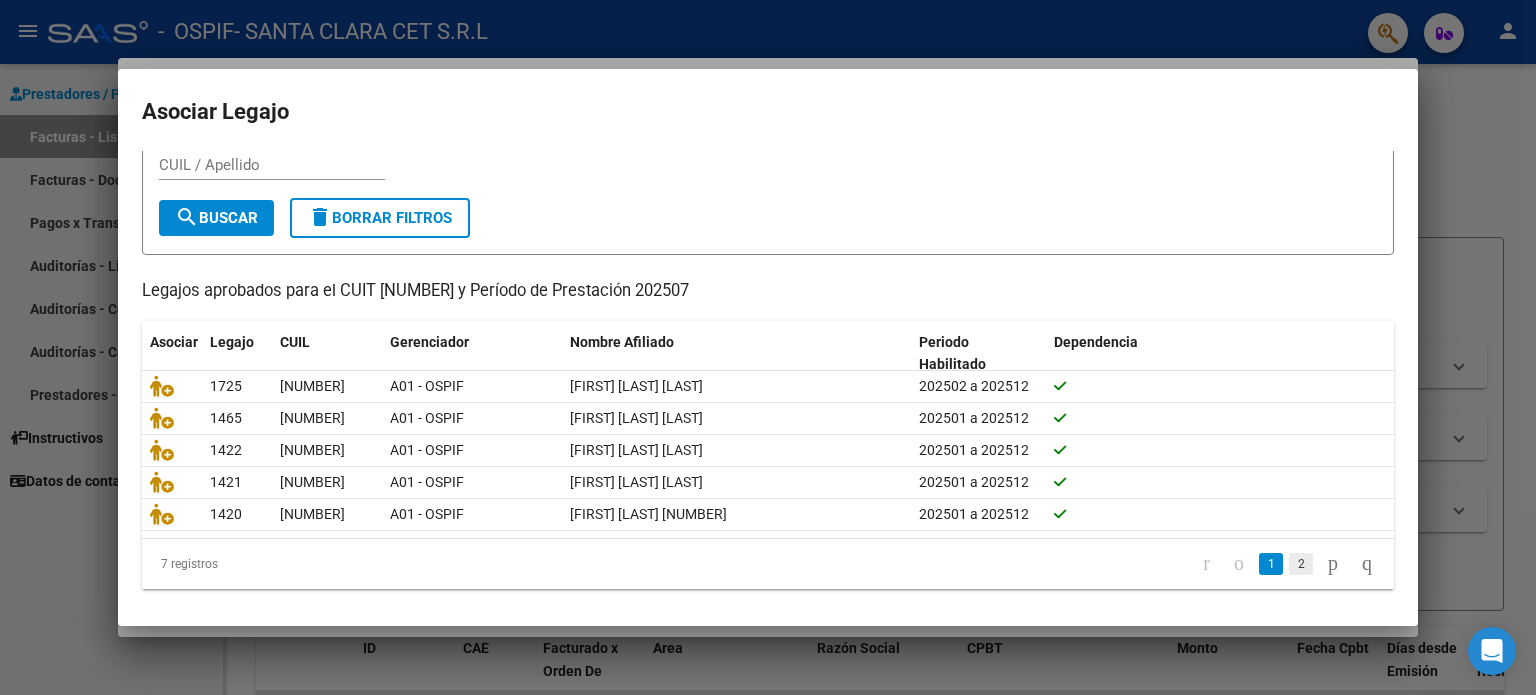 click on "2" 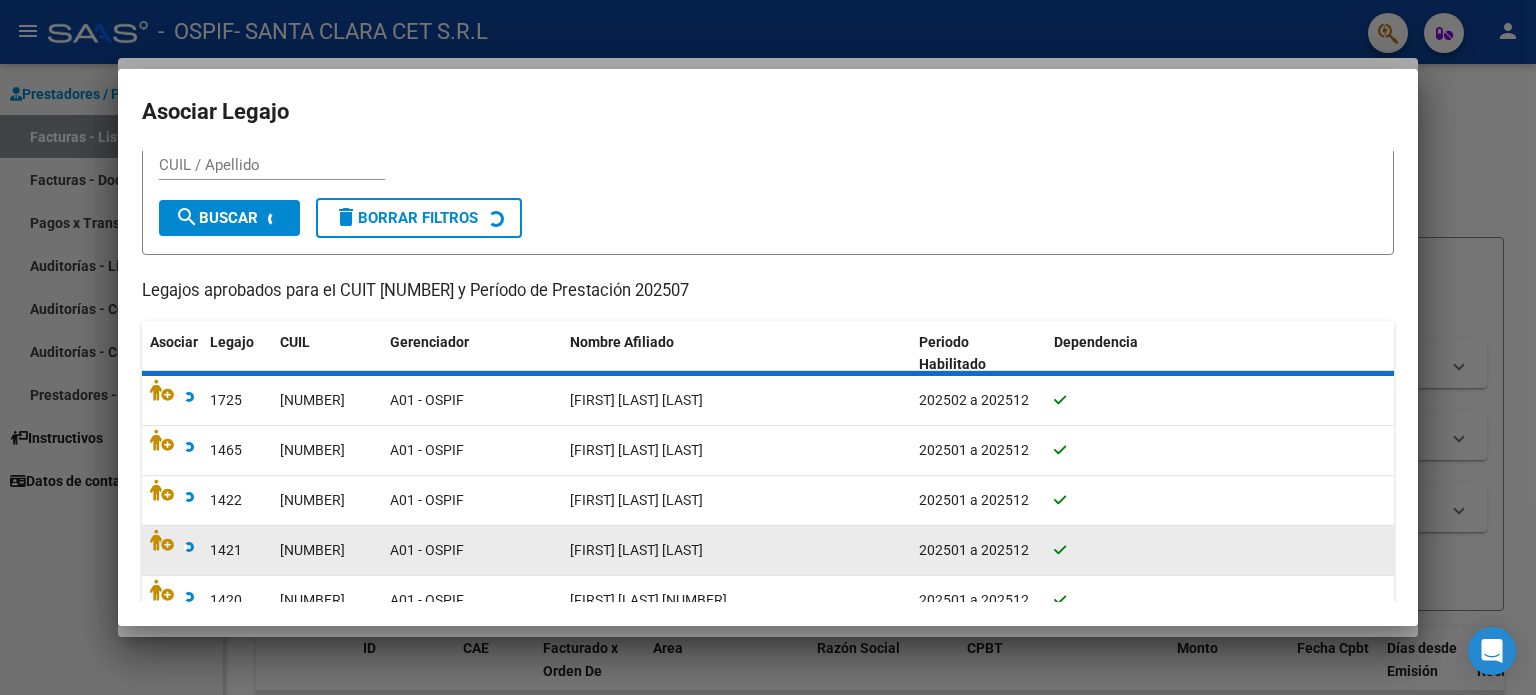 scroll, scrollTop: 0, scrollLeft: 0, axis: both 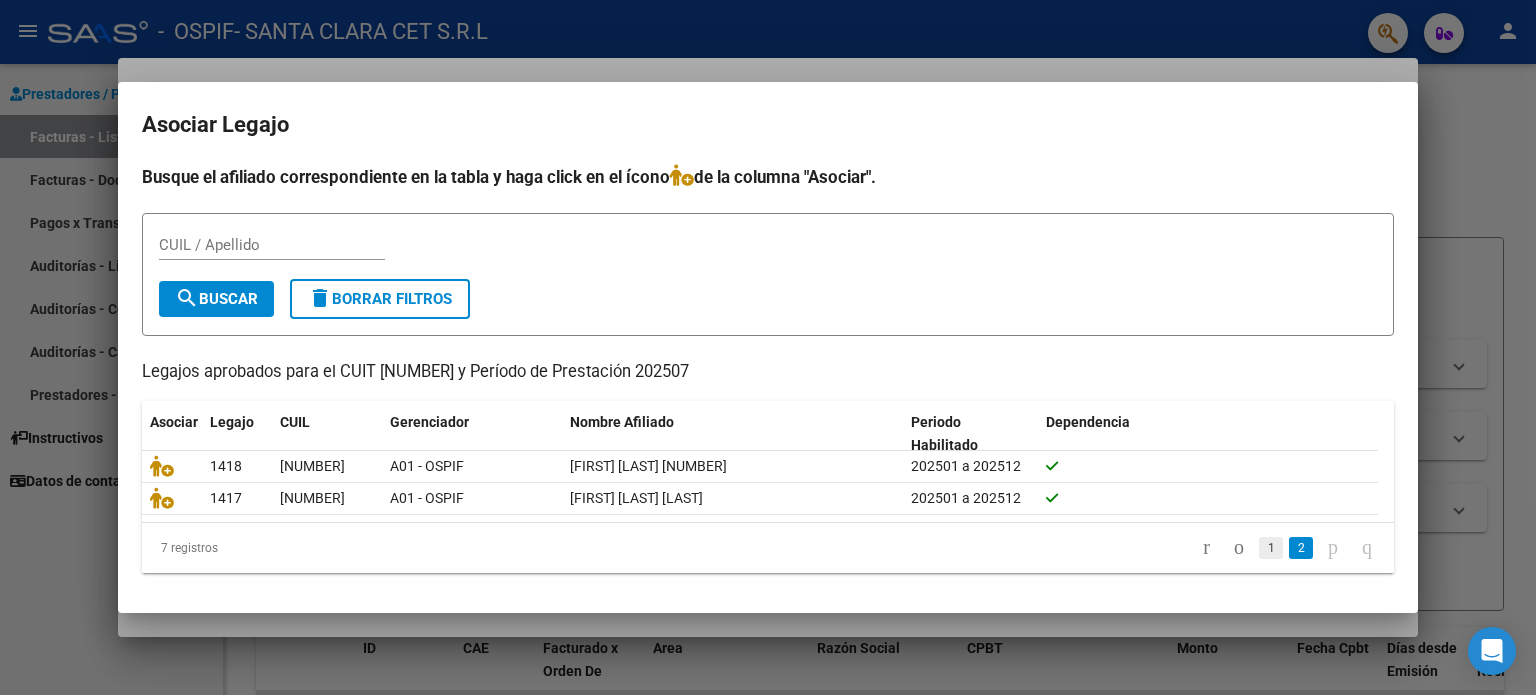 click on "1" 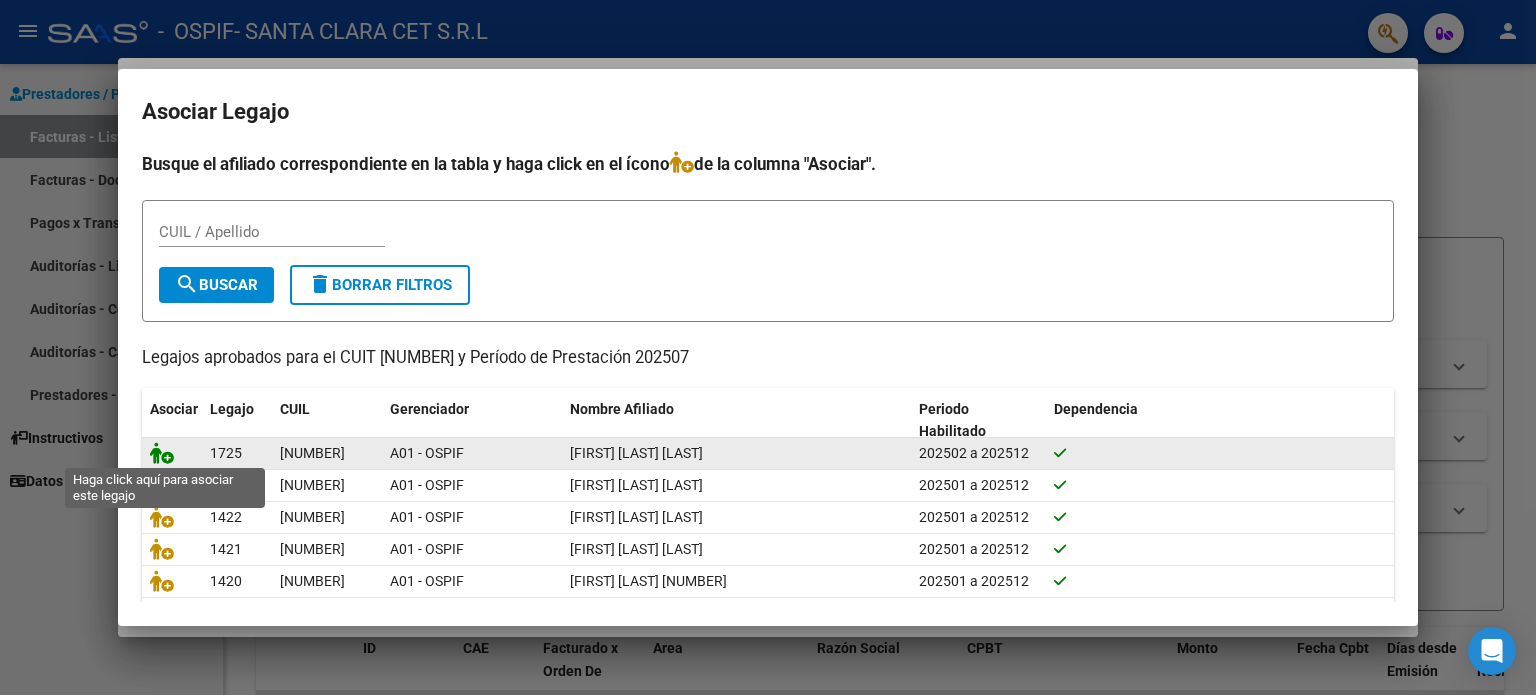 click 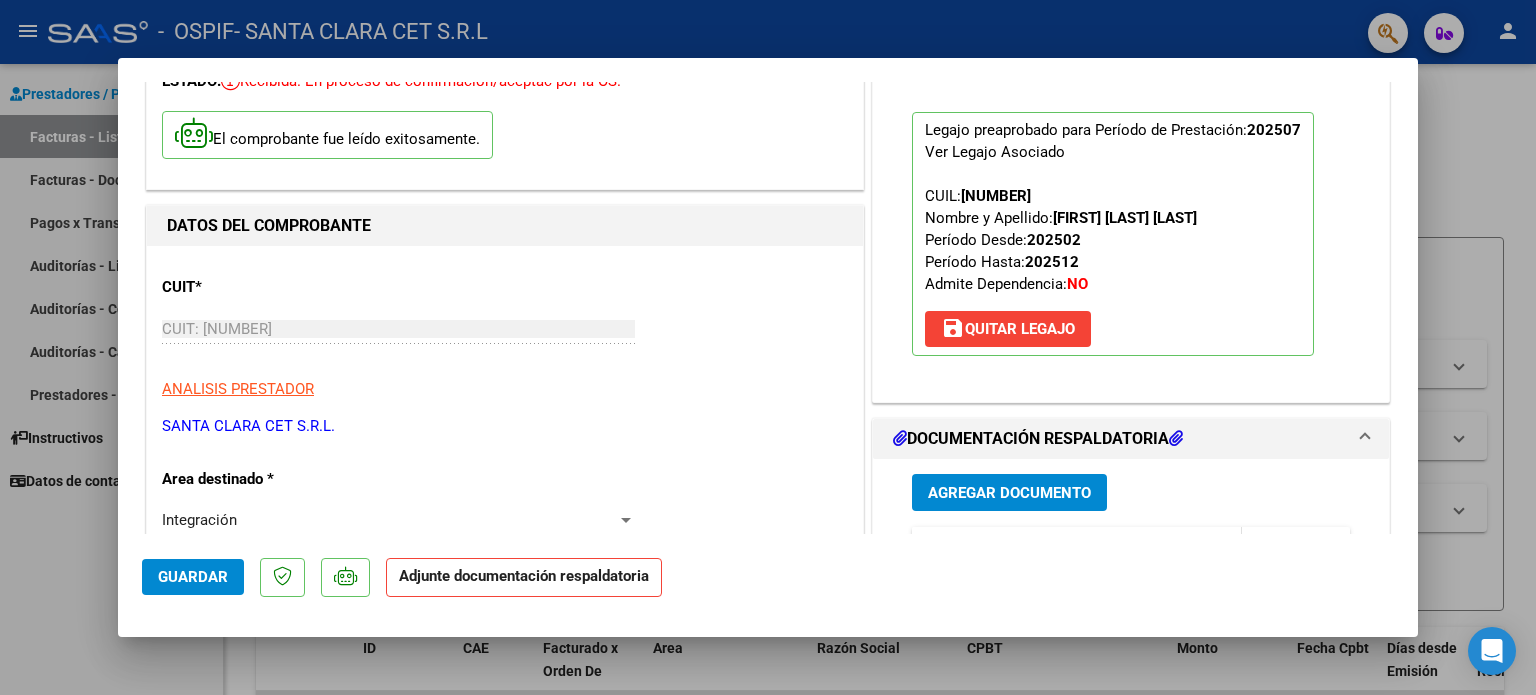 scroll, scrollTop: 300, scrollLeft: 0, axis: vertical 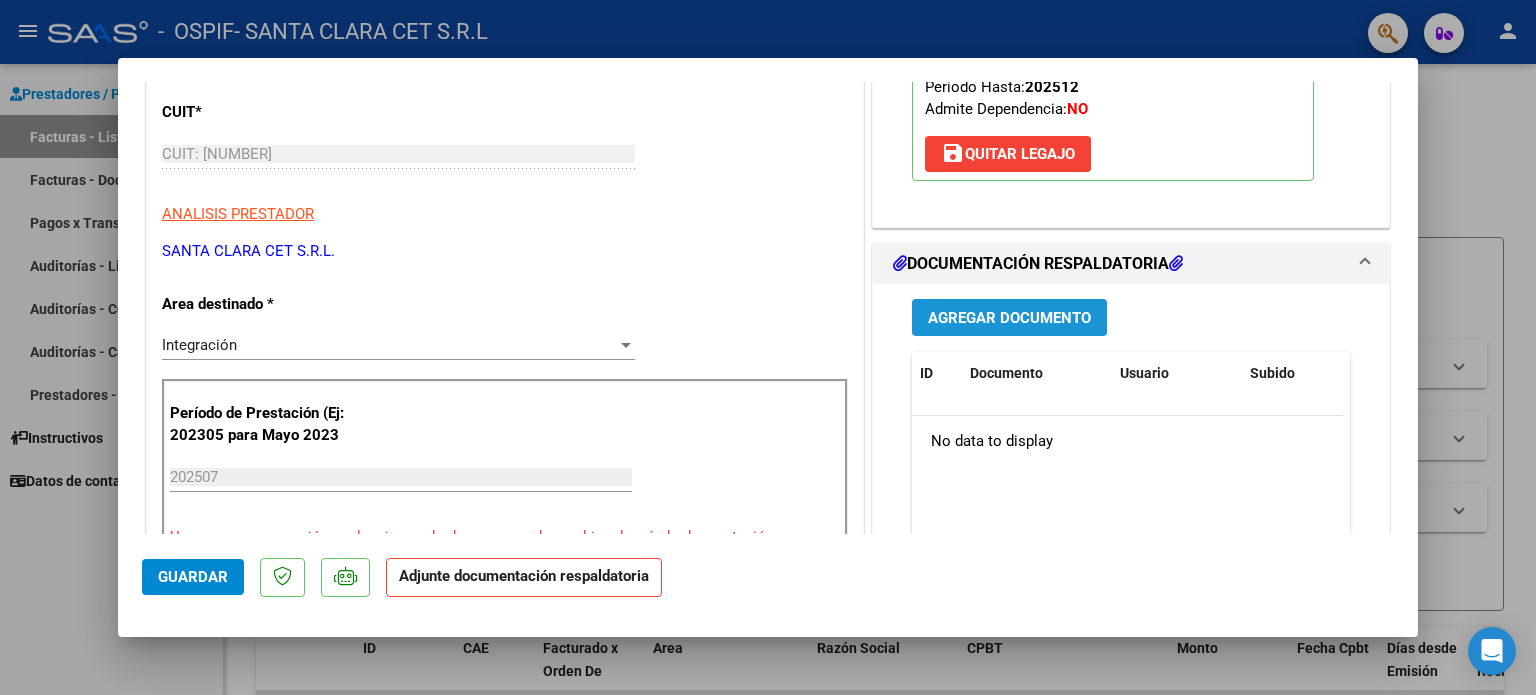 click on "Agregar Documento" at bounding box center [1009, 318] 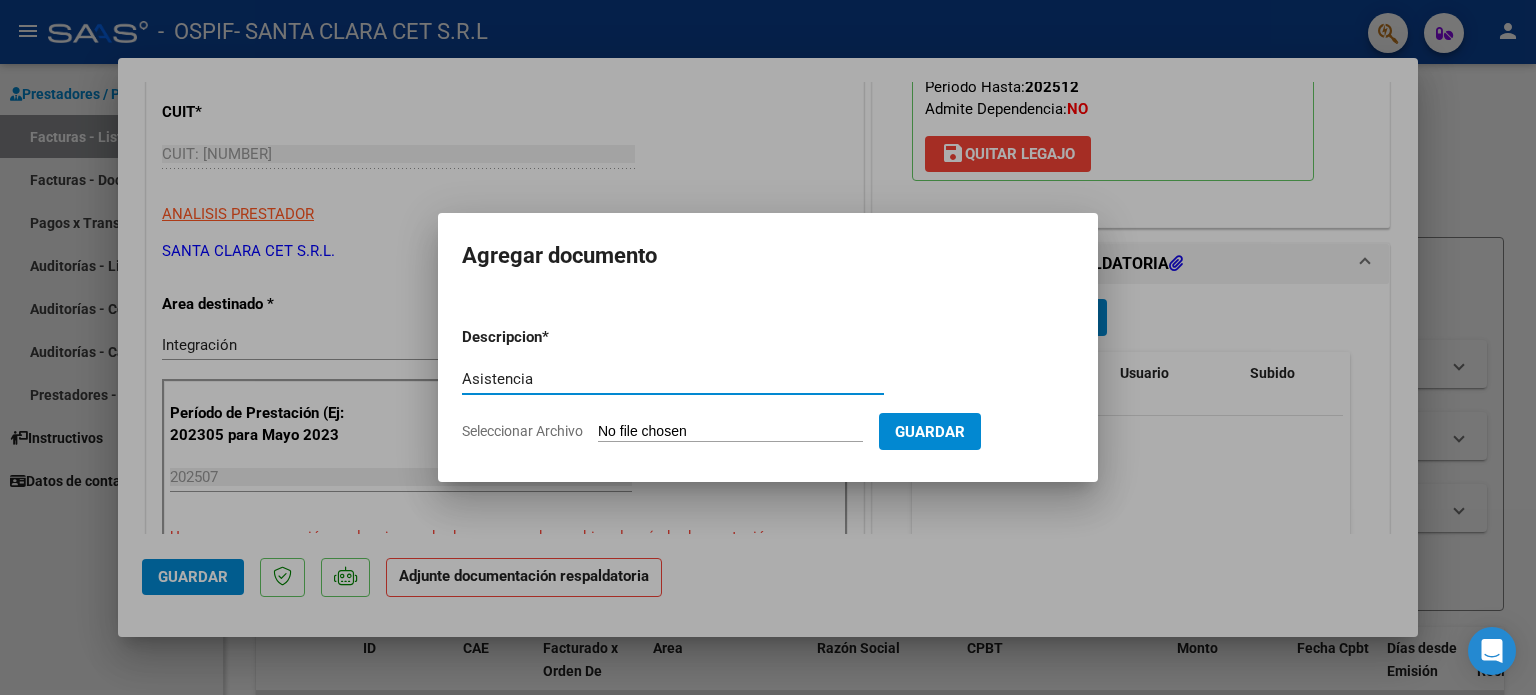 type on "Asistencia" 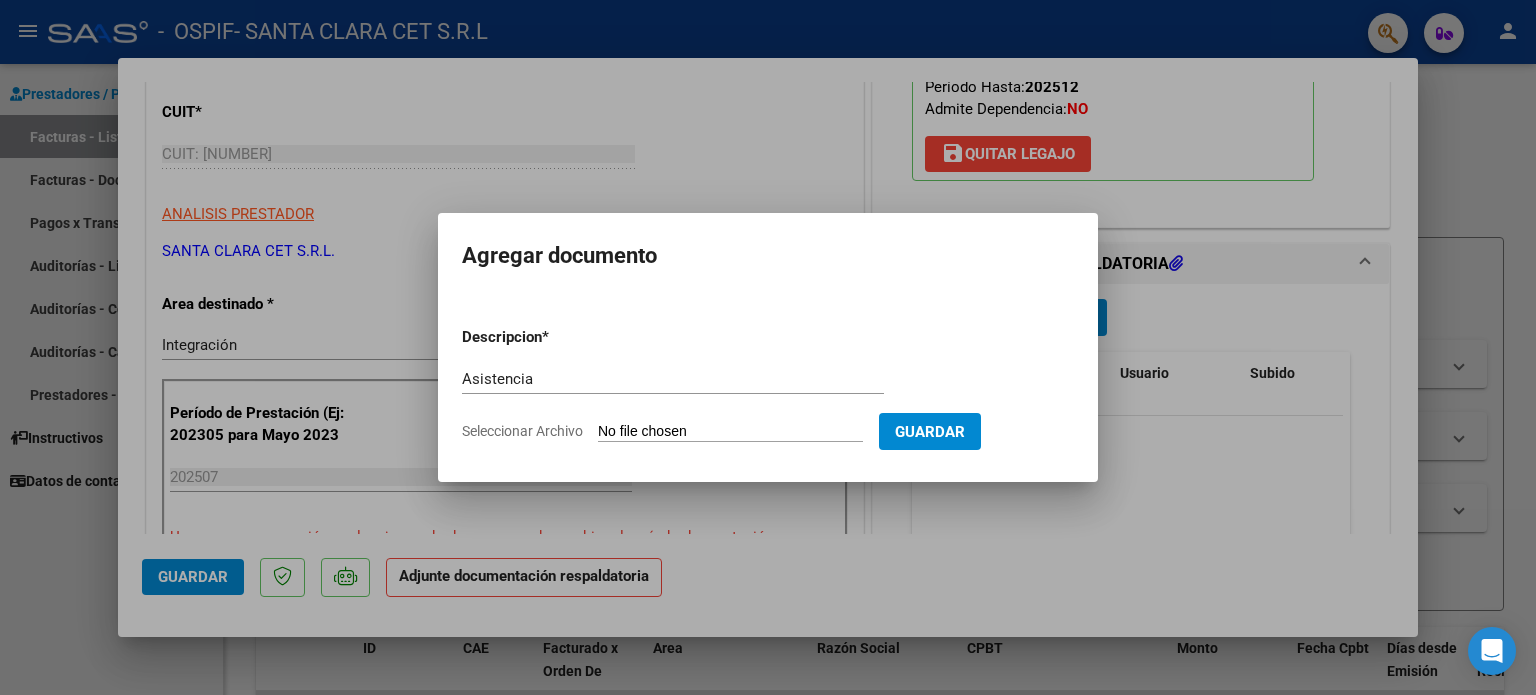 click on "Seleccionar Archivo" at bounding box center [730, 432] 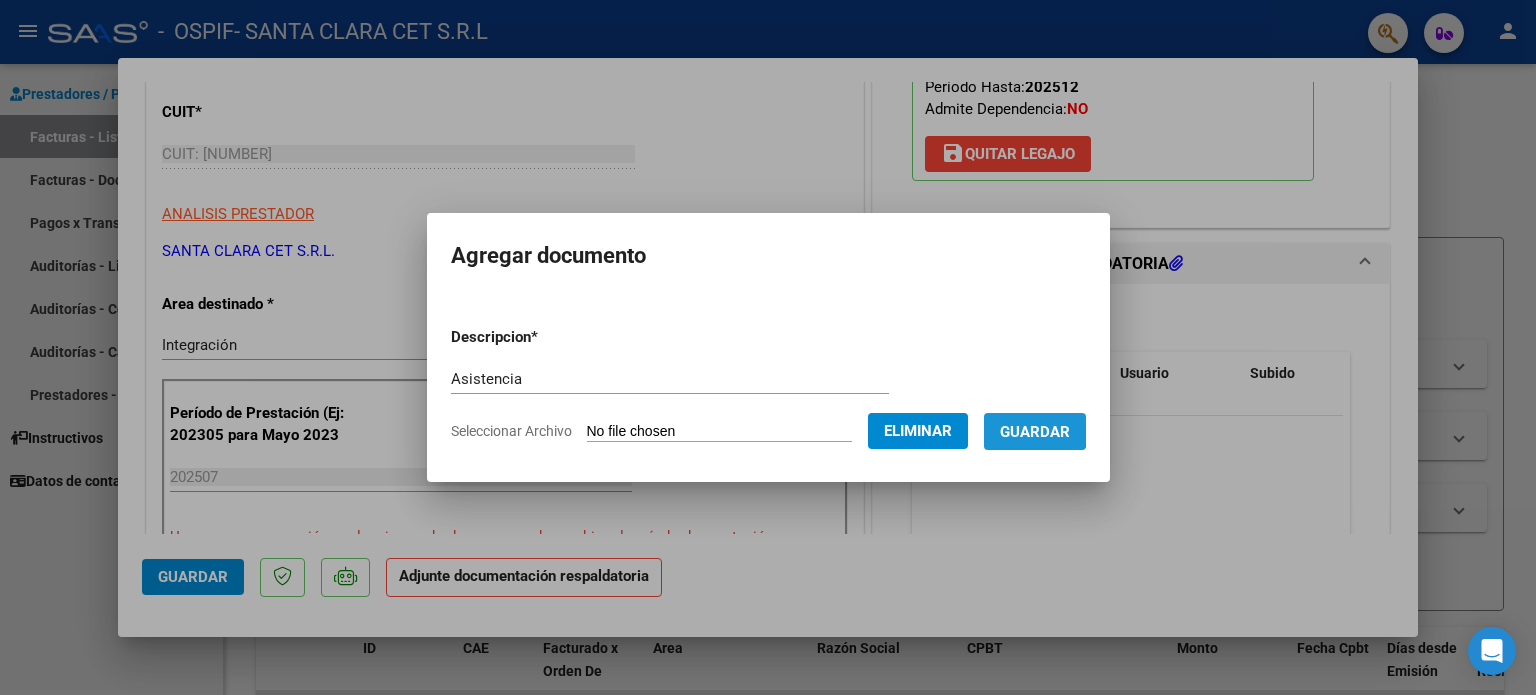 click on "Guardar" at bounding box center [1035, 431] 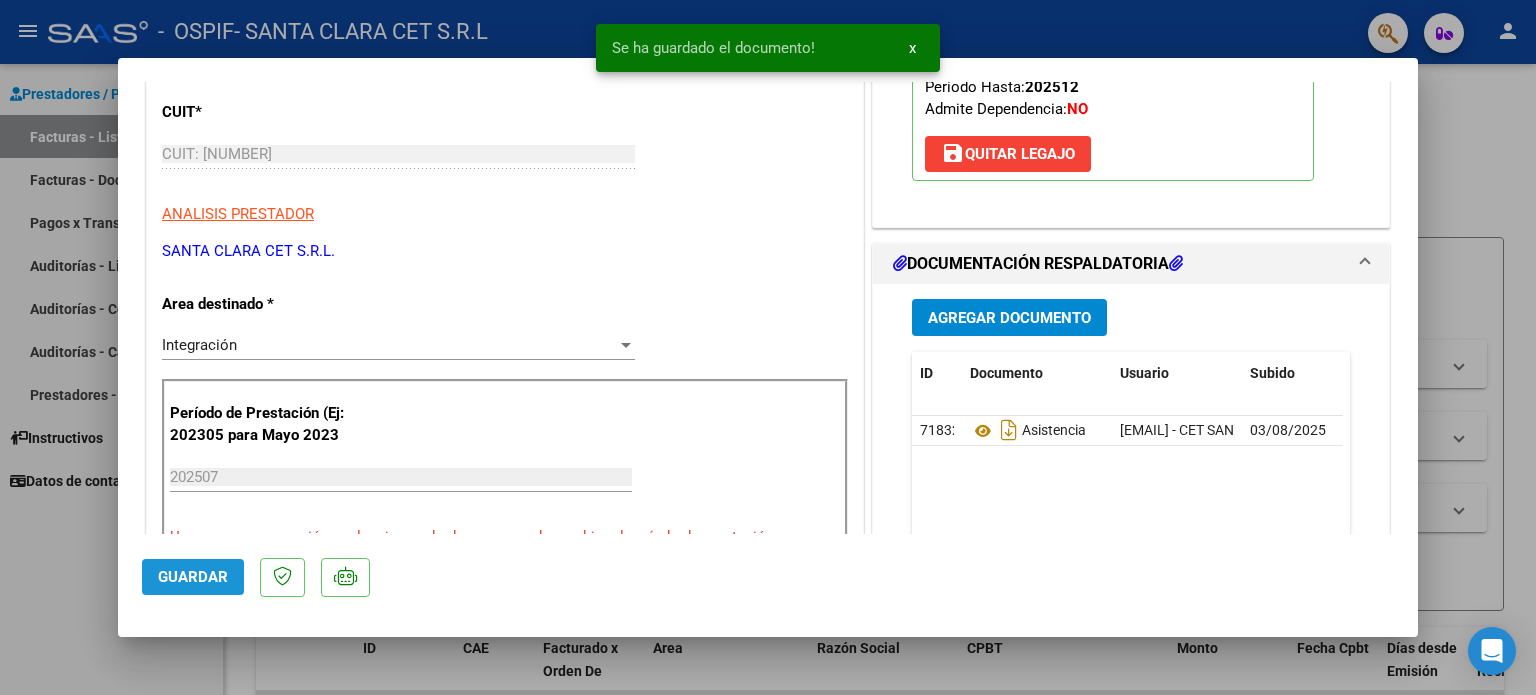 click on "Guardar" 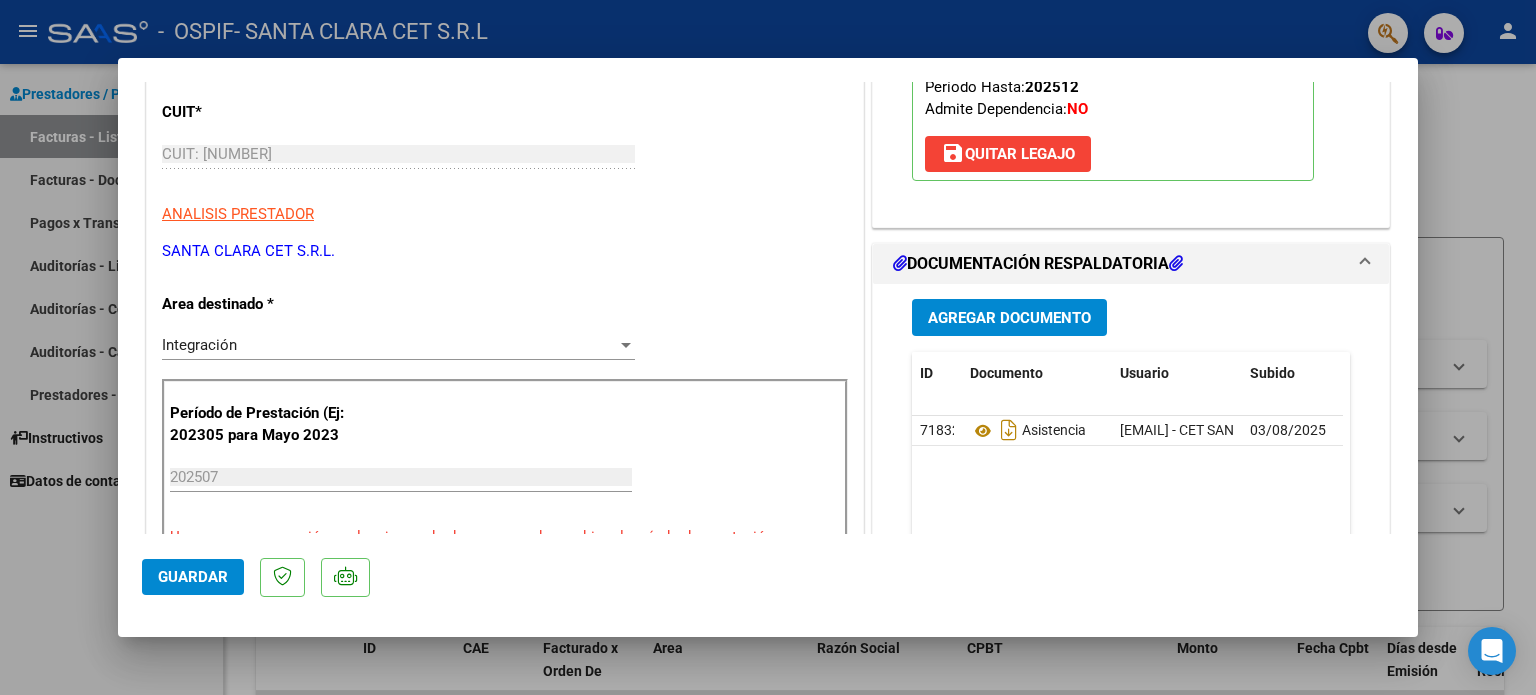 click at bounding box center (768, 347) 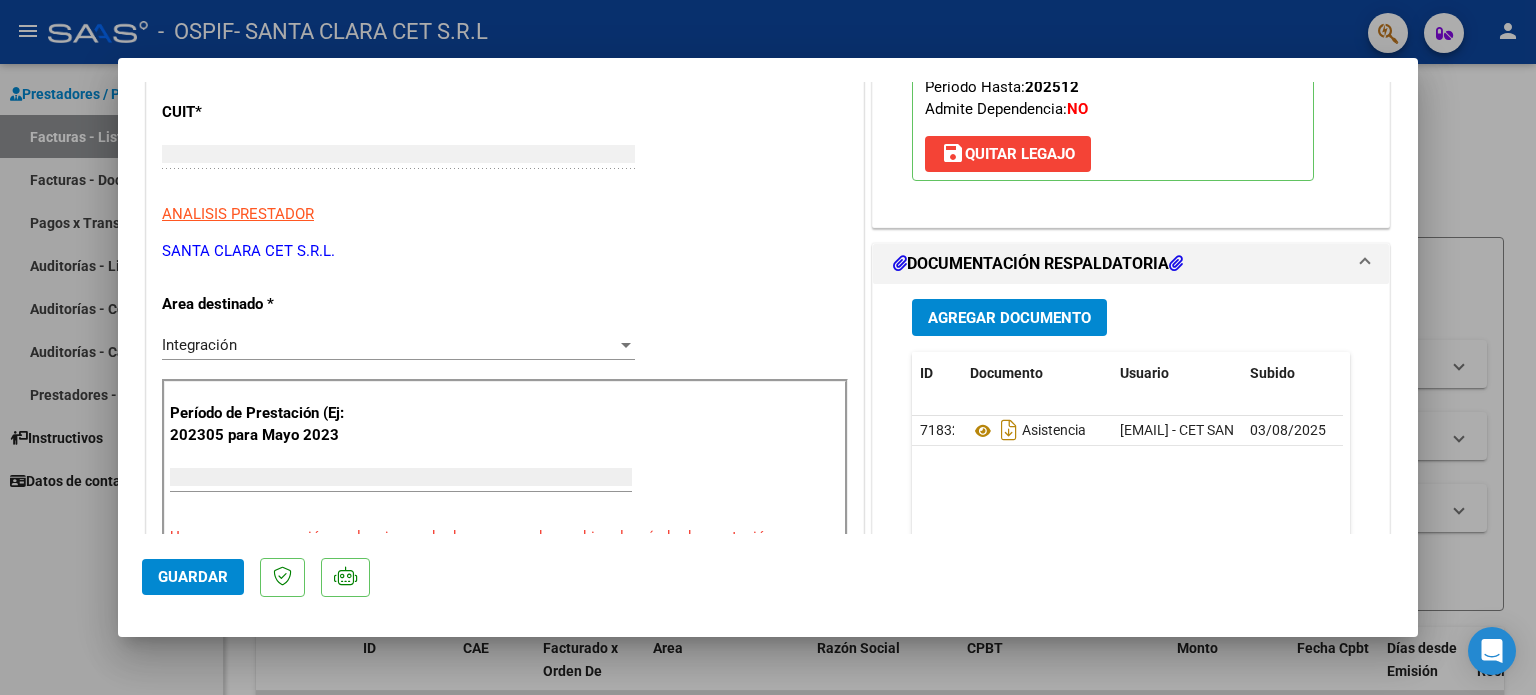 scroll, scrollTop: 239, scrollLeft: 0, axis: vertical 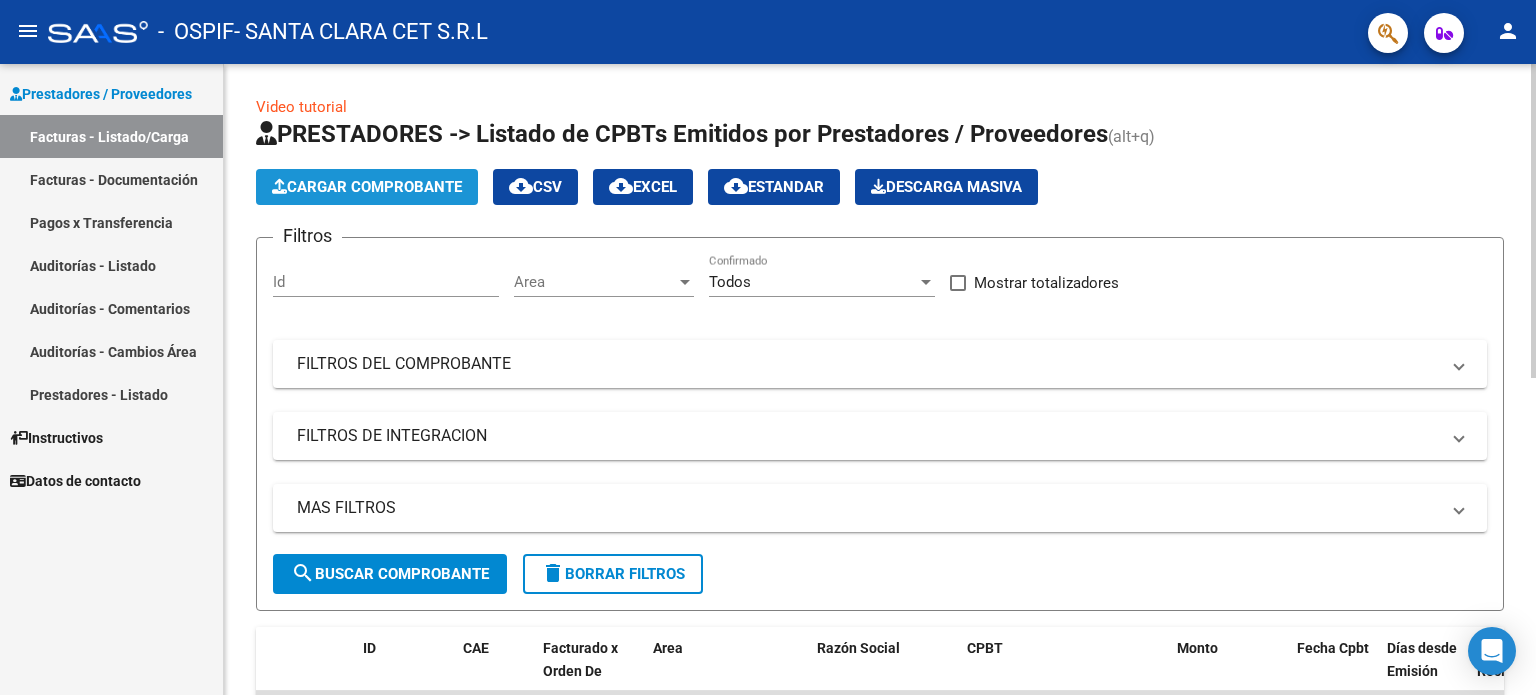 click on "Cargar Comprobante" 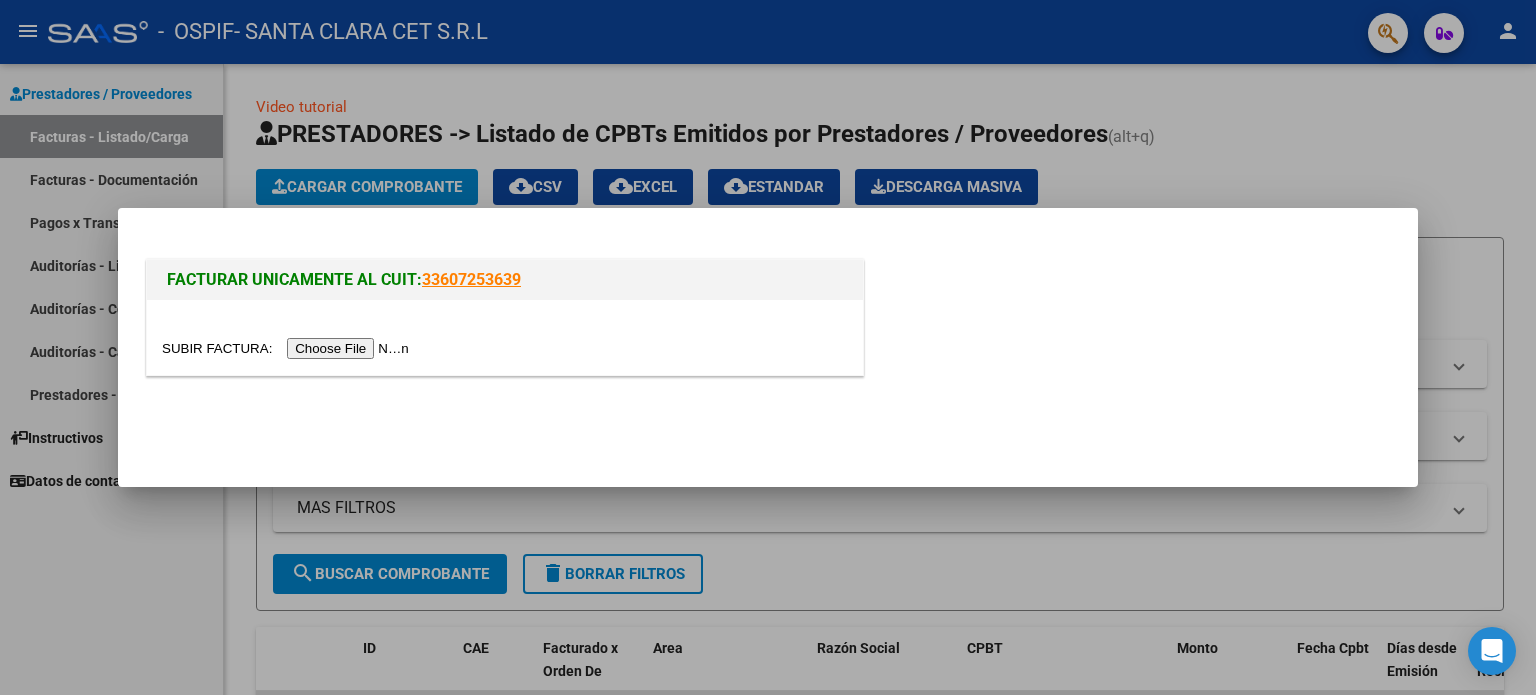 click at bounding box center (288, 348) 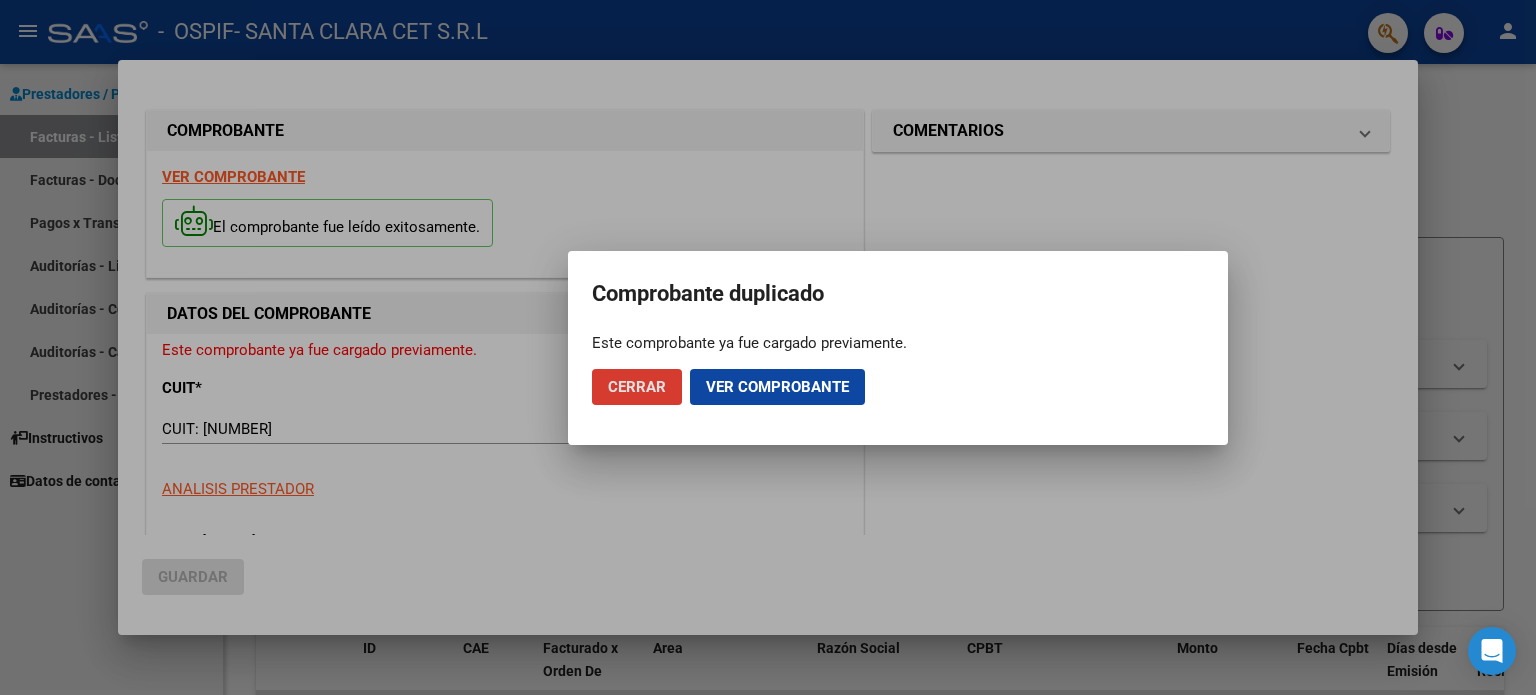 click on "Cerrar" 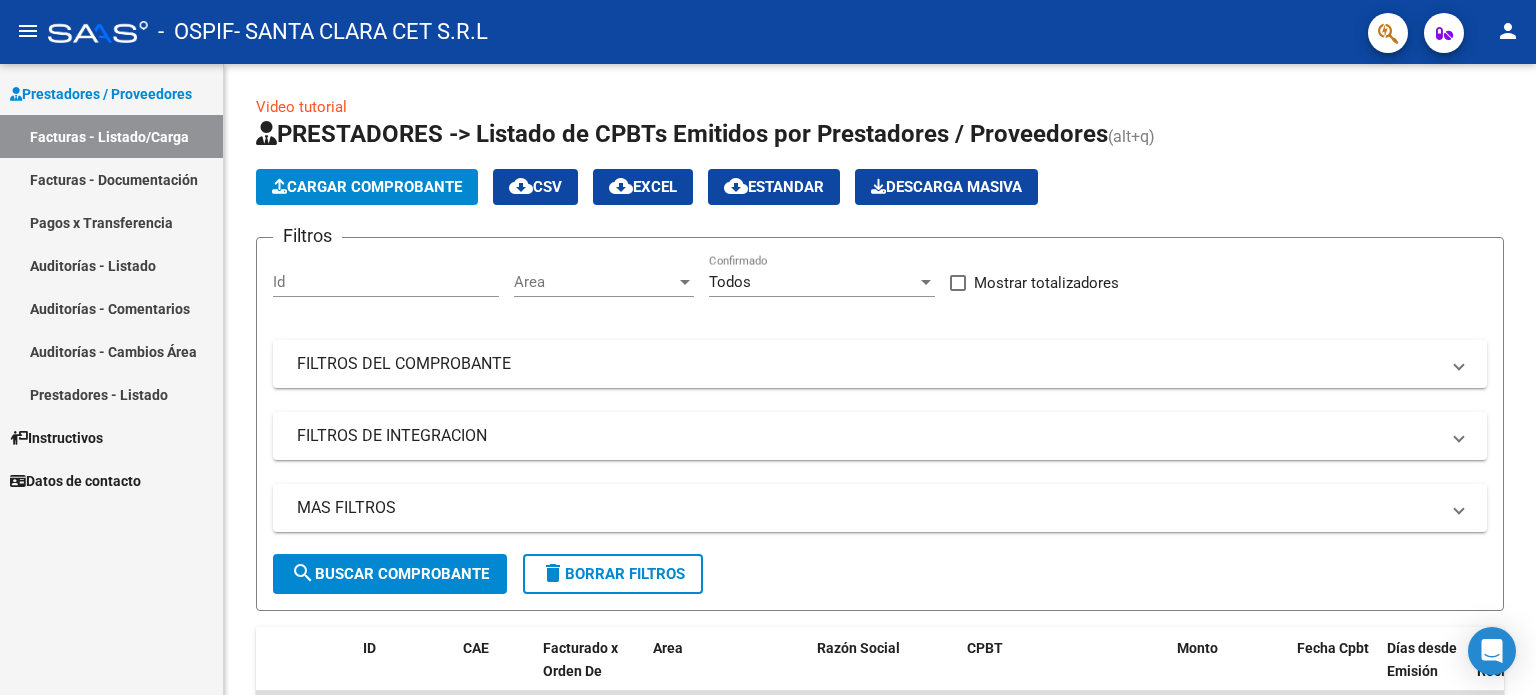 click on "Facturas - Listado/Carga" at bounding box center [111, 136] 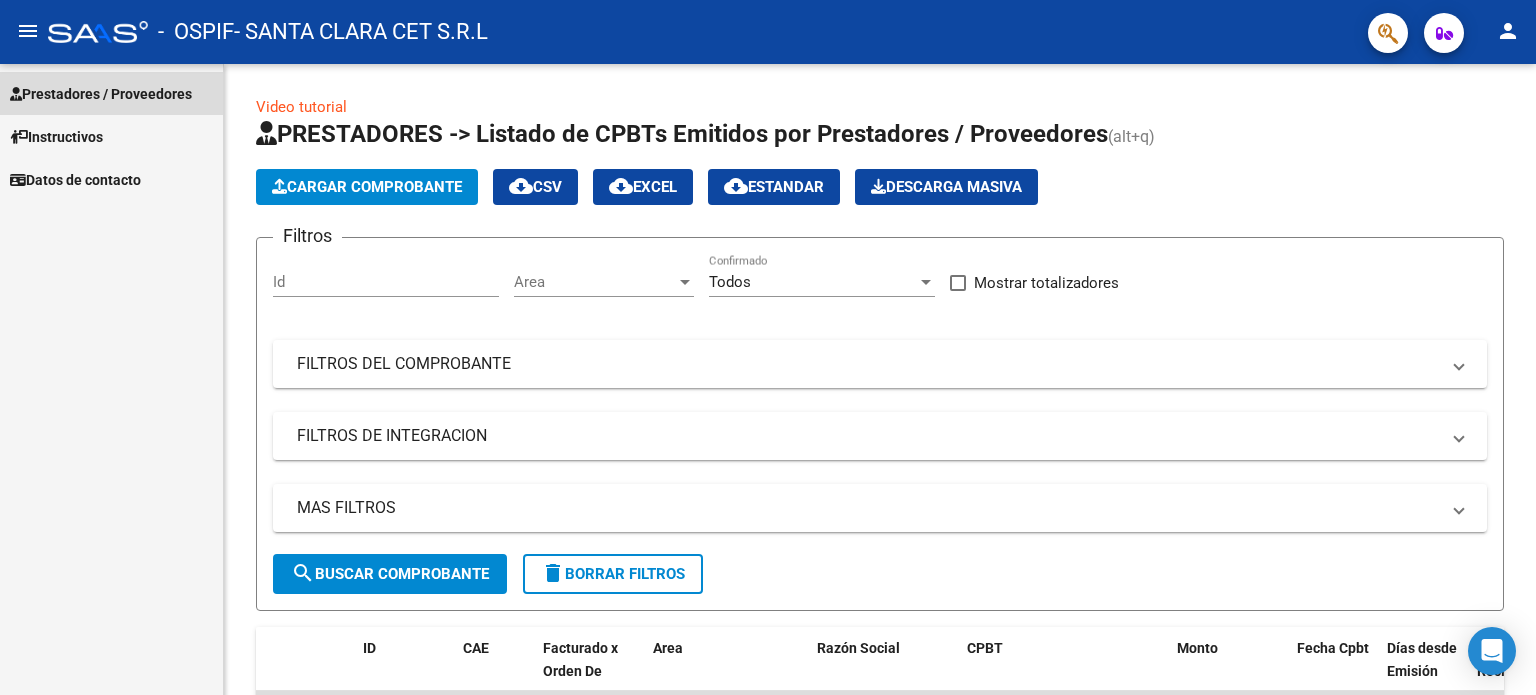 click on "Prestadores / Proveedores" at bounding box center [101, 94] 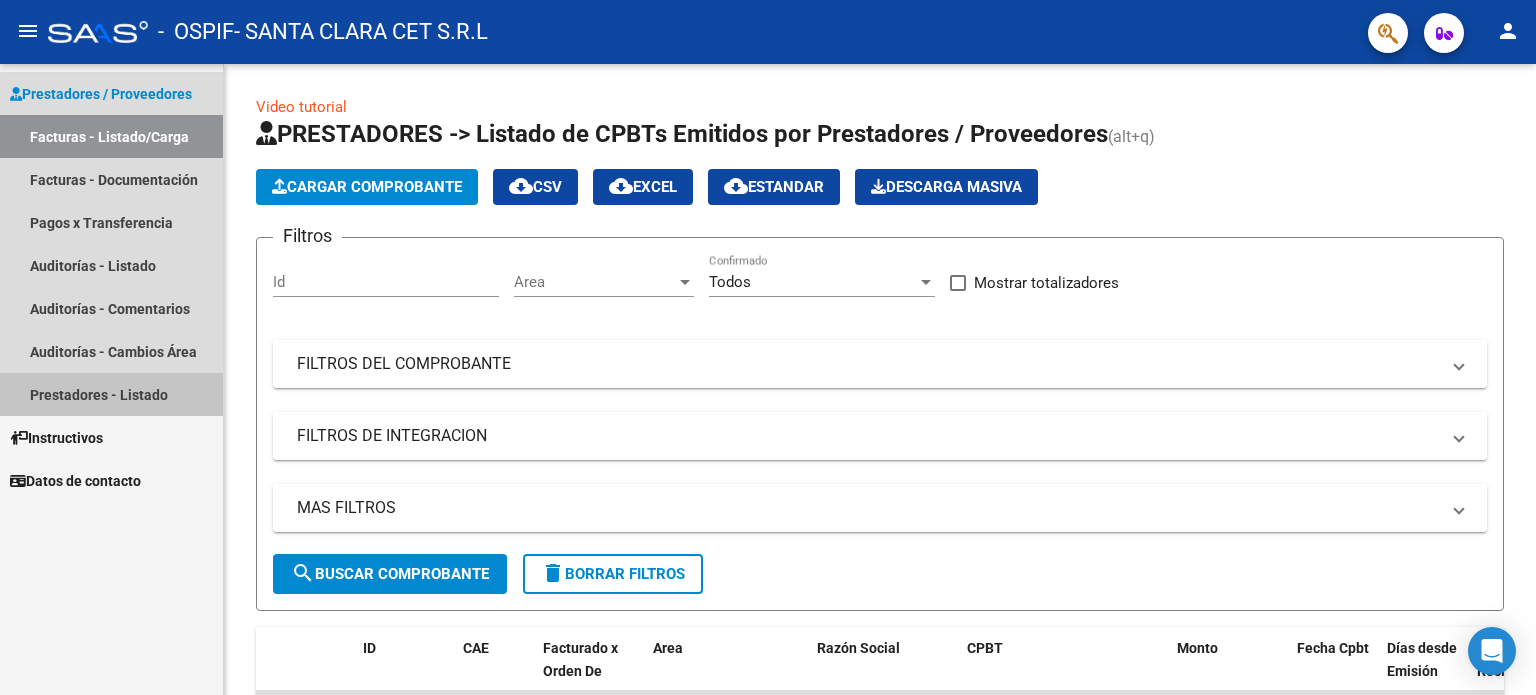 click on "Prestadores - Listado" at bounding box center (111, 394) 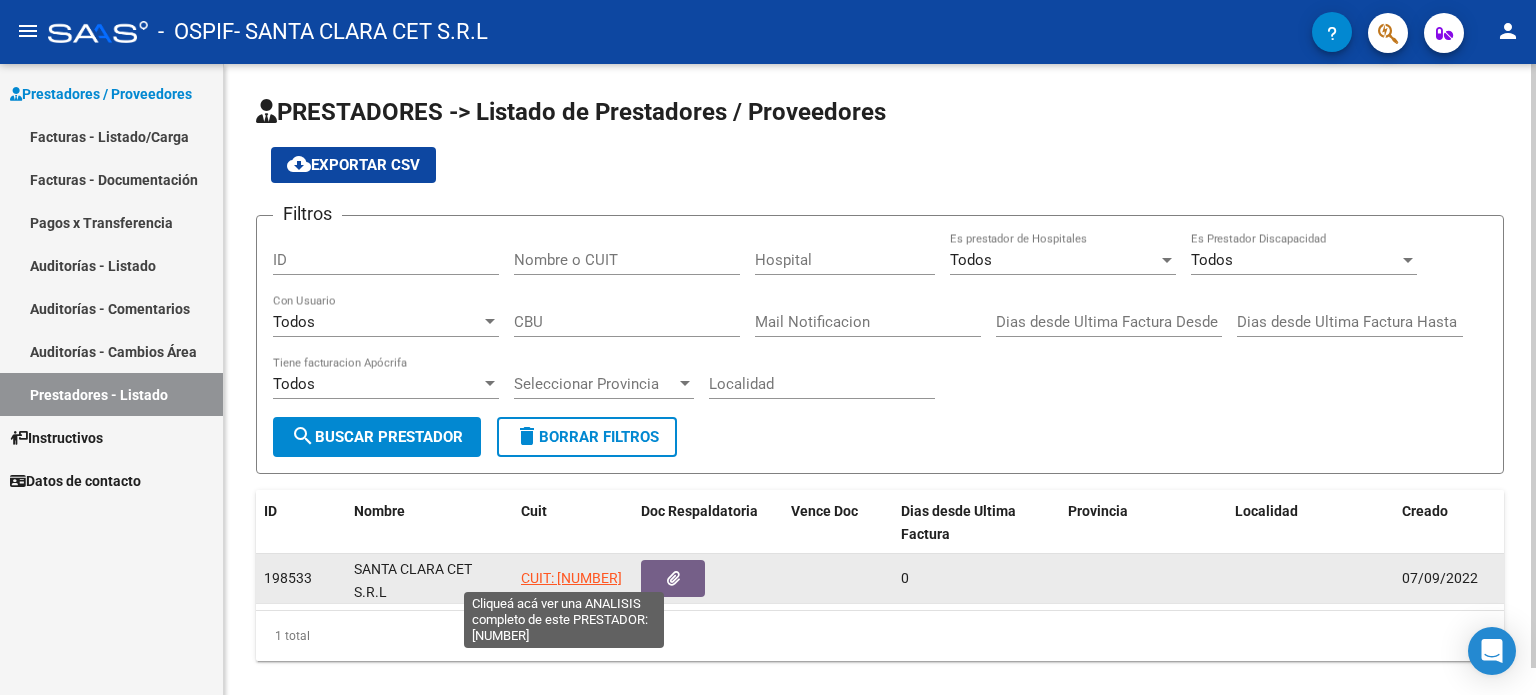 click on "CUIT: [NUMBER]" 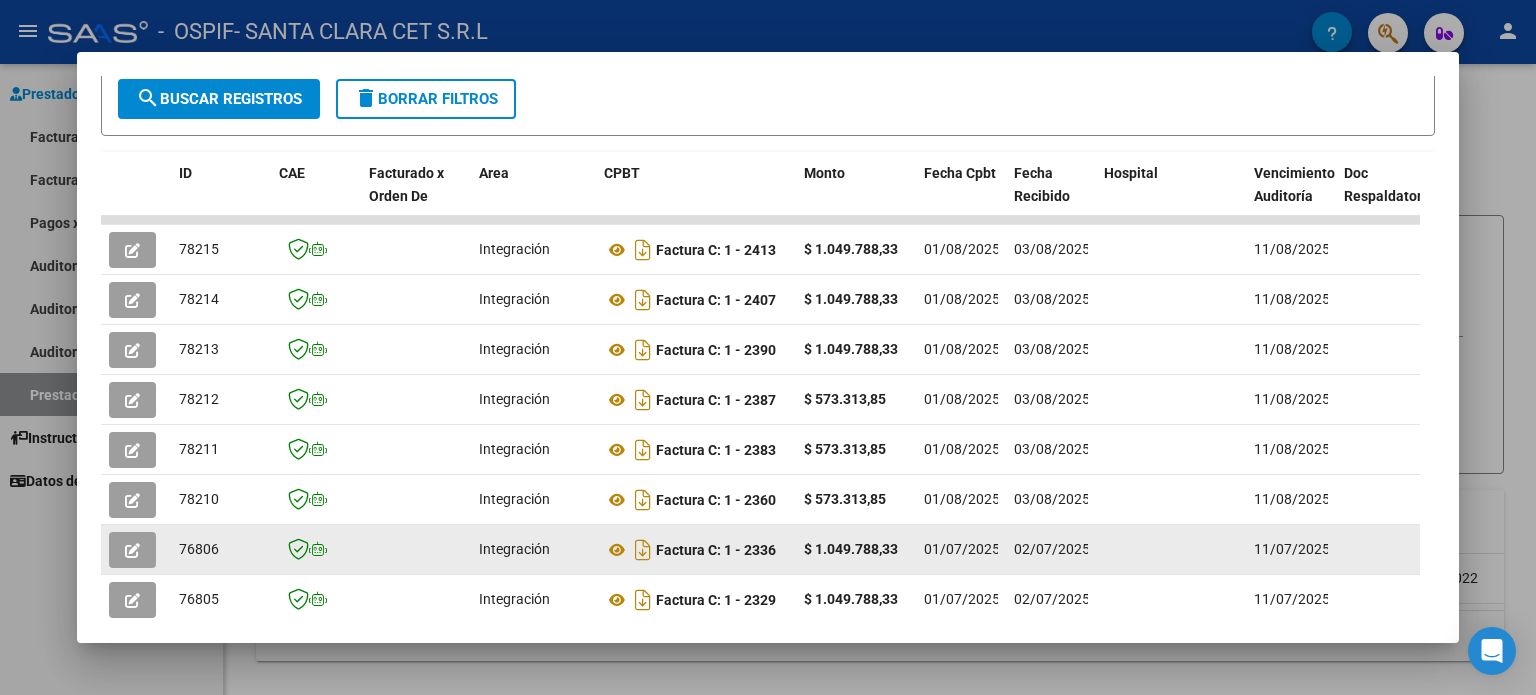 scroll, scrollTop: 600, scrollLeft: 0, axis: vertical 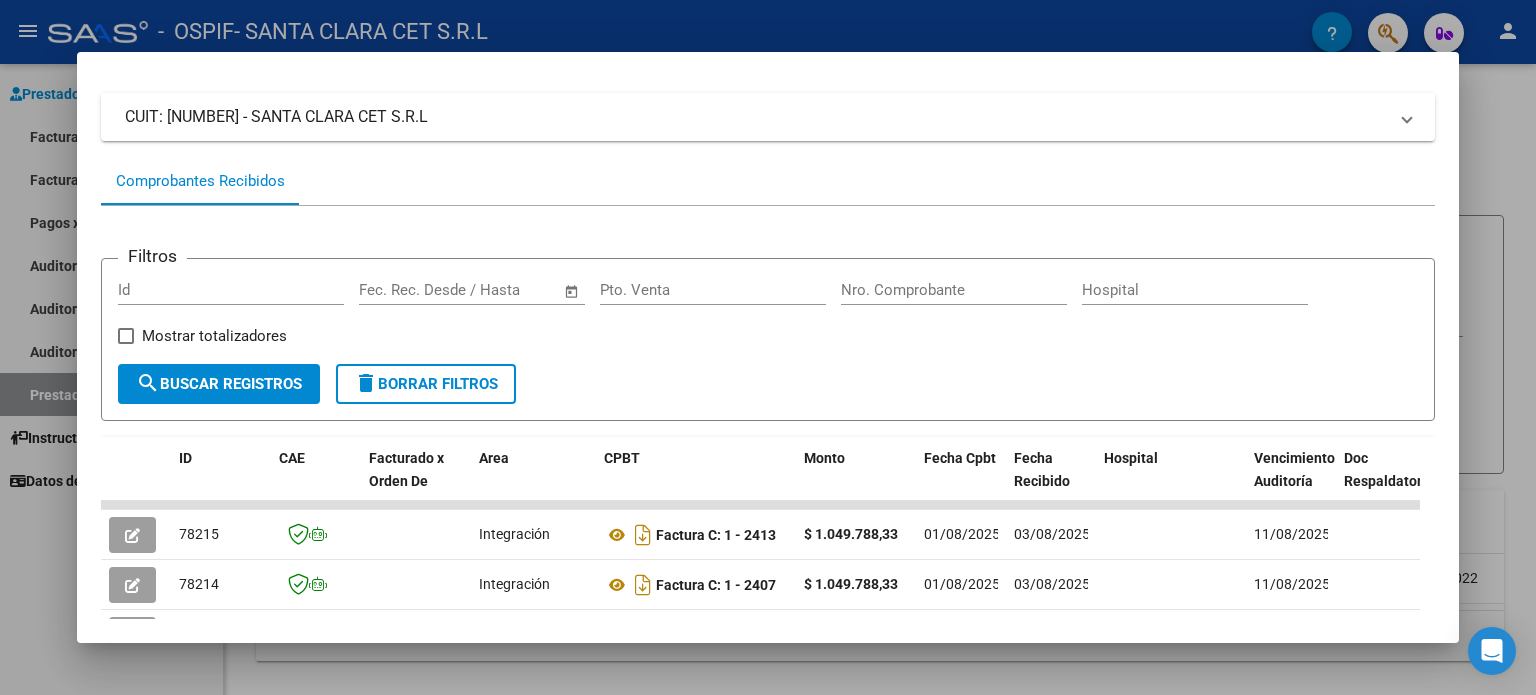 click at bounding box center [768, 347] 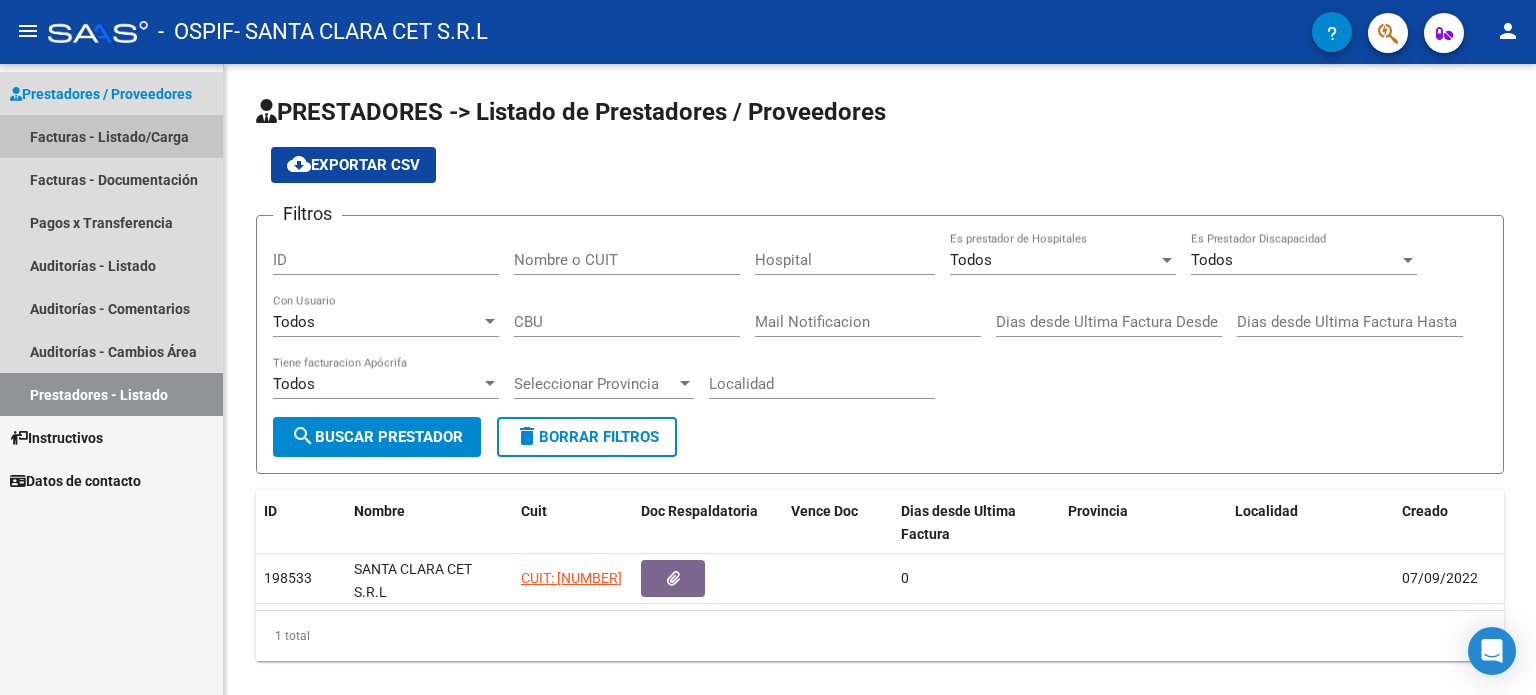 click on "Facturas - Listado/Carga" at bounding box center [111, 136] 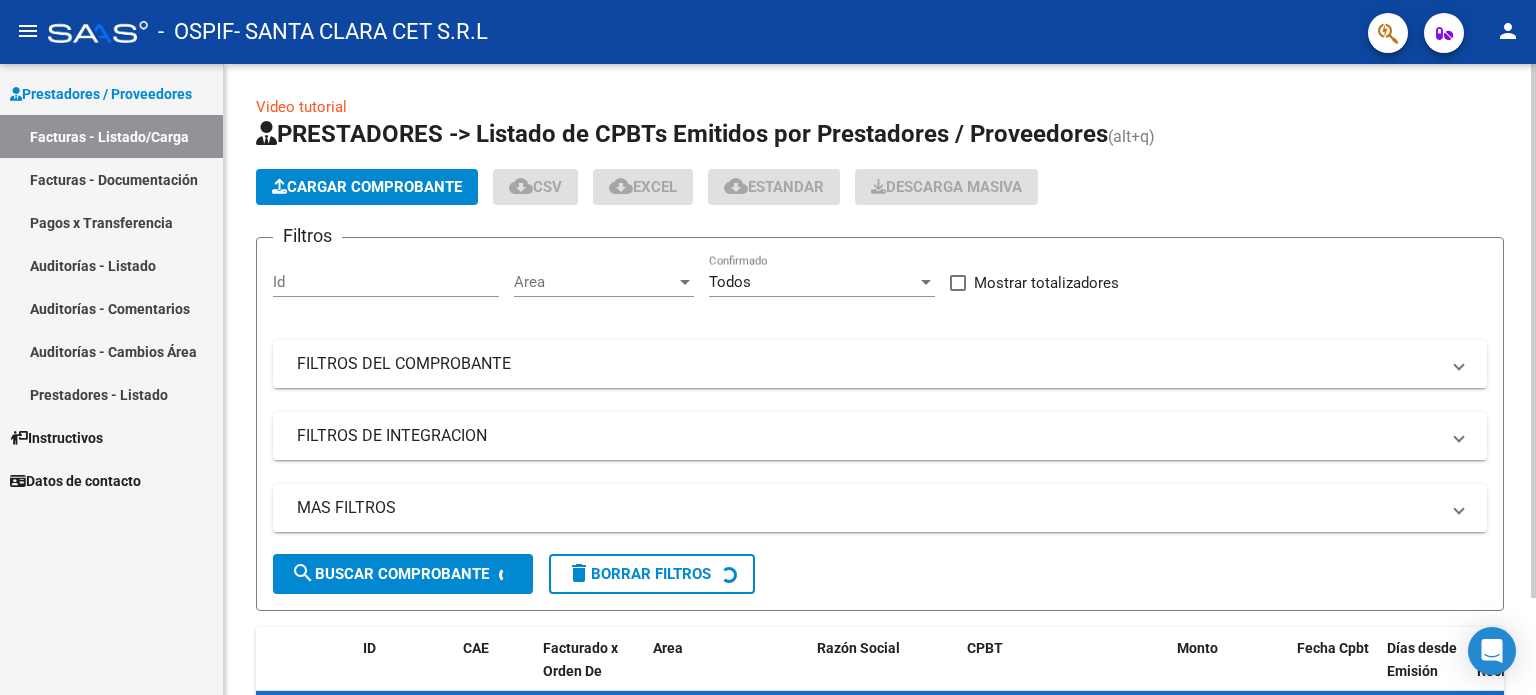 click on "Cargar Comprobante" 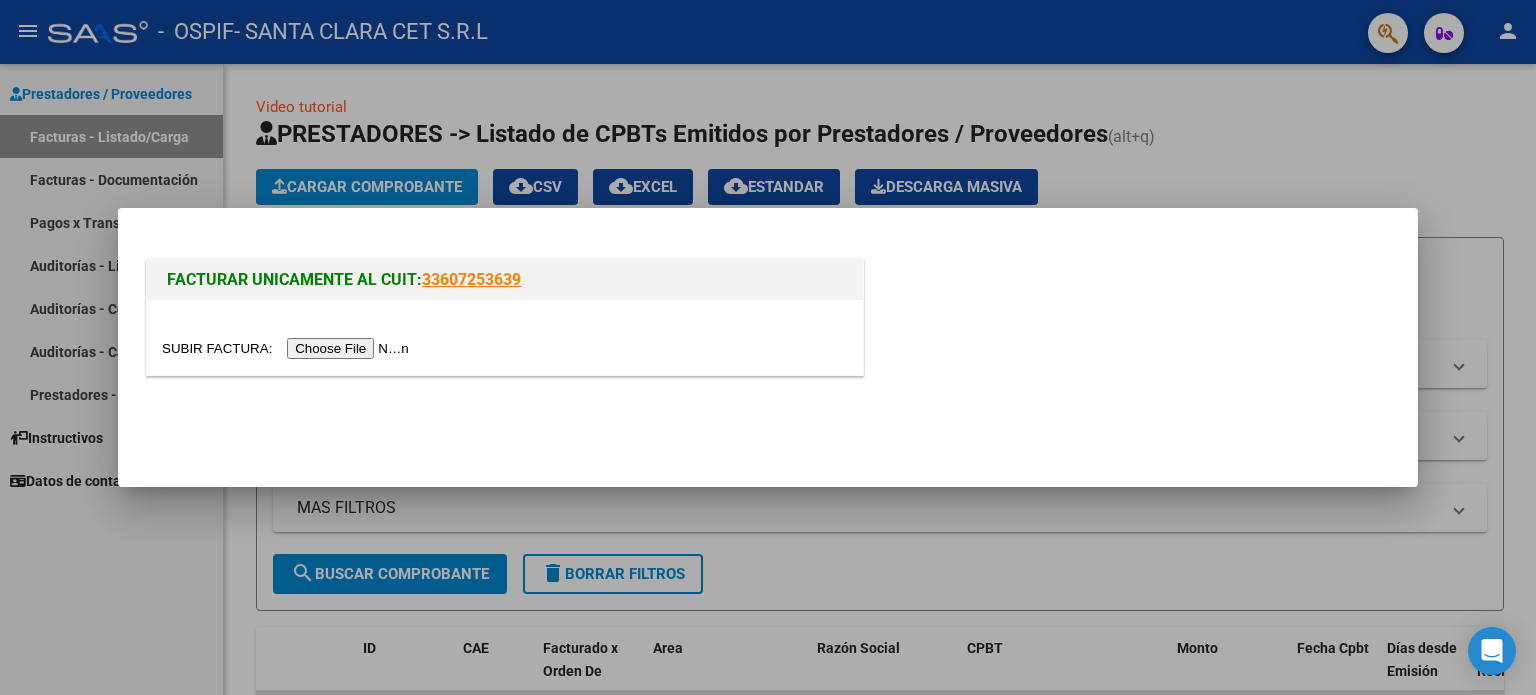 click at bounding box center (288, 348) 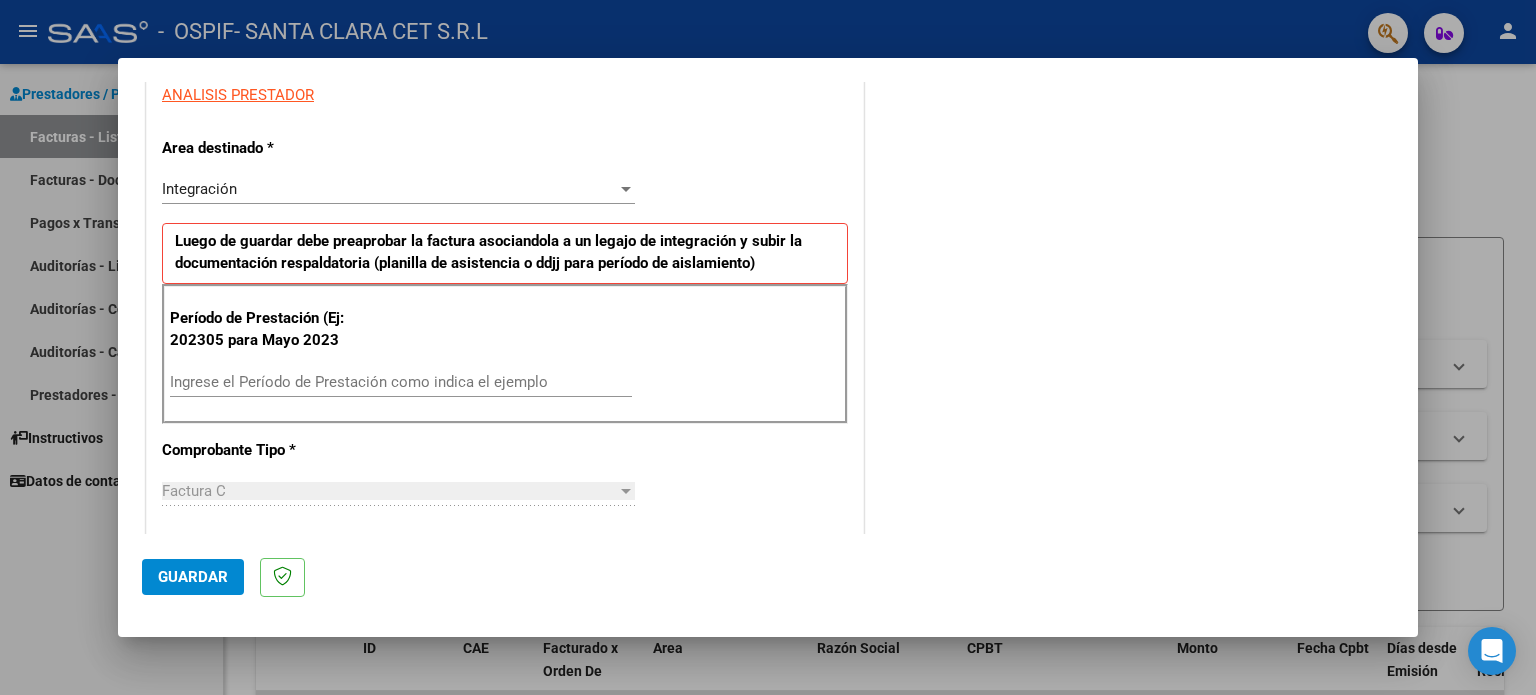 scroll, scrollTop: 400, scrollLeft: 0, axis: vertical 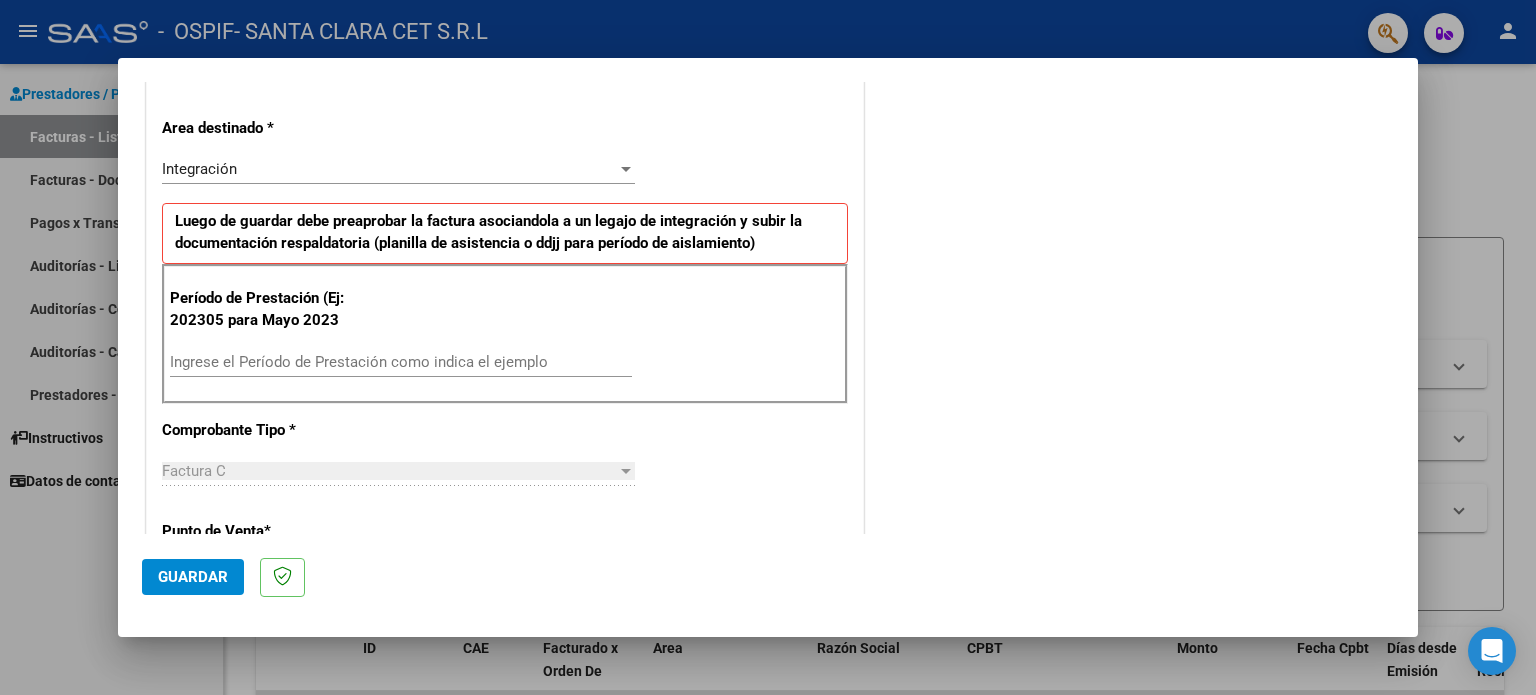 click on "Ingrese el Período de Prestación como indica el ejemplo" at bounding box center (401, 362) 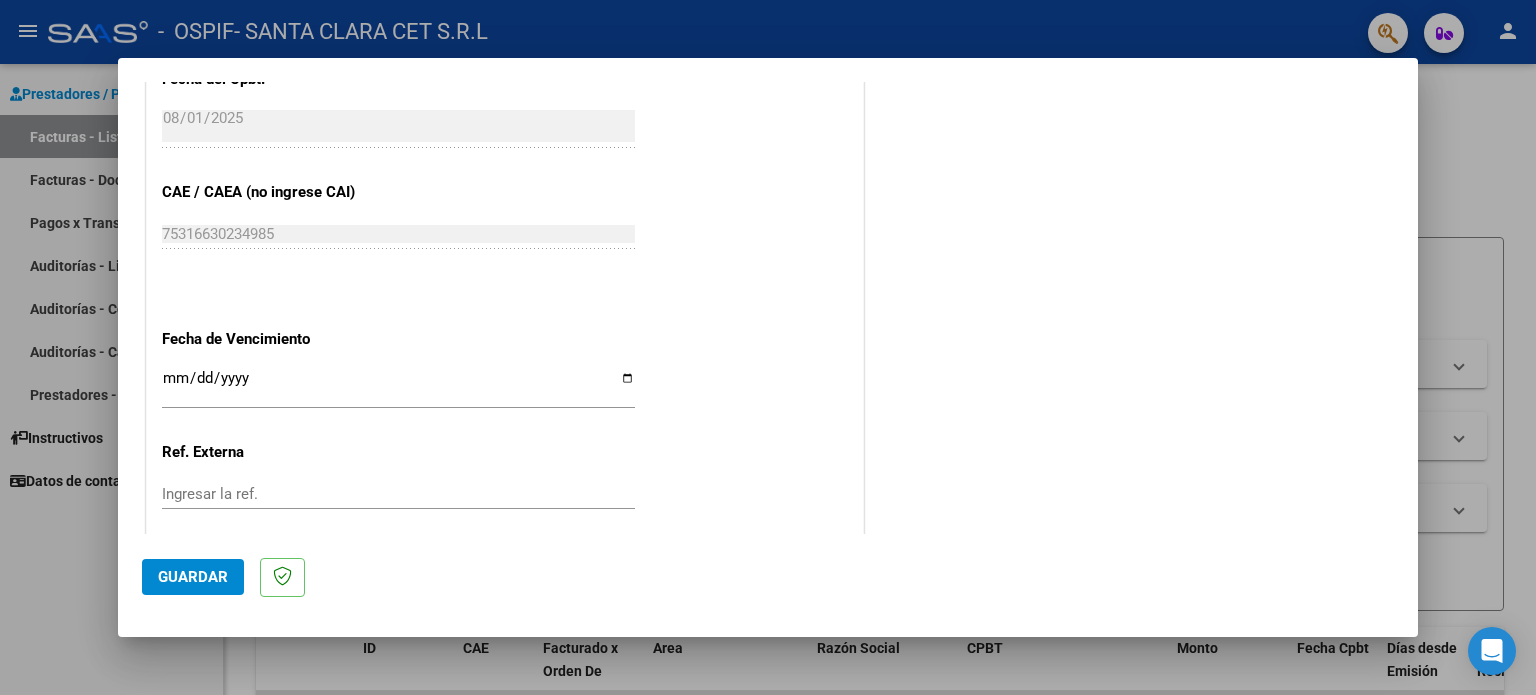 scroll, scrollTop: 1268, scrollLeft: 0, axis: vertical 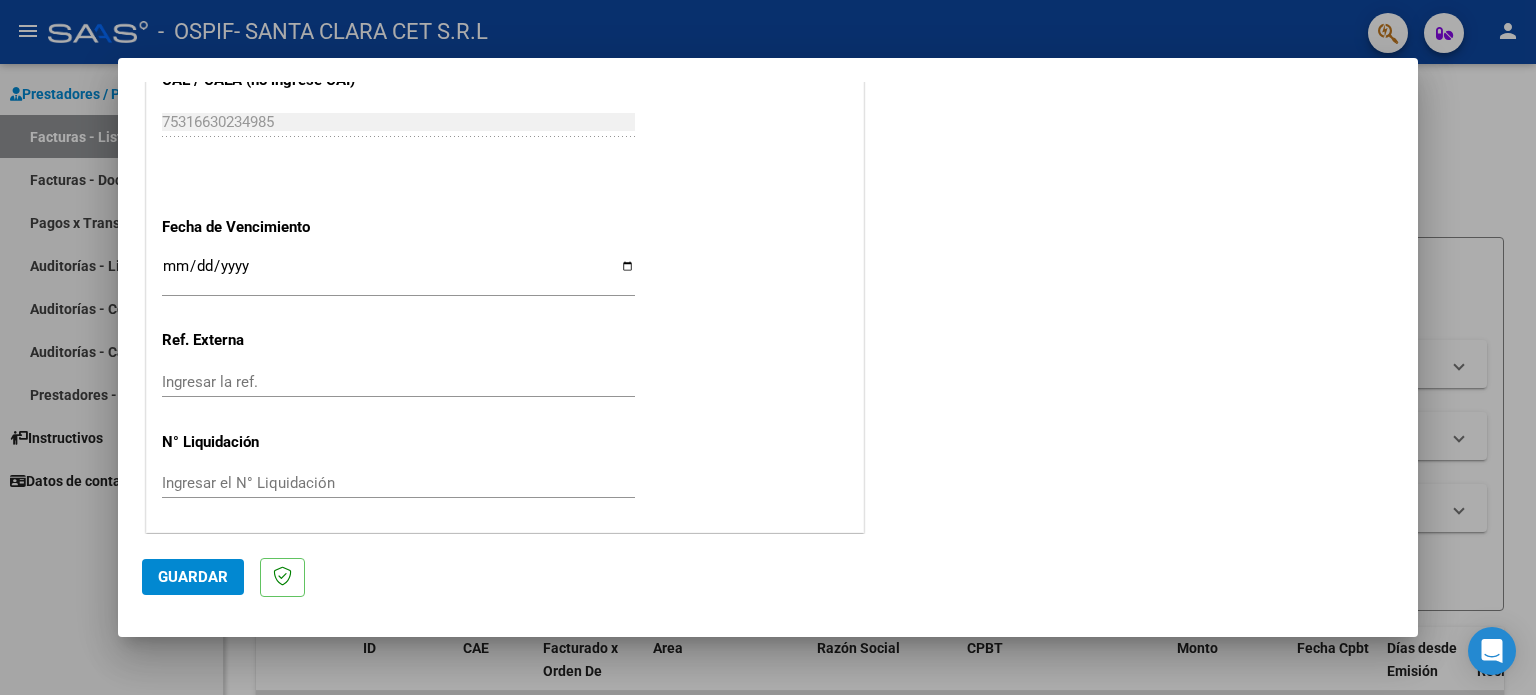 type on "202507" 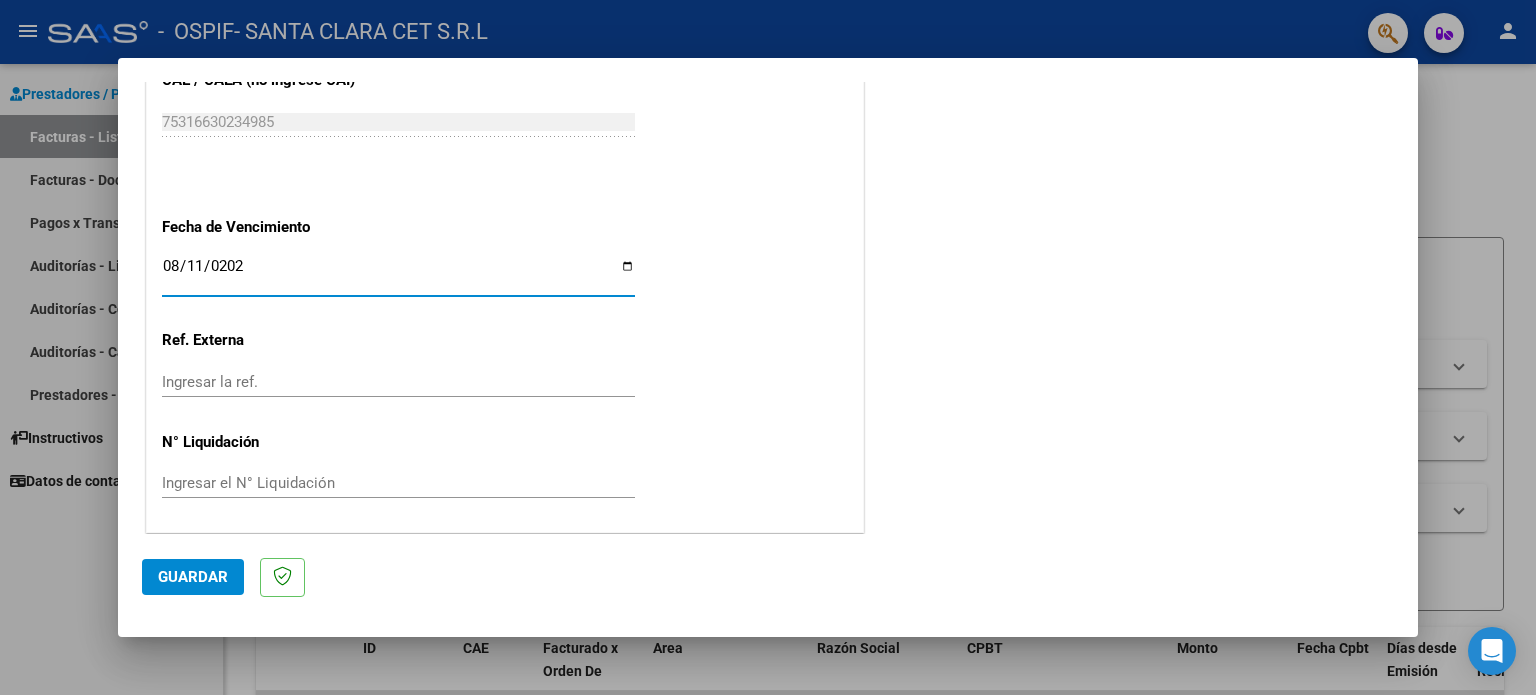 type on "2025-08-11" 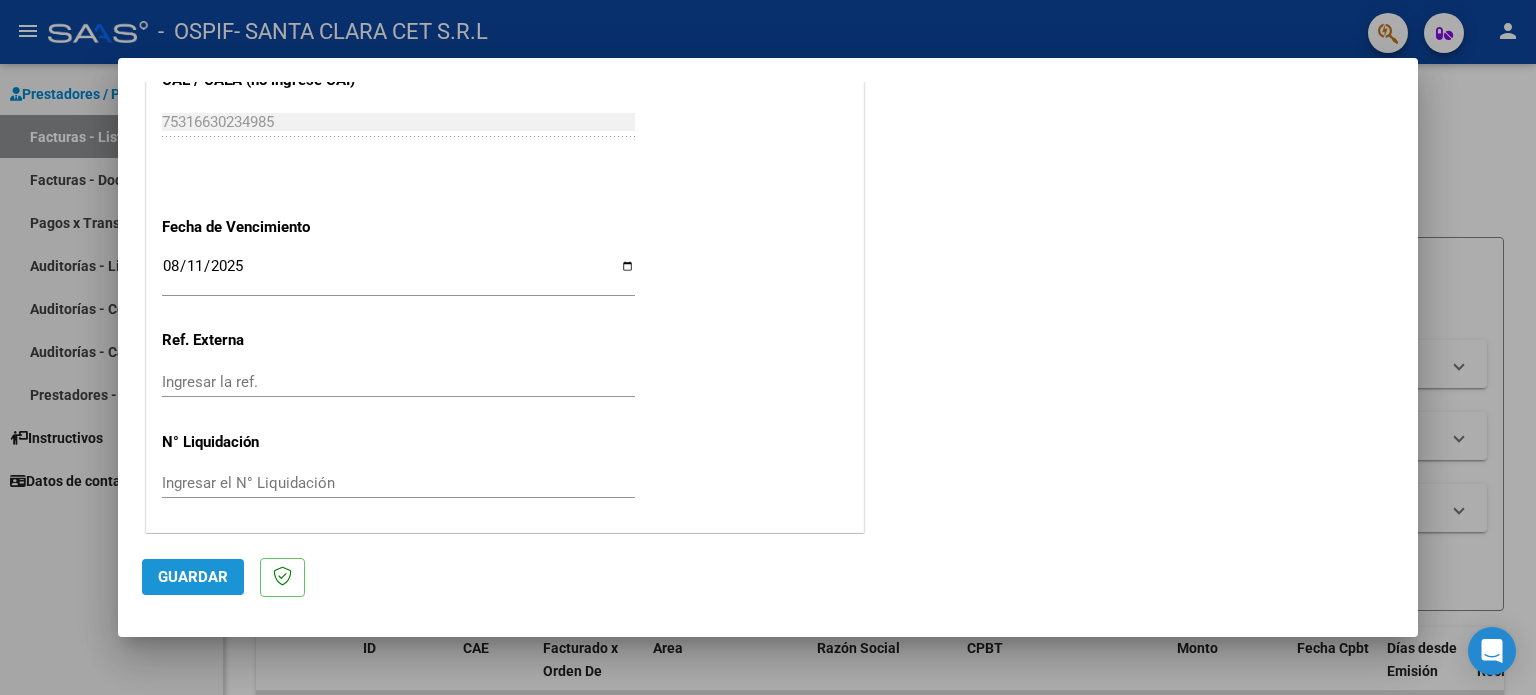 click on "Guardar" 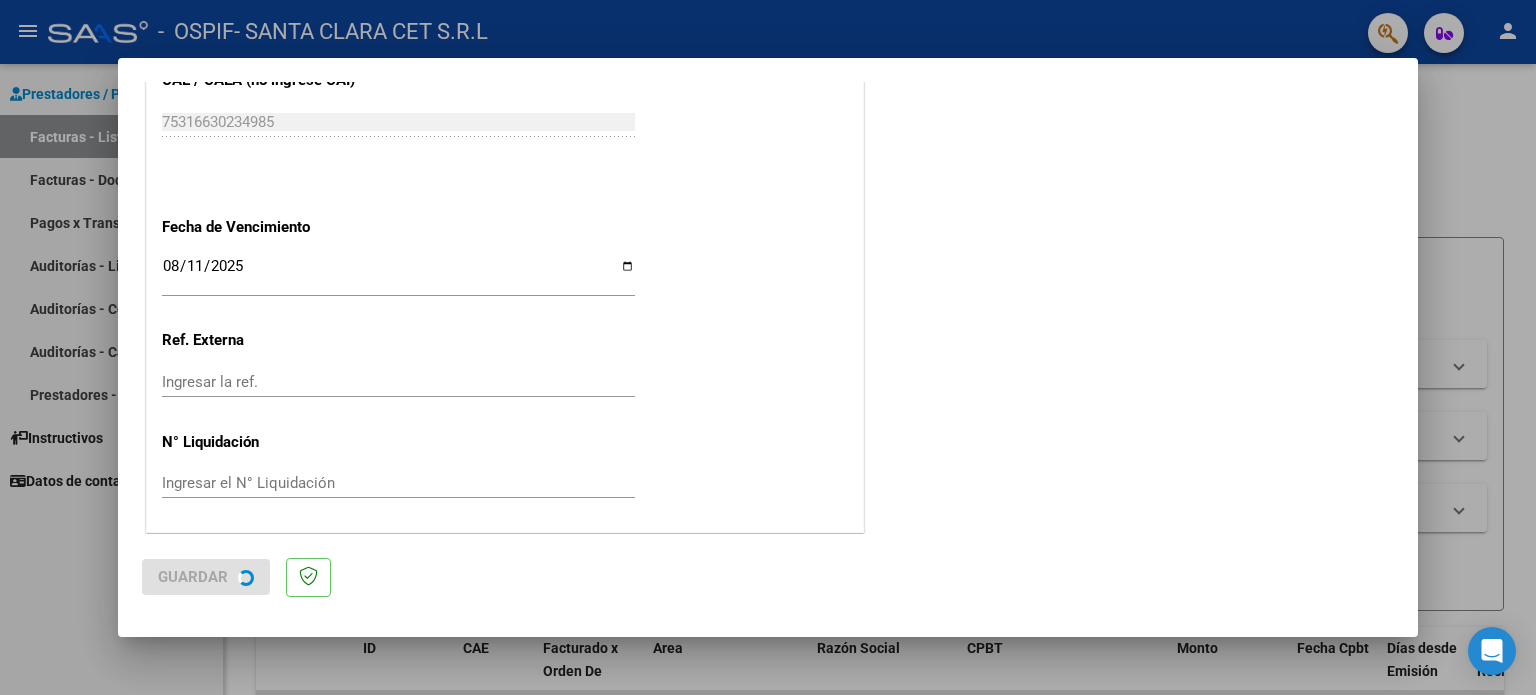 scroll, scrollTop: 0, scrollLeft: 0, axis: both 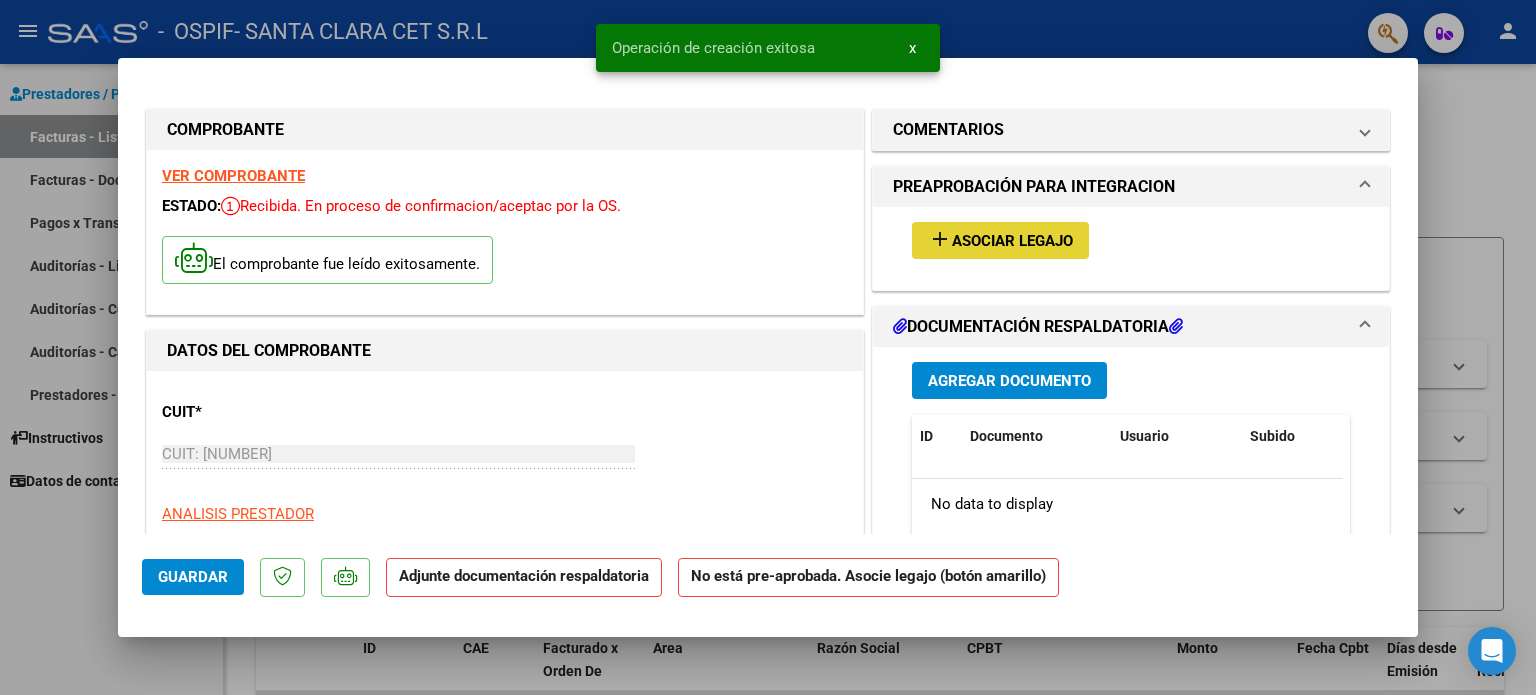 click on "Asociar Legajo" at bounding box center (1012, 241) 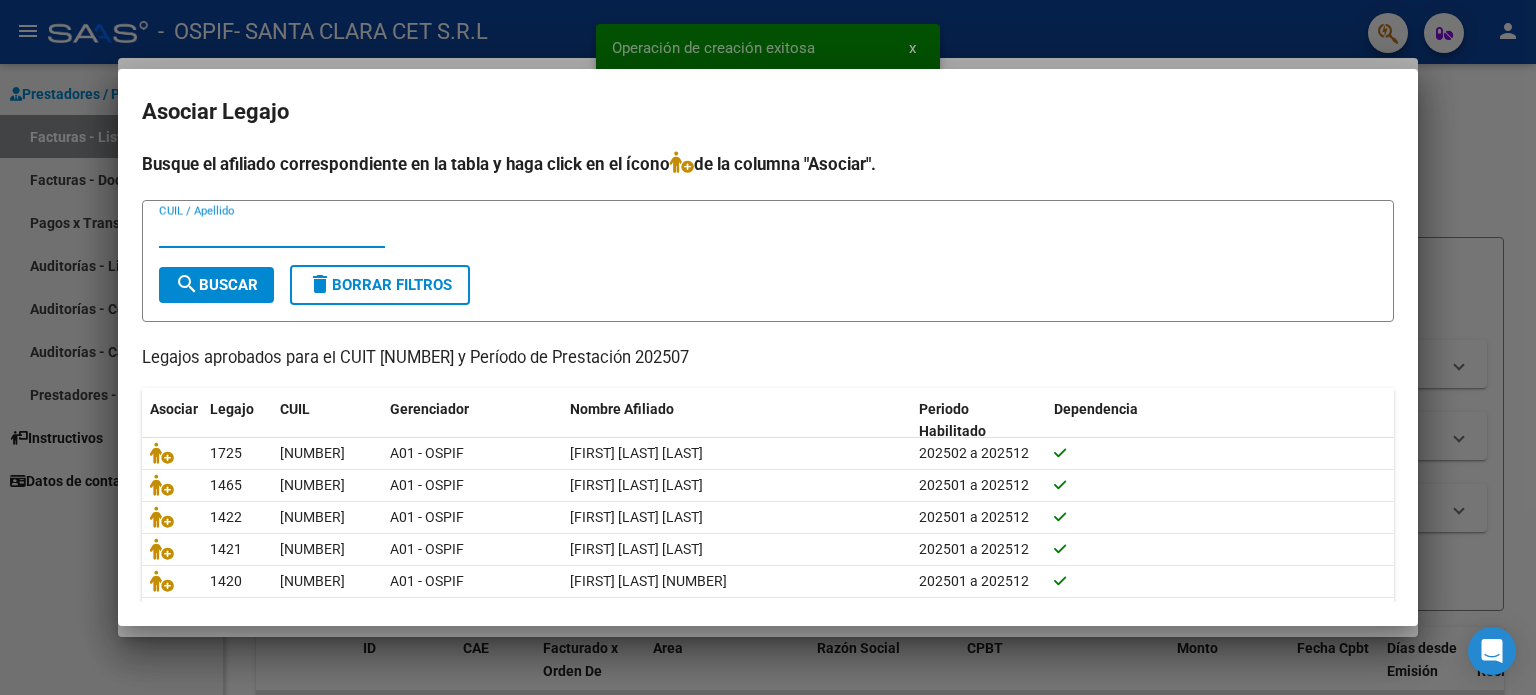 scroll, scrollTop: 67, scrollLeft: 0, axis: vertical 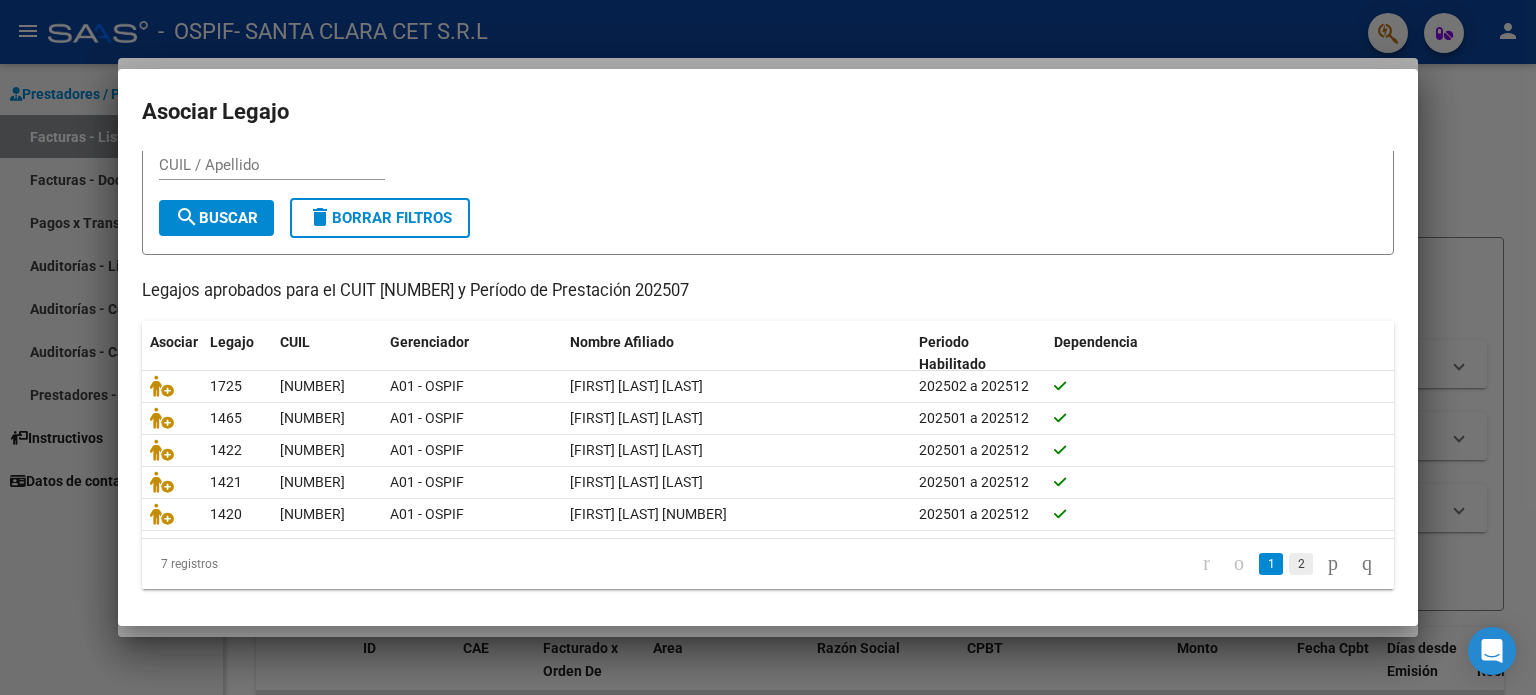 click on "2" 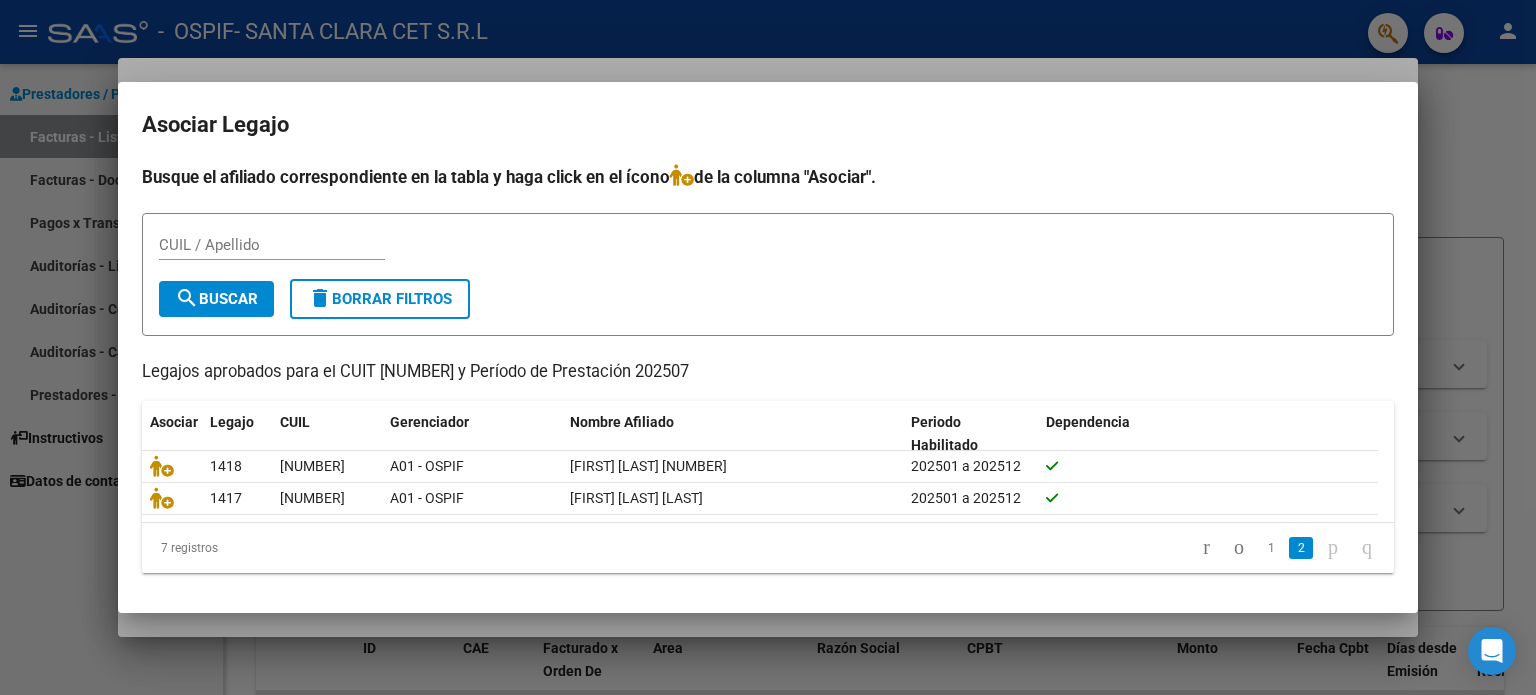scroll, scrollTop: 0, scrollLeft: 0, axis: both 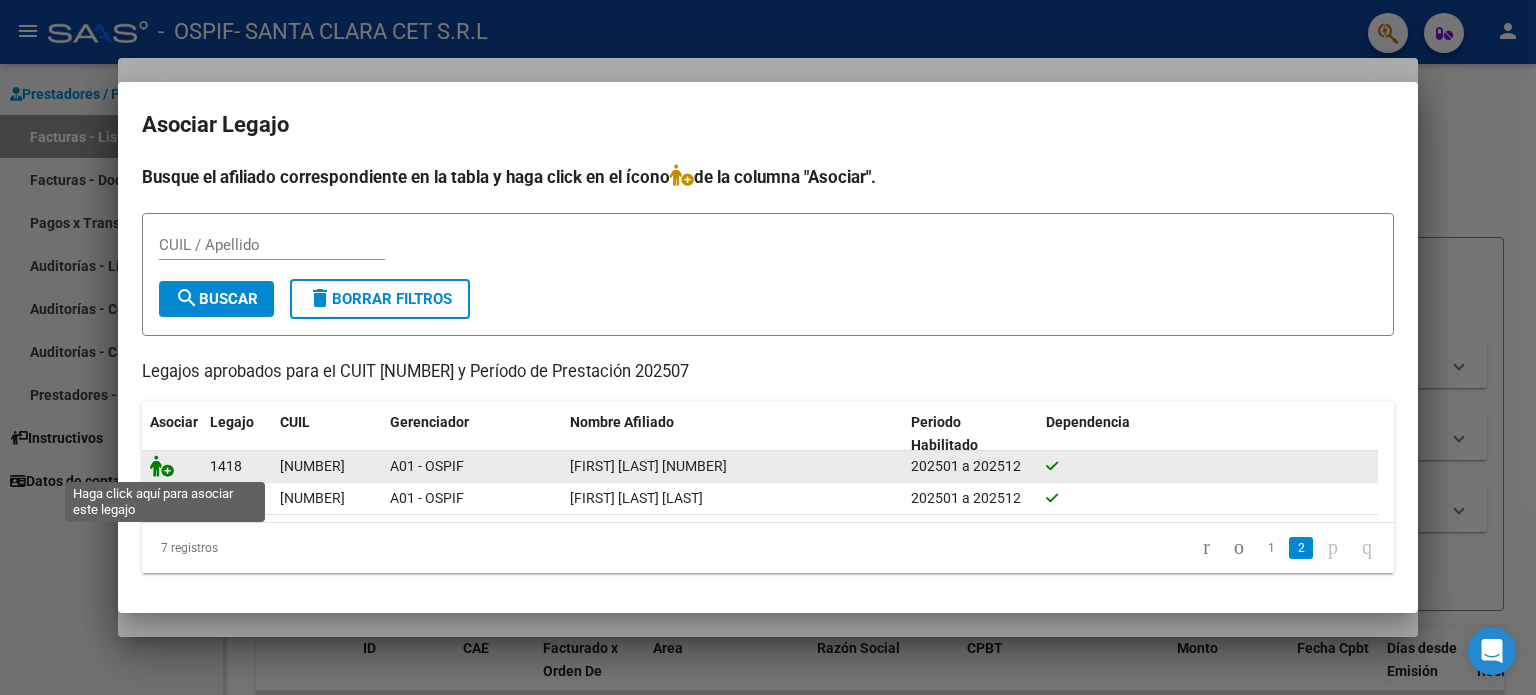 click 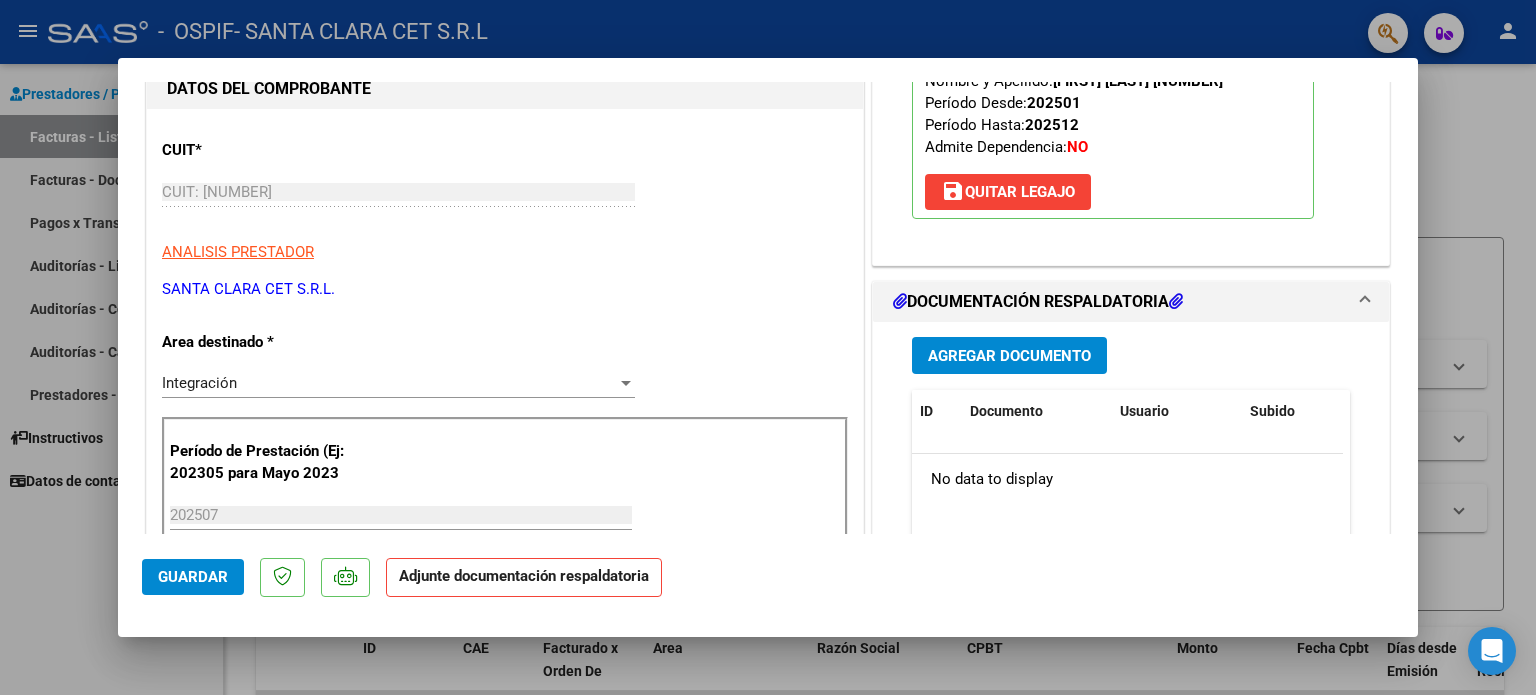 scroll, scrollTop: 400, scrollLeft: 0, axis: vertical 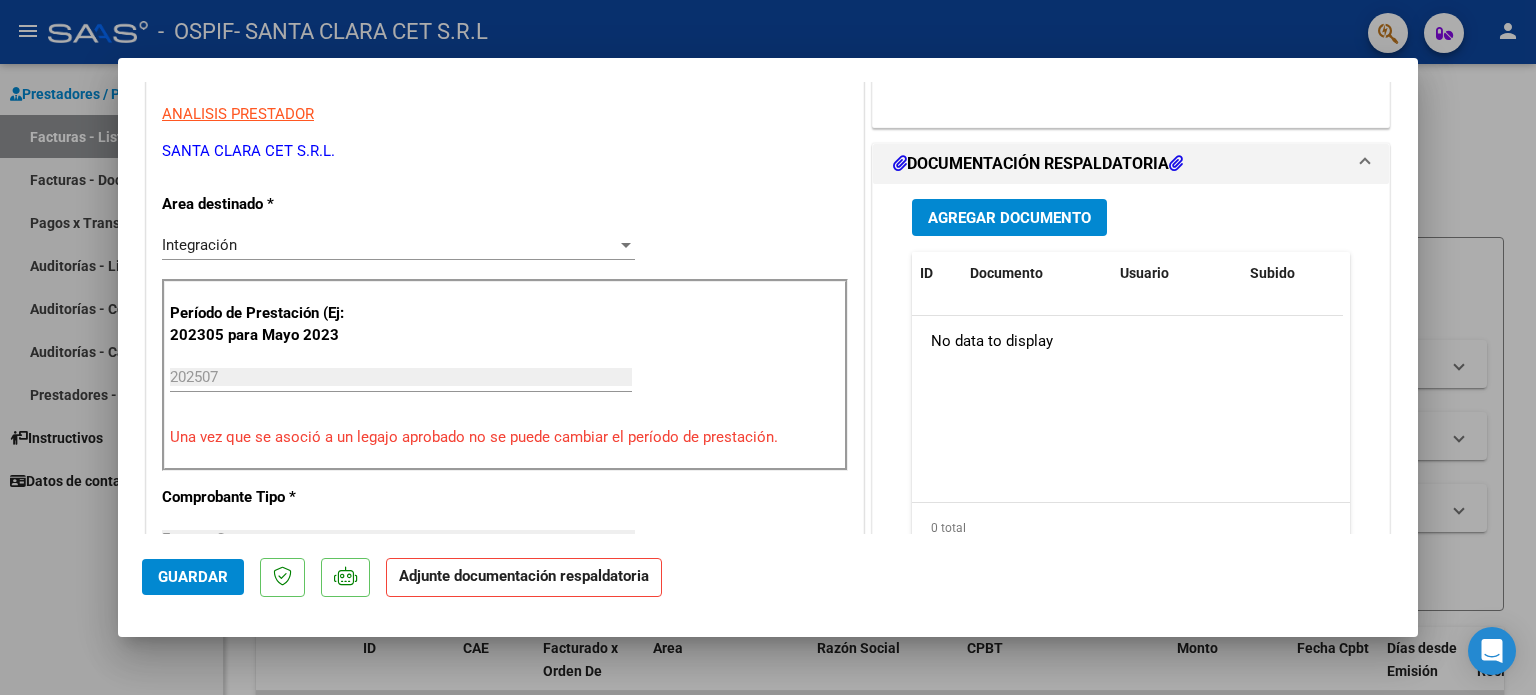 click on "Agregar Documento" at bounding box center [1009, 218] 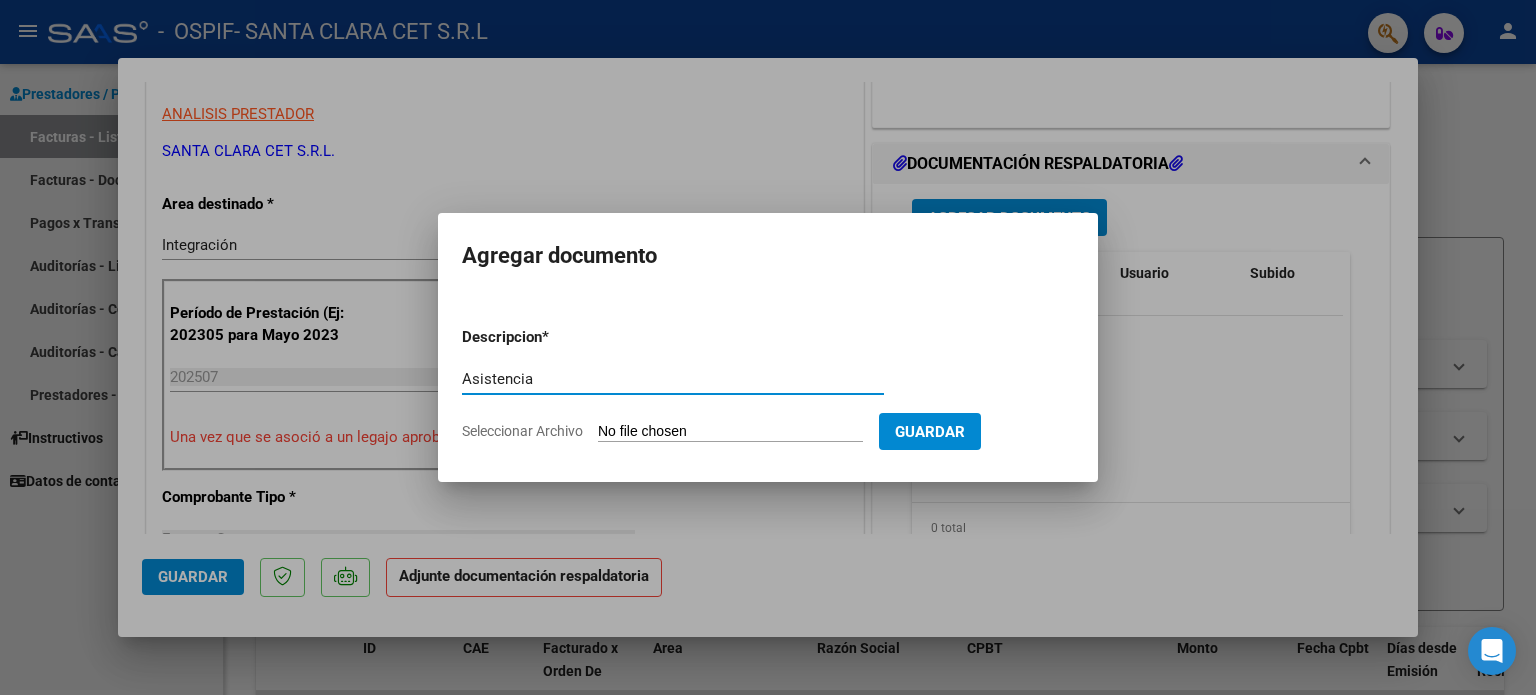 type on "Asistencia" 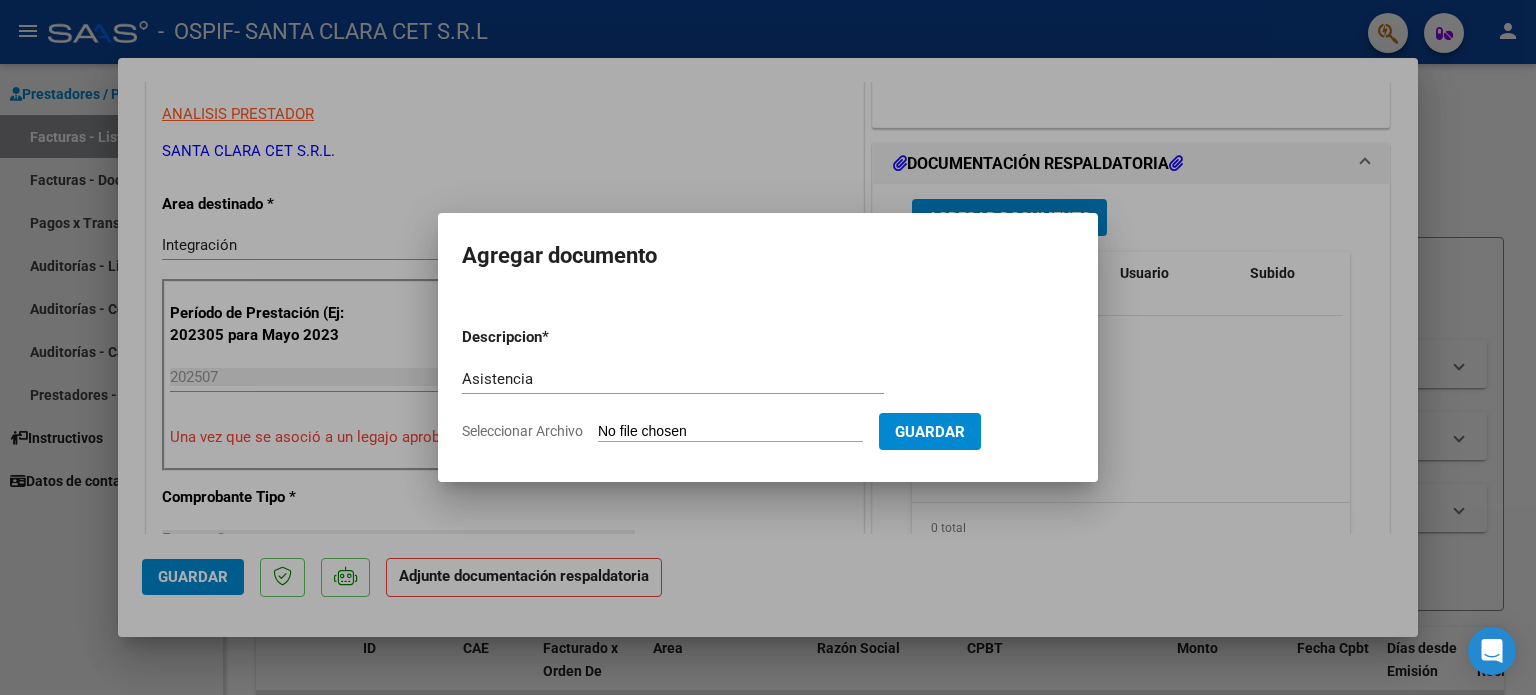click on "Descripcion  *   Asistencia Escriba aquí una descripcion  Seleccionar Archivo Guardar" at bounding box center (768, 384) 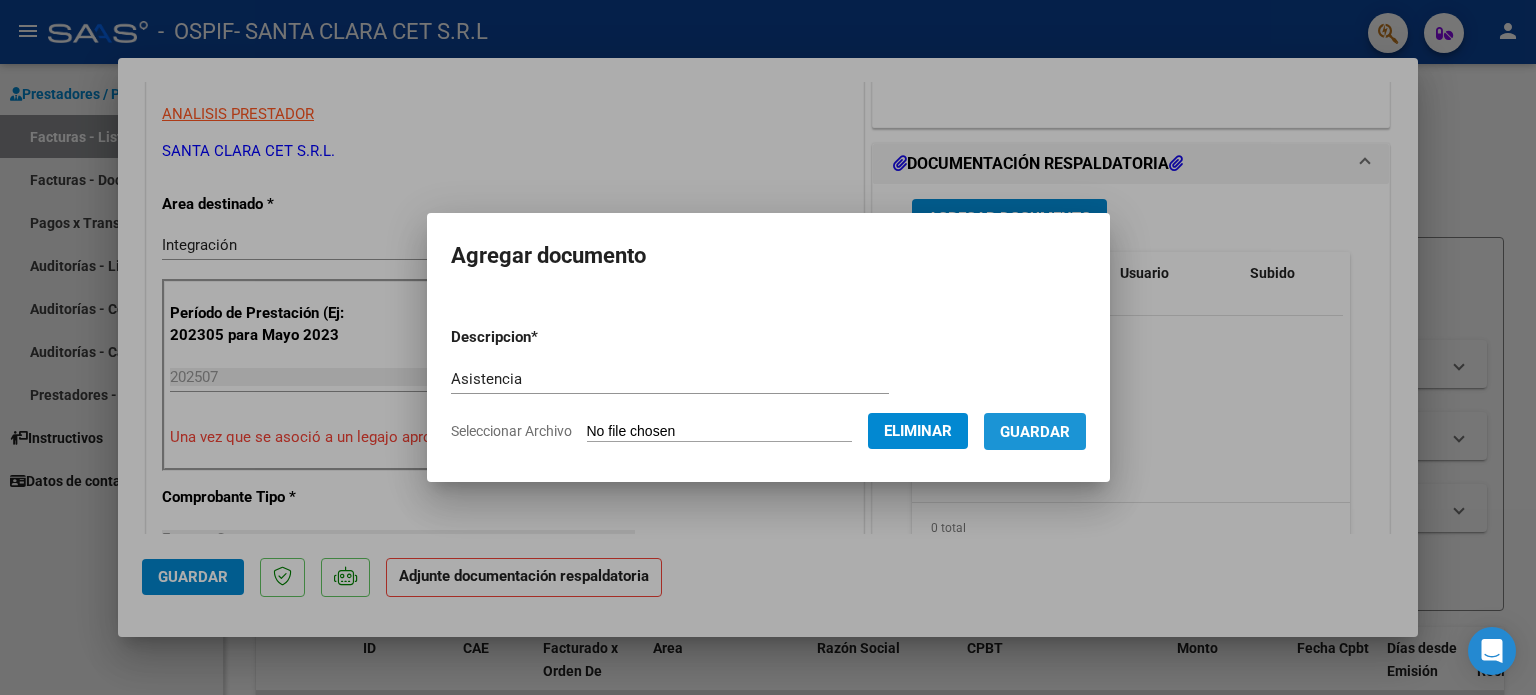 click on "Guardar" at bounding box center (1035, 432) 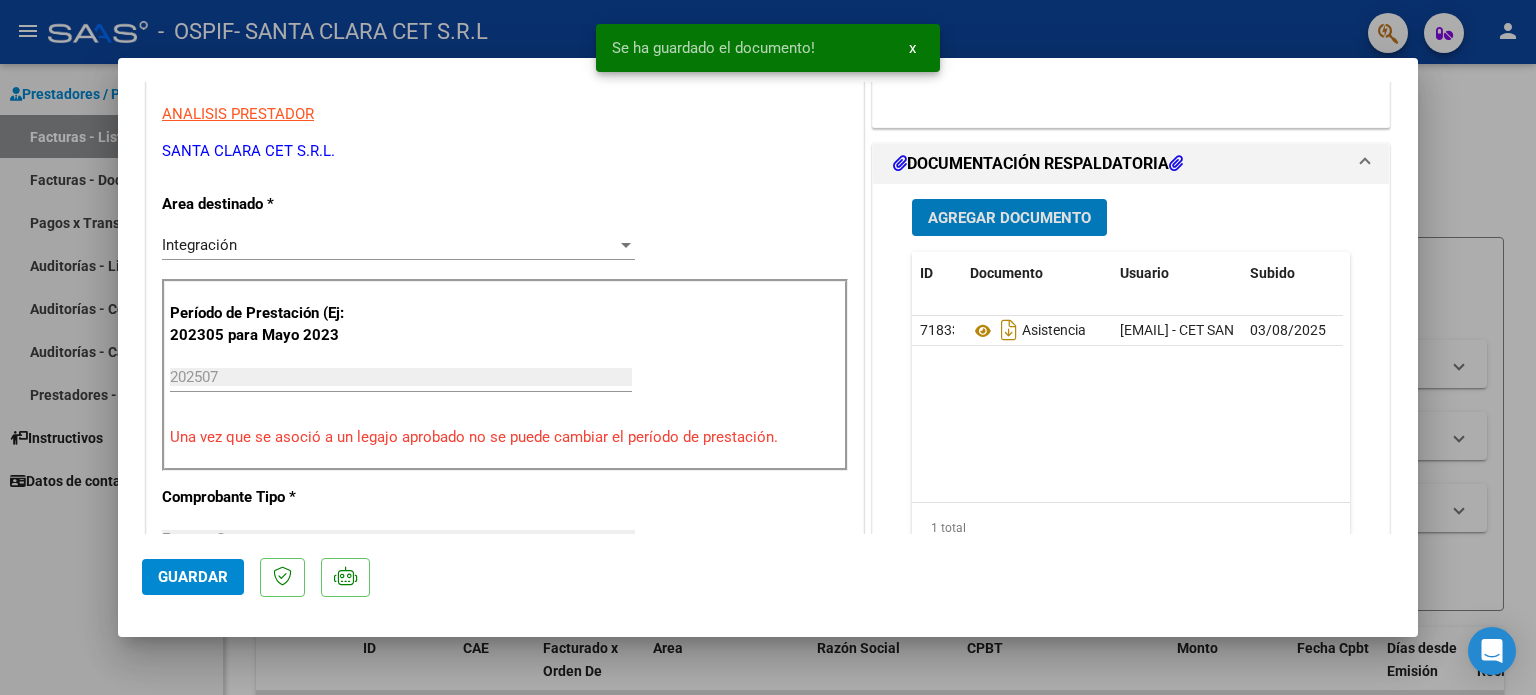scroll, scrollTop: 500, scrollLeft: 0, axis: vertical 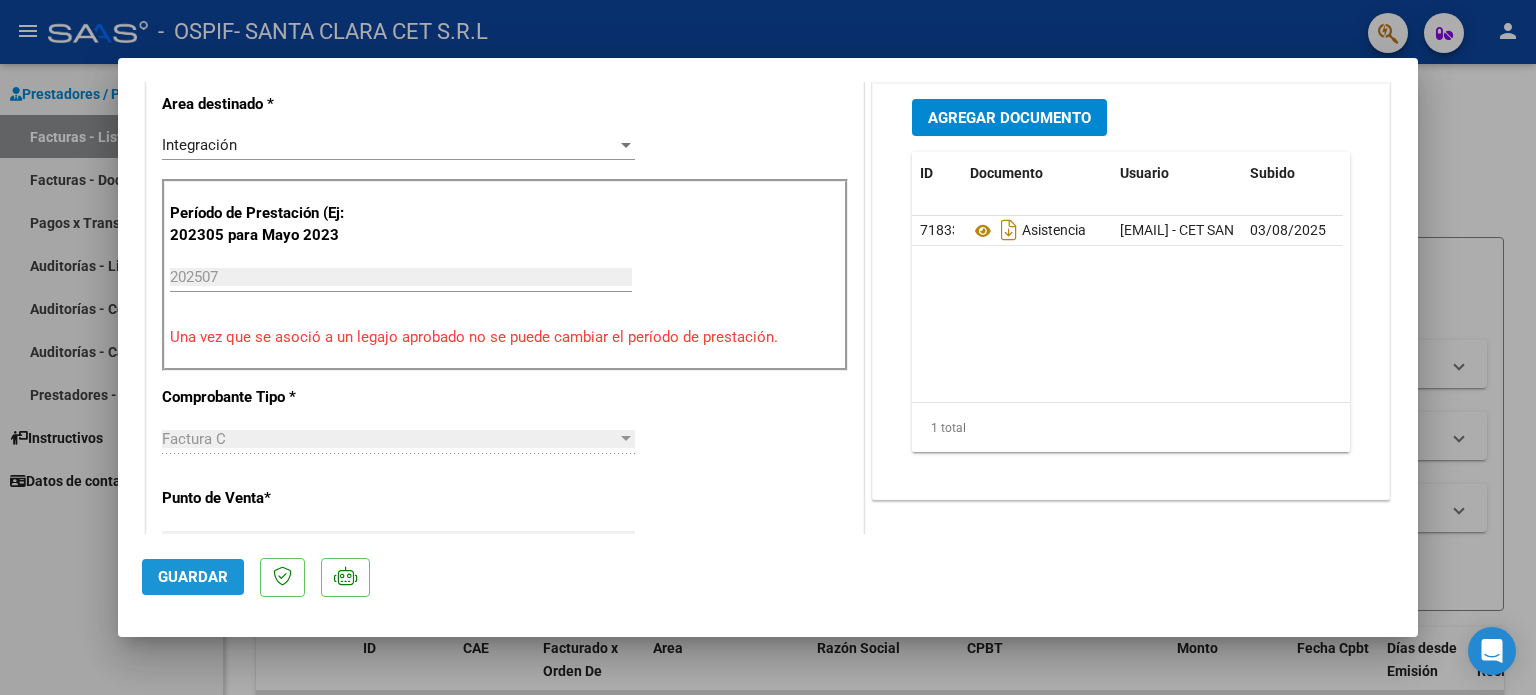 click on "Guardar" 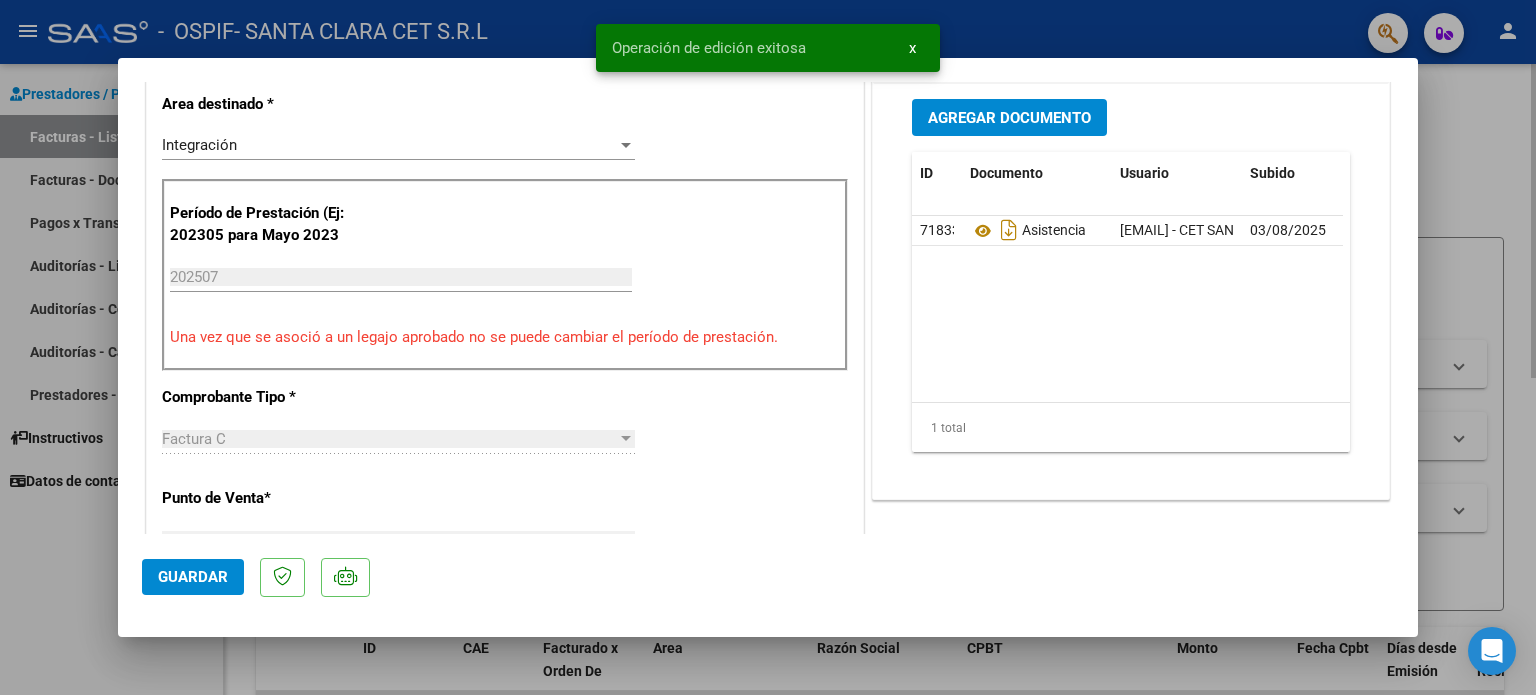 click at bounding box center (768, 347) 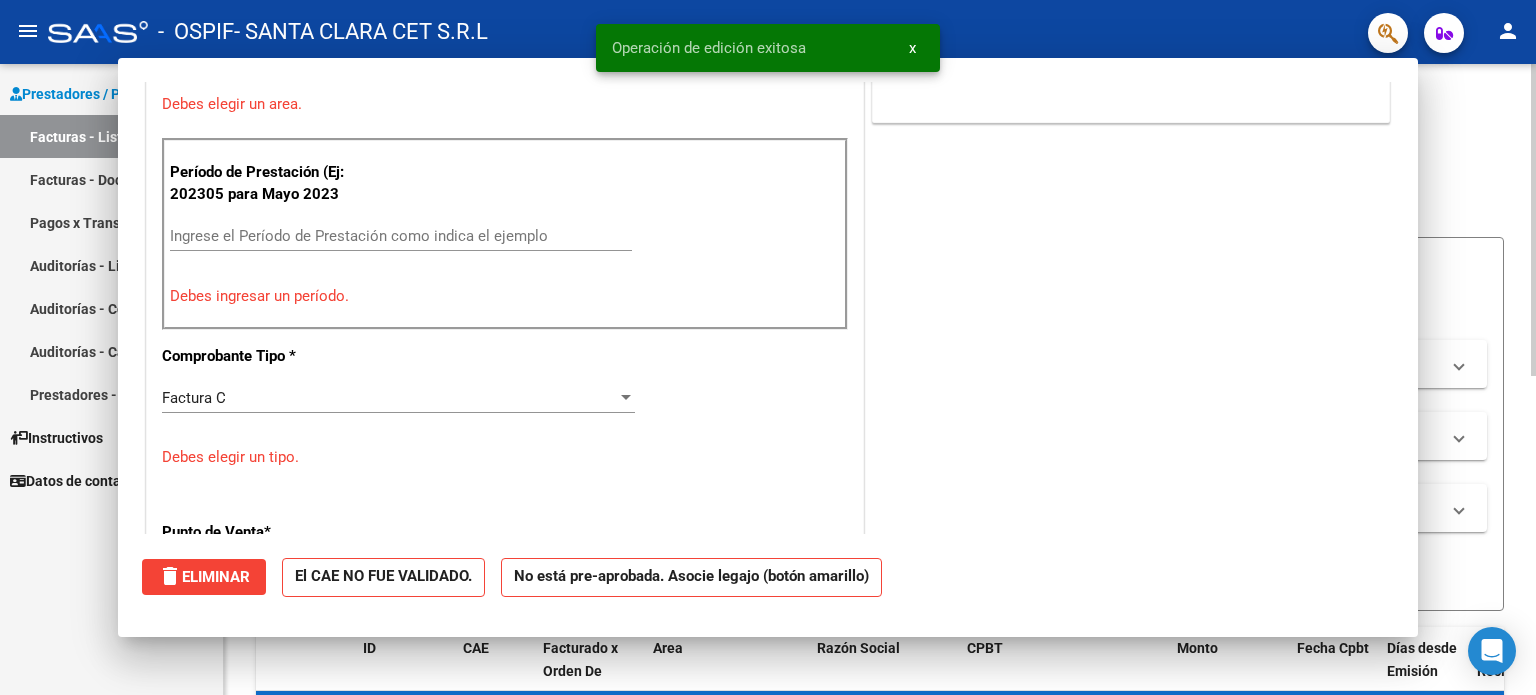 scroll, scrollTop: 0, scrollLeft: 0, axis: both 